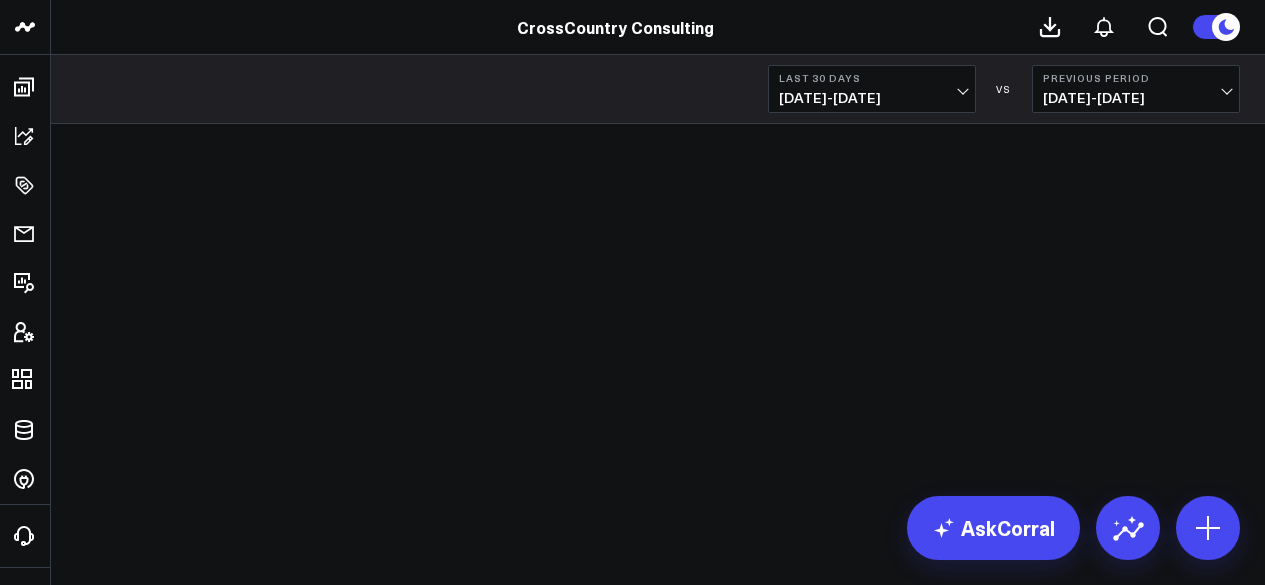 scroll, scrollTop: 0, scrollLeft: 0, axis: both 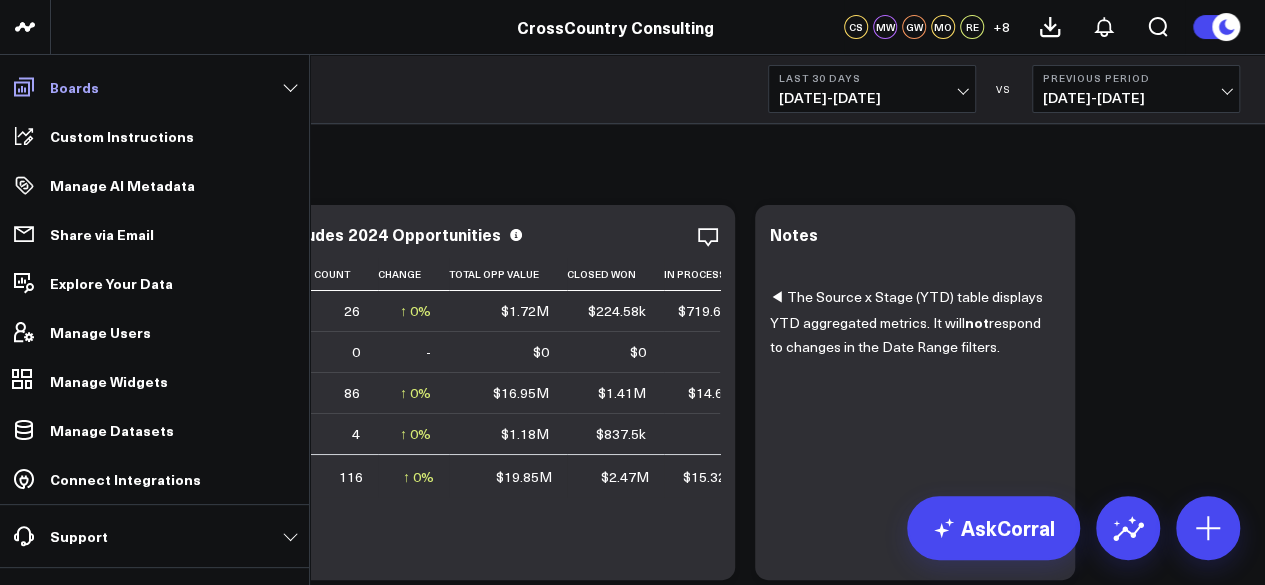 click 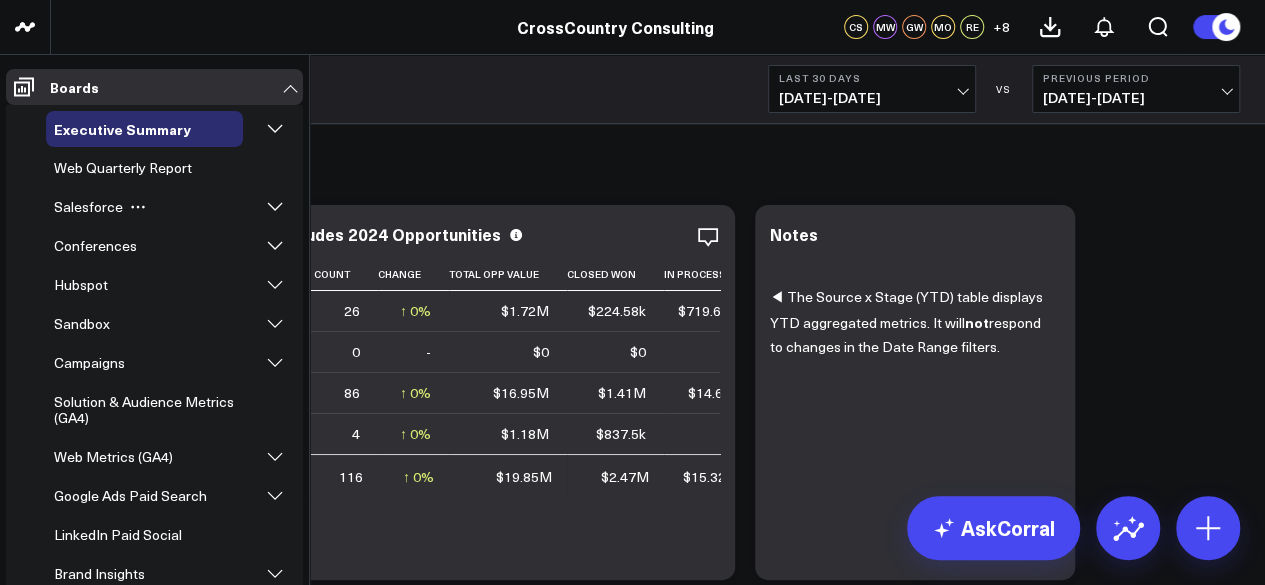 click at bounding box center [275, 205] 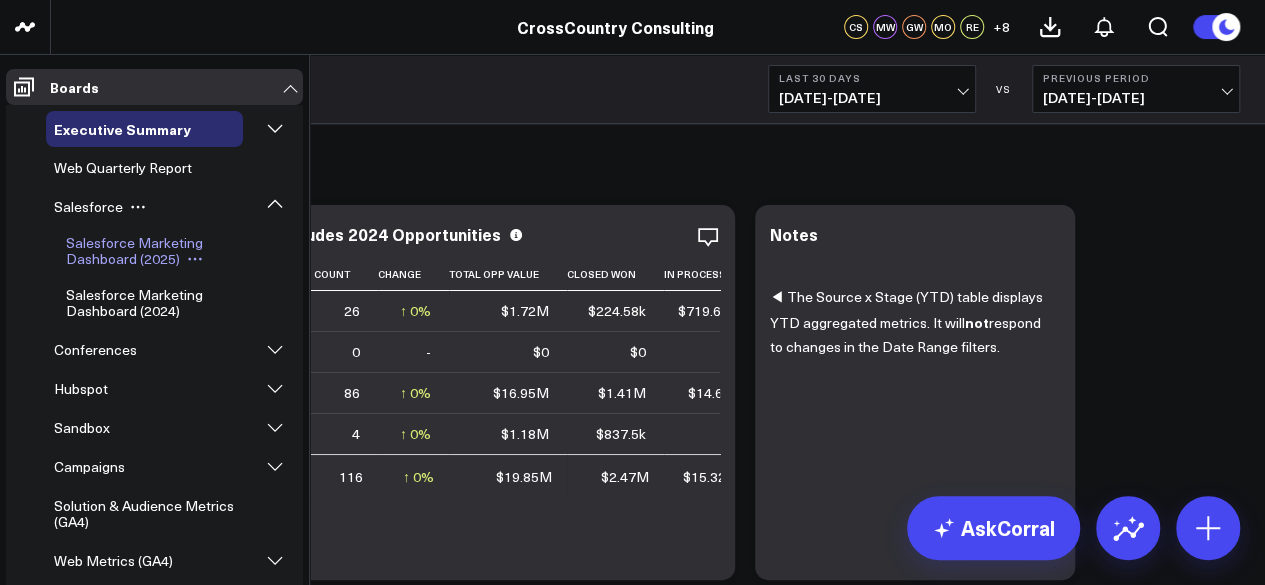 click on "Salesforce Marketing Dashboard (2025)" at bounding box center [134, 250] 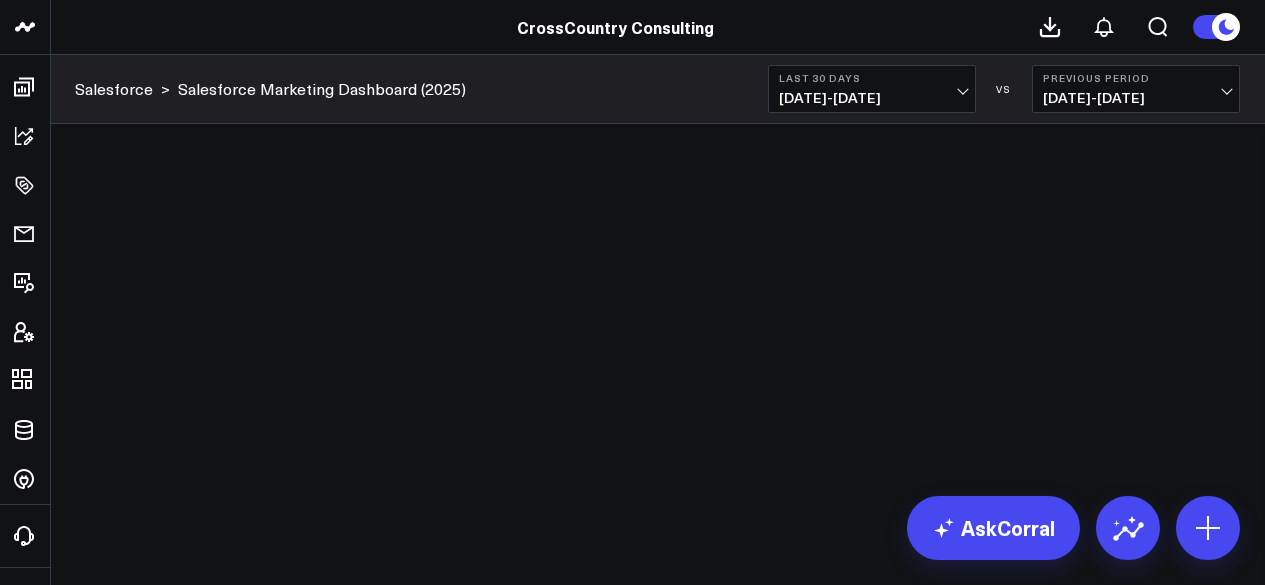 scroll, scrollTop: 0, scrollLeft: 0, axis: both 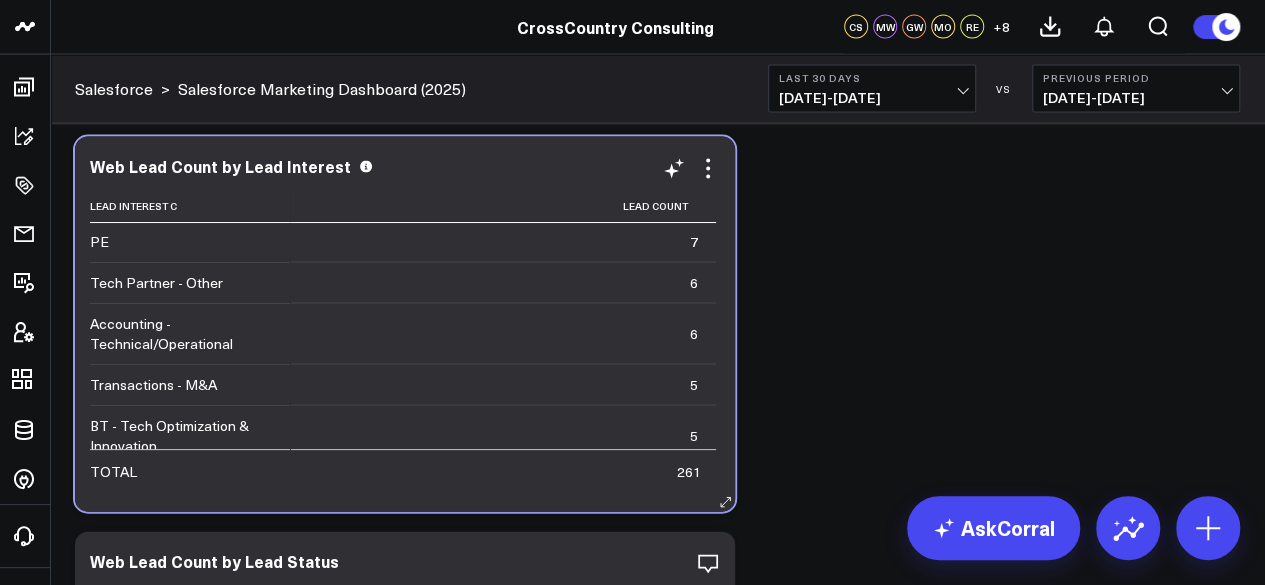 click on "5" at bounding box center (503, 384) 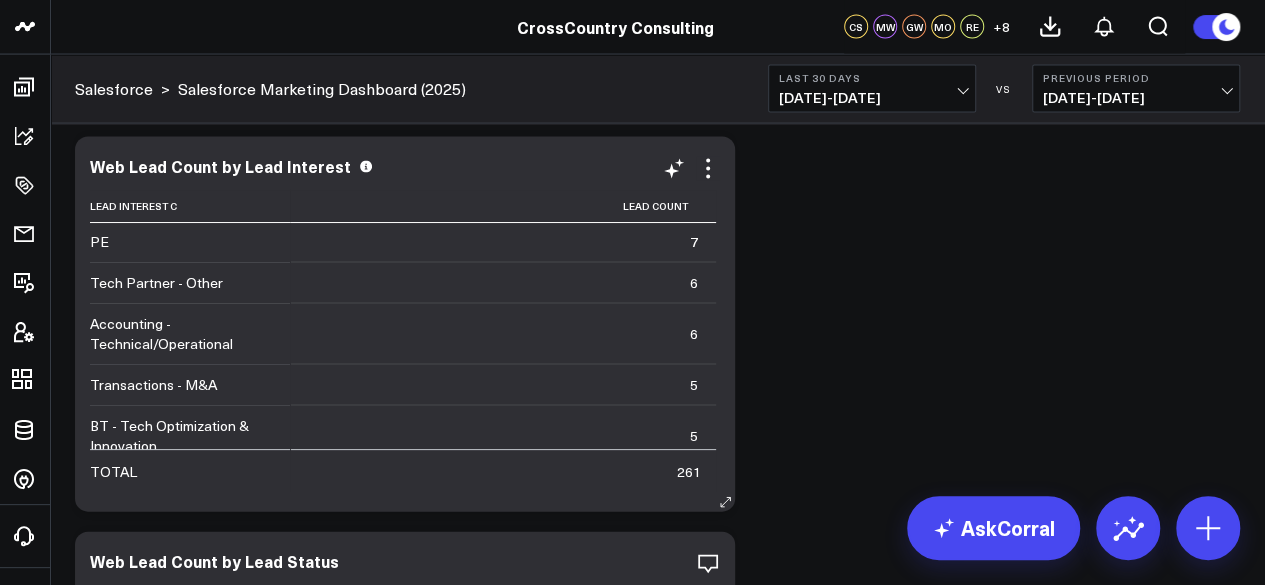 scroll, scrollTop: 0, scrollLeft: 0, axis: both 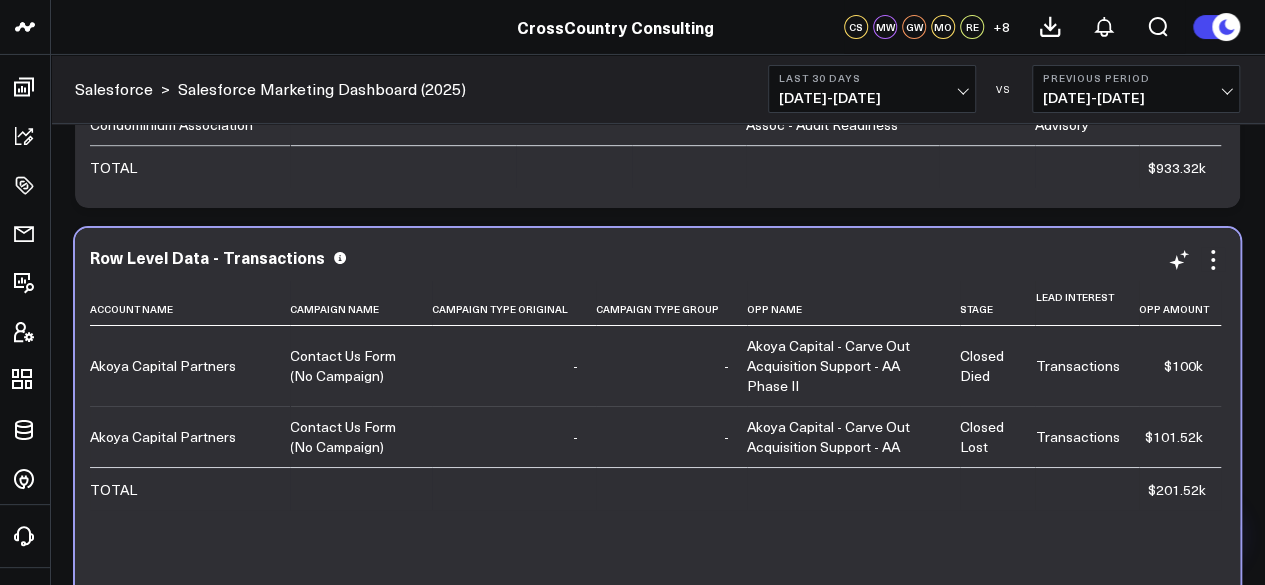 click on "Row Level Data - Transactions Date Locked Account Name
Campaign Name Campaign Type Original Campaign Type Group Opp Name Stage Lead Interest Opp Amount Akoya Capital Partners Contact Us Form (No Campaign) - - Akoya Capital - Carve Out Acquisition Support - AA Phase II Closed Died Transactions $100k Akoya Capital Partners Contact Us Form (No Campaign) - - Akoya Capital - Carve Out Acquisition Support - AA Closed Lost Transactions $101.52k TOTAL $201.52k" at bounding box center (657, 415) 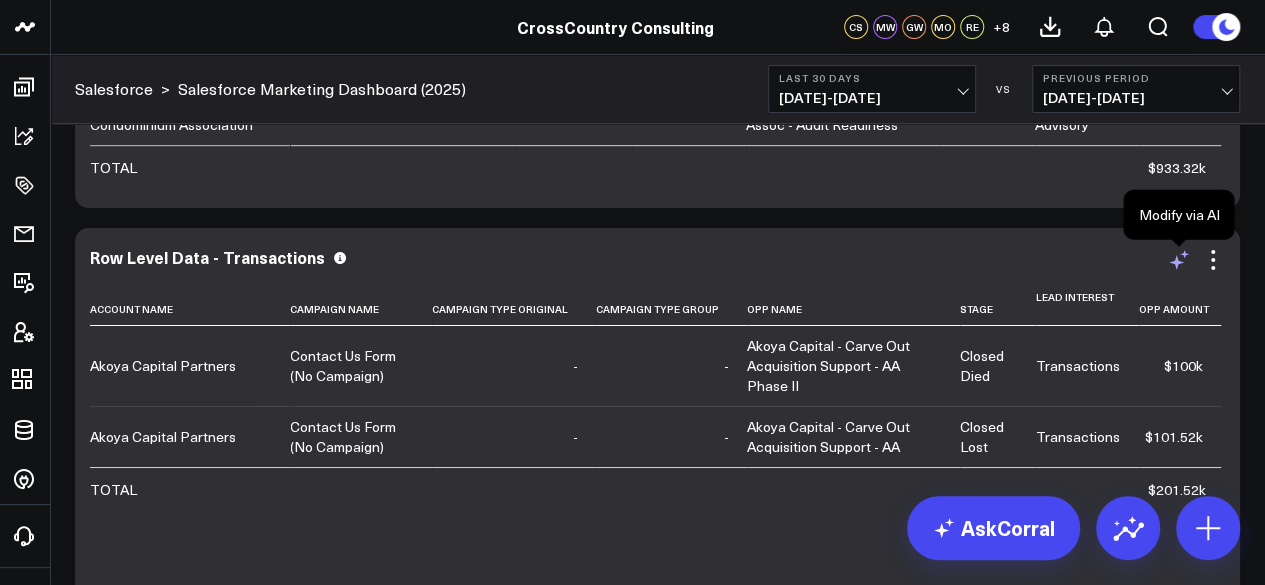 click 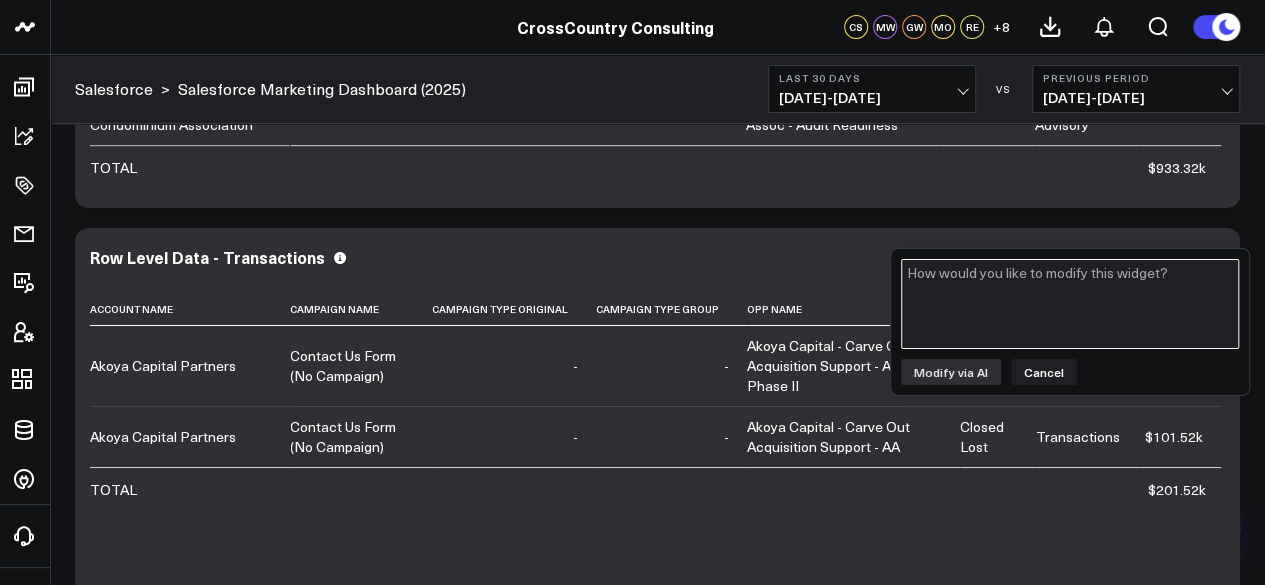 click at bounding box center (1070, 304) 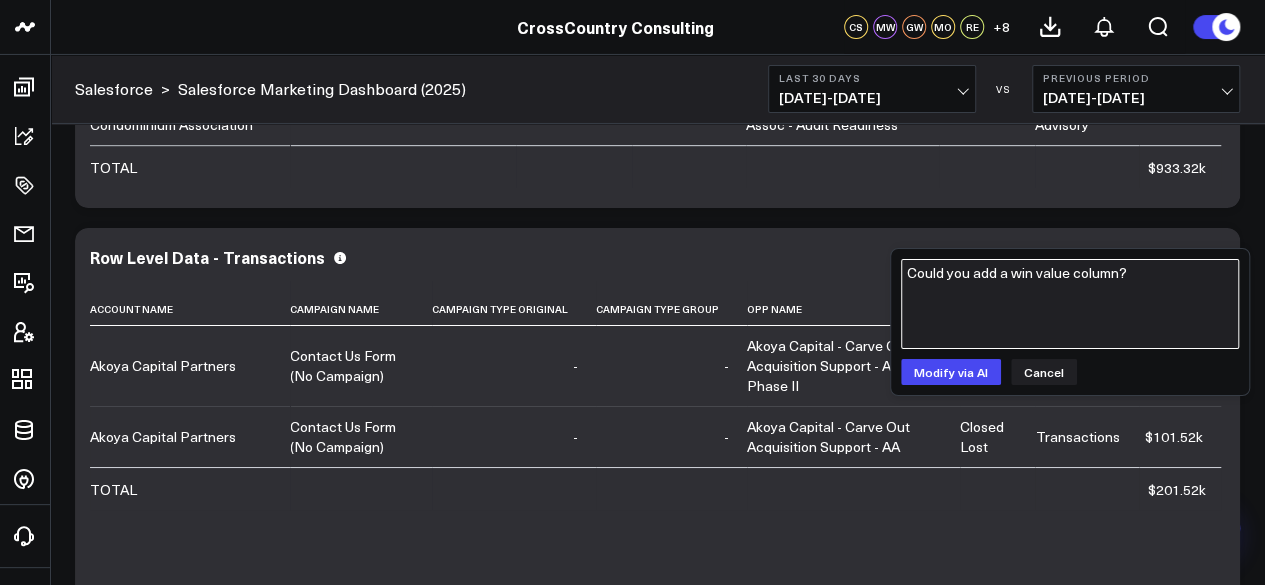 type on "Could you add a win value column?" 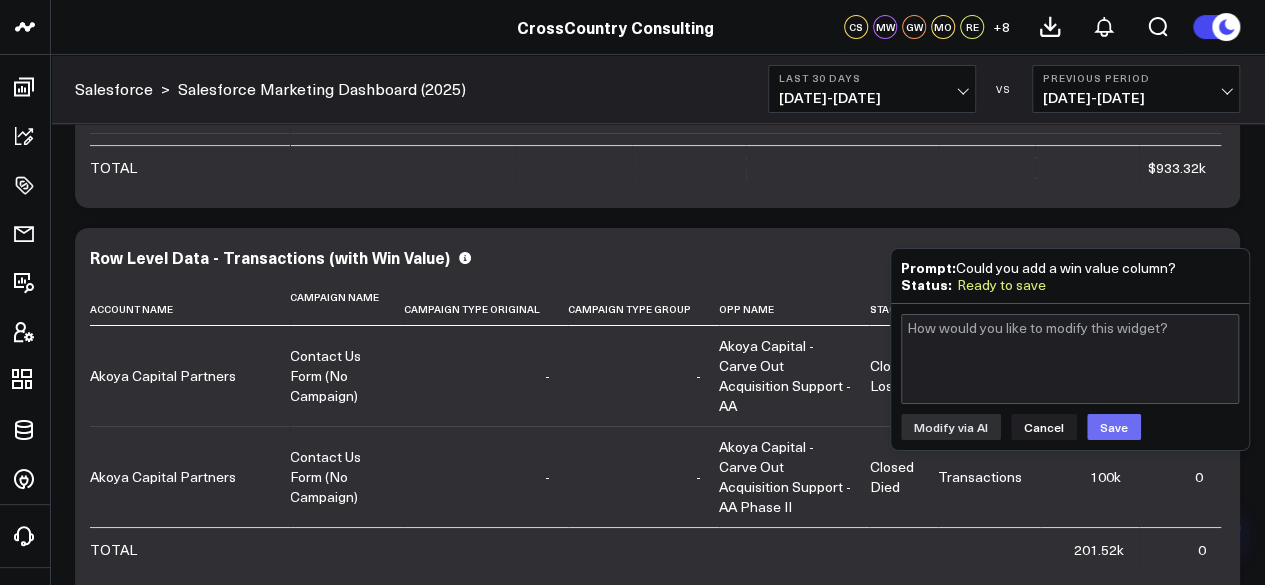click on "Save" at bounding box center (1114, 427) 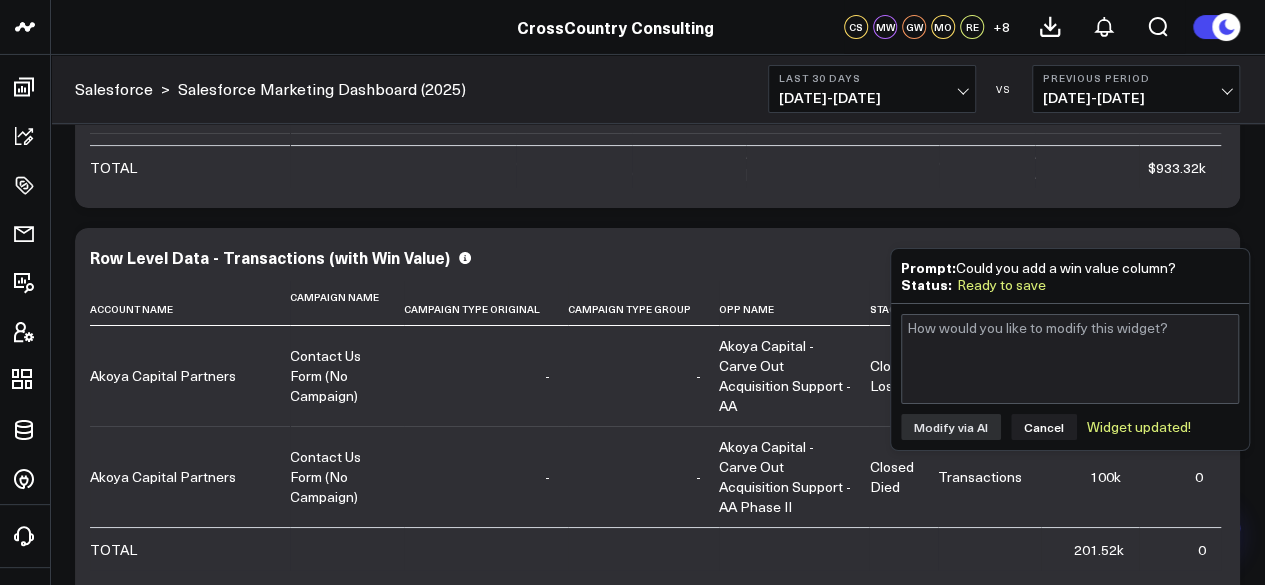 click on "Totals Modify via AI Copy link to widget Ask support Remove Create linked copy Executive Summary Executive Summary (2024) Web Quarterly Report Salesforce Salesforce Marketing Dashboard (2025) Salesforce Marketing Dashboard (2024) Conferences Conferences (2024) Hubspot Hubspot 2024 Sandbox Updates to 2025 Exec Summary march 12 (Alina) LinkedIn Ads Campaigns SCS Acquisition (NetSuite) Archive B4 Q1 - Campaign Details B4 Q2 - Campaign Details Gartner CFO - Campaign Details B4 Q3 - Campaign Details Campaigns (2024) Iceberg 2.0 FAST TAS CARE Solution & Audience Metrics (GA4) Web Metrics (GA4) AI & LLM Metrics Google Ads Paid Search Paid Search Campaign Trends LinkedIn Paid Social Brand Insights Brand Insights Scoring Marketing Events Ads, Awards, Media, PR Social Media Thought Leadership Thought Leadership (2024) Thought Leadership (2025) FILTER BY Market, Solution, and Tech Partner Monthly Leads, Conferences, and Events report Google Ads Google Search Console Duplicate to Executive Summary Web Quarterly Report 81" at bounding box center [657, -2320] 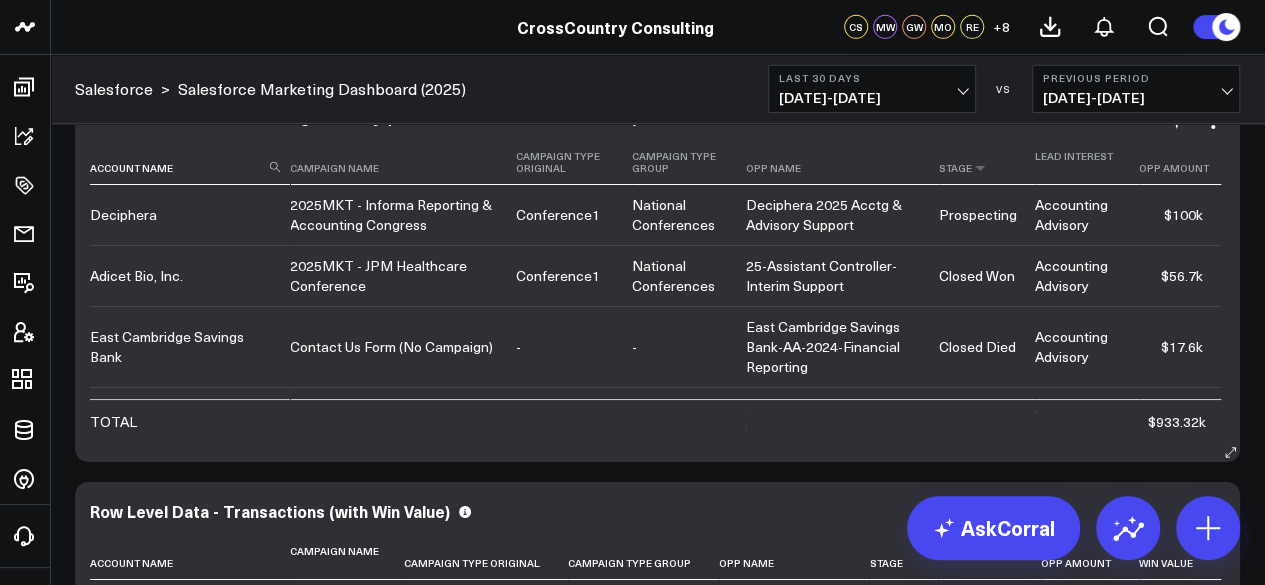 scroll, scrollTop: 10748, scrollLeft: 0, axis: vertical 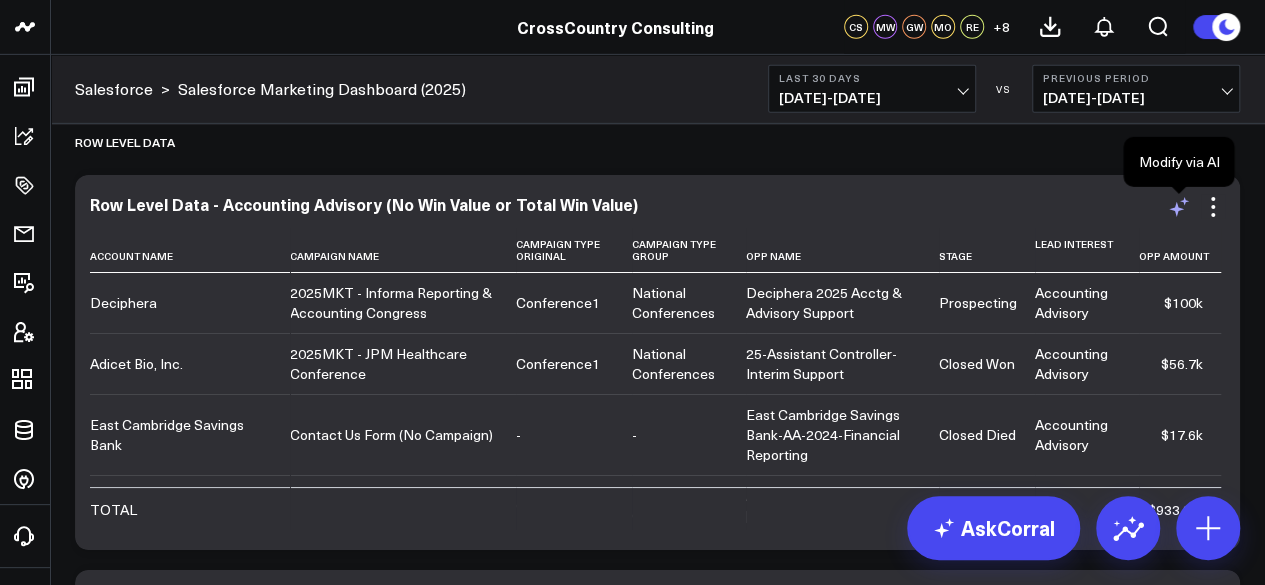 click 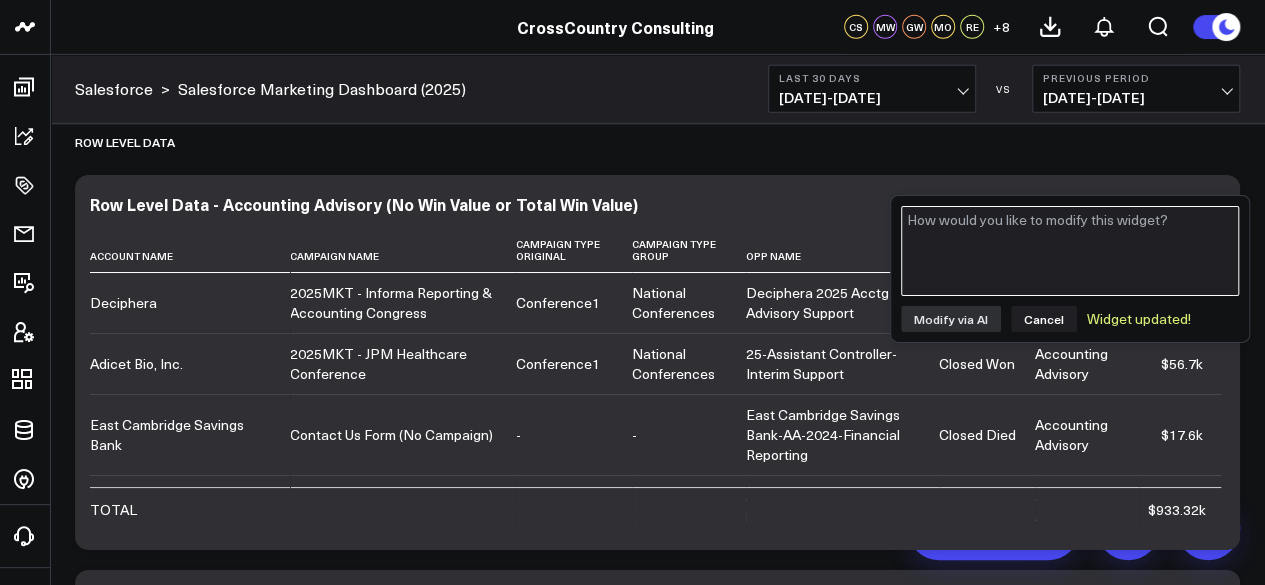 click at bounding box center (1070, 251) 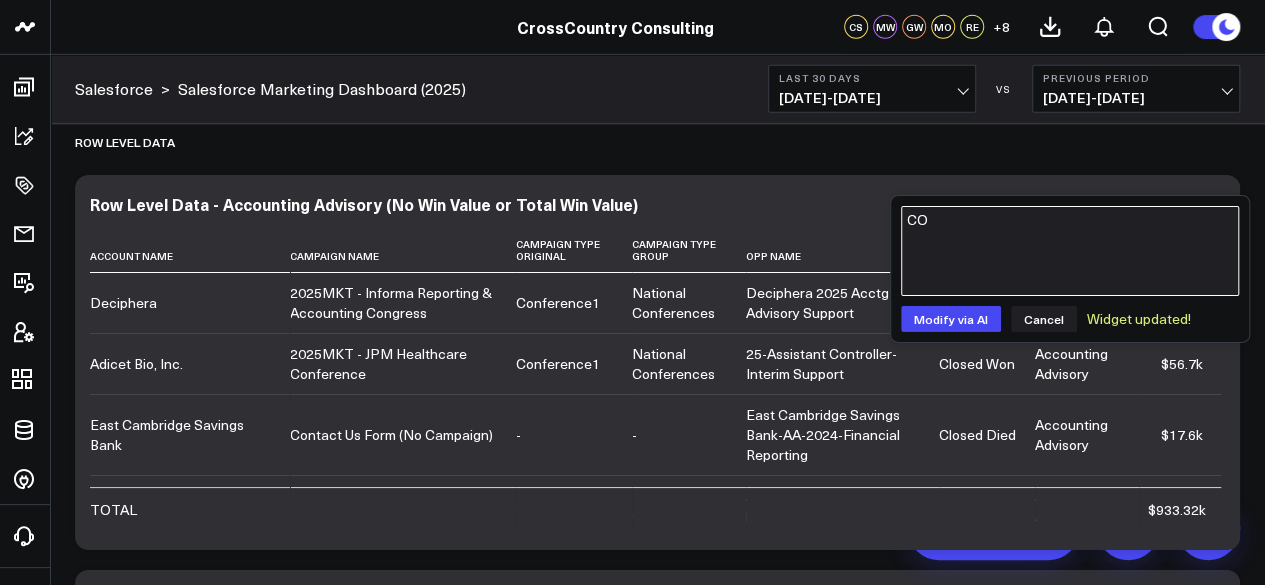 type on "C" 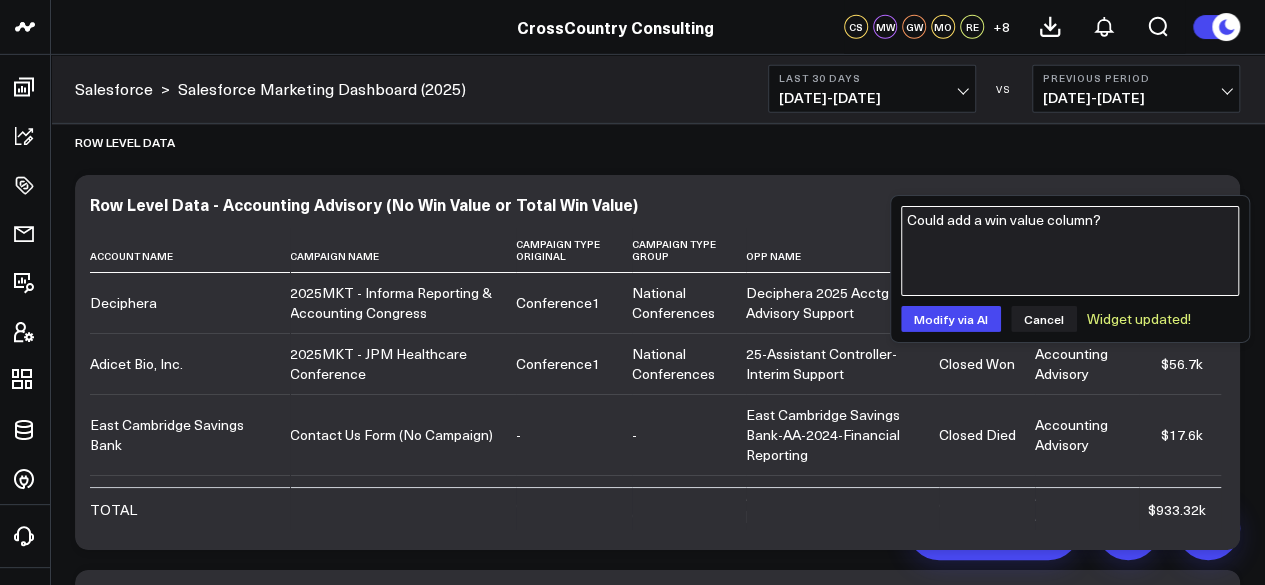 type on "Could add a win value column?" 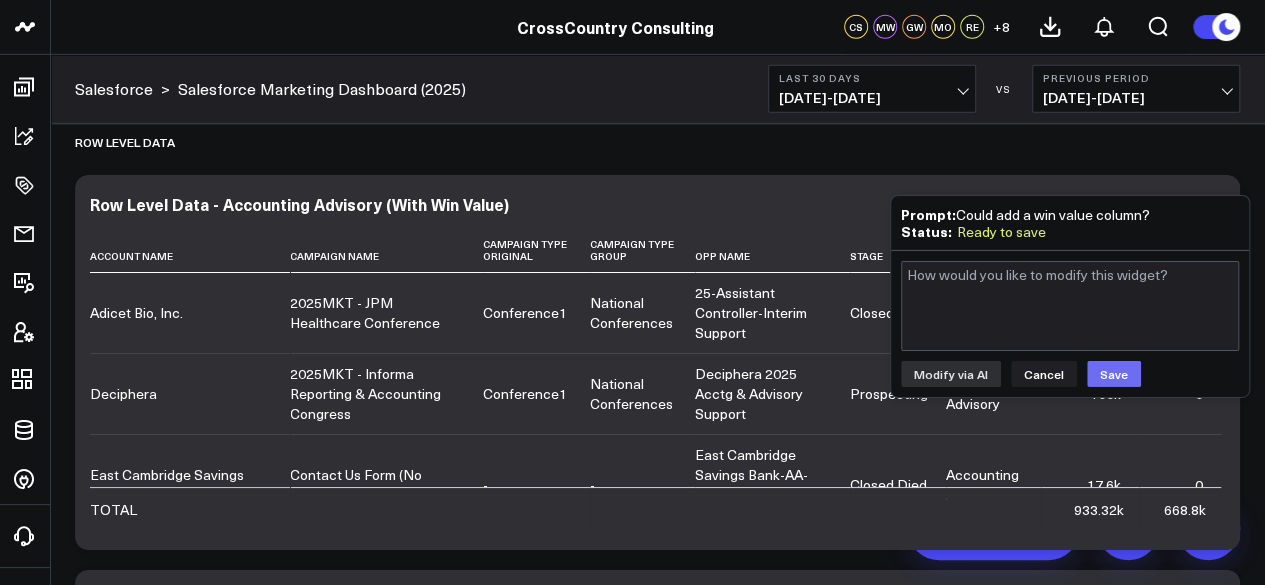 click on "Save" at bounding box center [1114, 374] 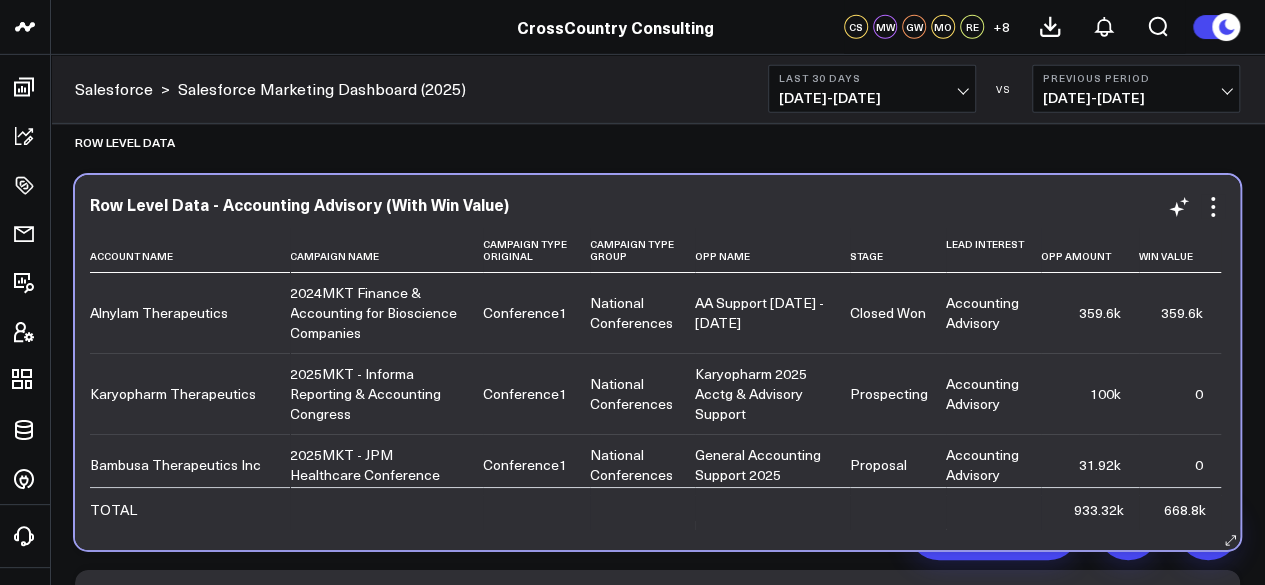 click on "Row Level Data - Accounting Advisory (With Win Value) Date Locked Account Name
Campaign Name Campaign Type Original Campaign Type Group Opp Name Stage Lead Interest Opp Amount Win Value Alnylam Therapeutics 2024MKT Finance & Accounting for Bioscience Companies Conference1 National Conferences AA Support April - Dec 2025 Closed Won Accounting Advisory 359.6k 359.6k Karyopharm Therapeutics 2025MKT - Informa Reporting & Accounting Congress Conference1 National Conferences Karyopharm 2025 Acctg & Advisory Support Prospecting Accounting Advisory 100k 0 Bambusa Therapeutics Inc 2025MKT - JPM Healthcare Conference Conference1 National Conferences General Accounting Support 2025 Proposal Accounting Advisory 31.92k 0 Glia 2025MKT - Females in Finance Networking Events Glia Ad Hoc Accounting Closed Won Accounting Advisory 252.5k 252.5k The Larrabee Condominium Association - - Closed Died 0" at bounding box center [657, 362] 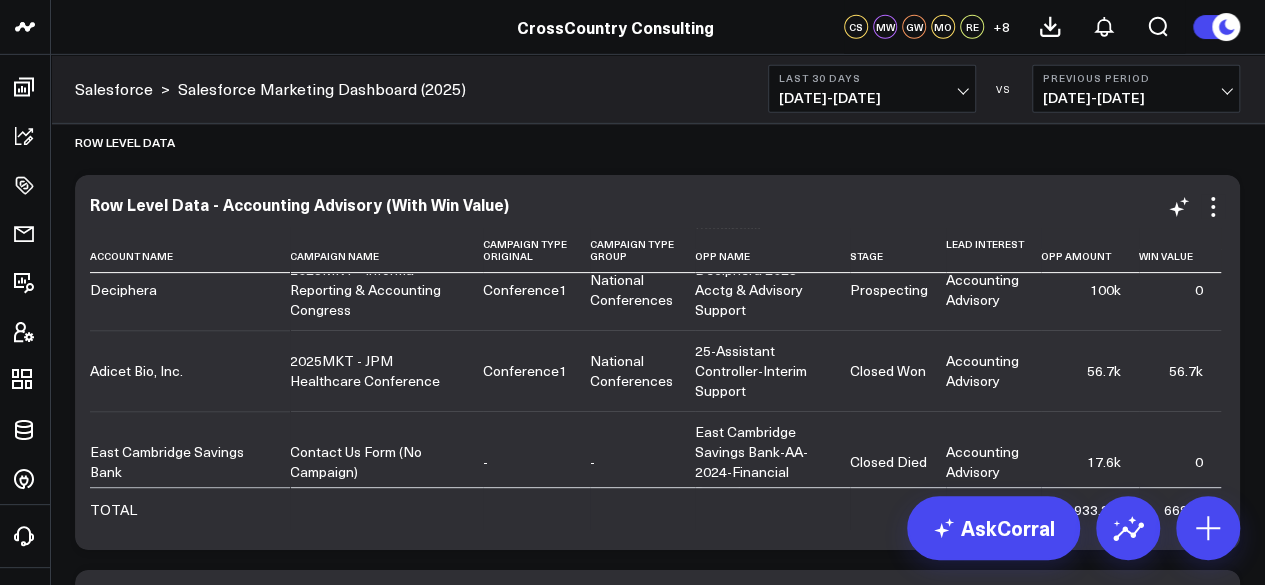 scroll, scrollTop: 430, scrollLeft: 0, axis: vertical 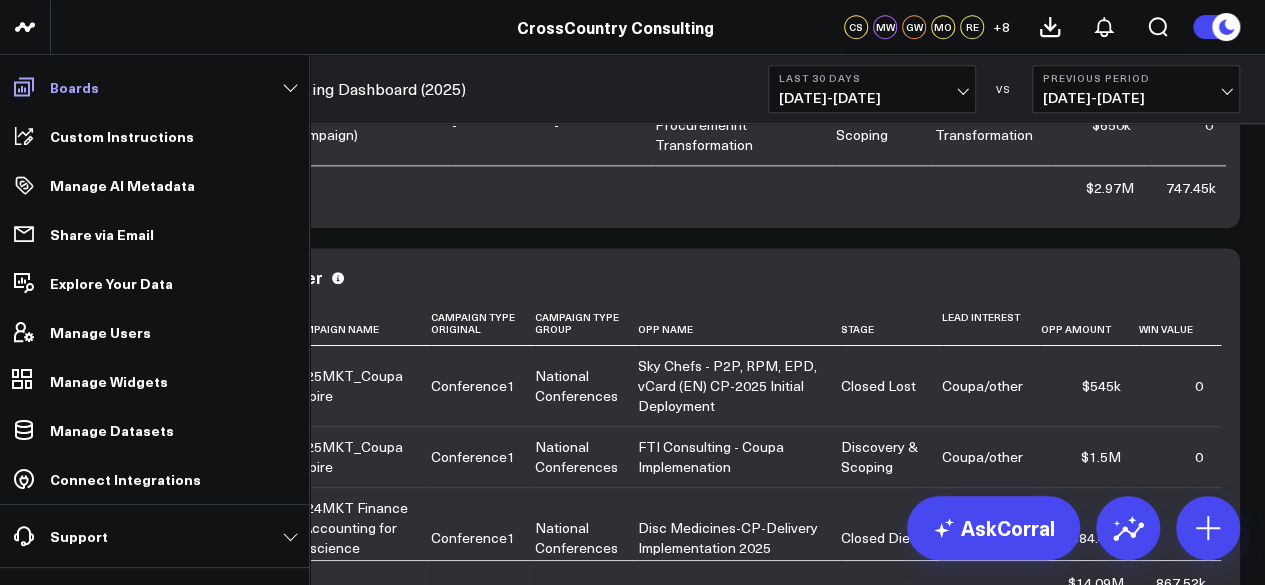 click 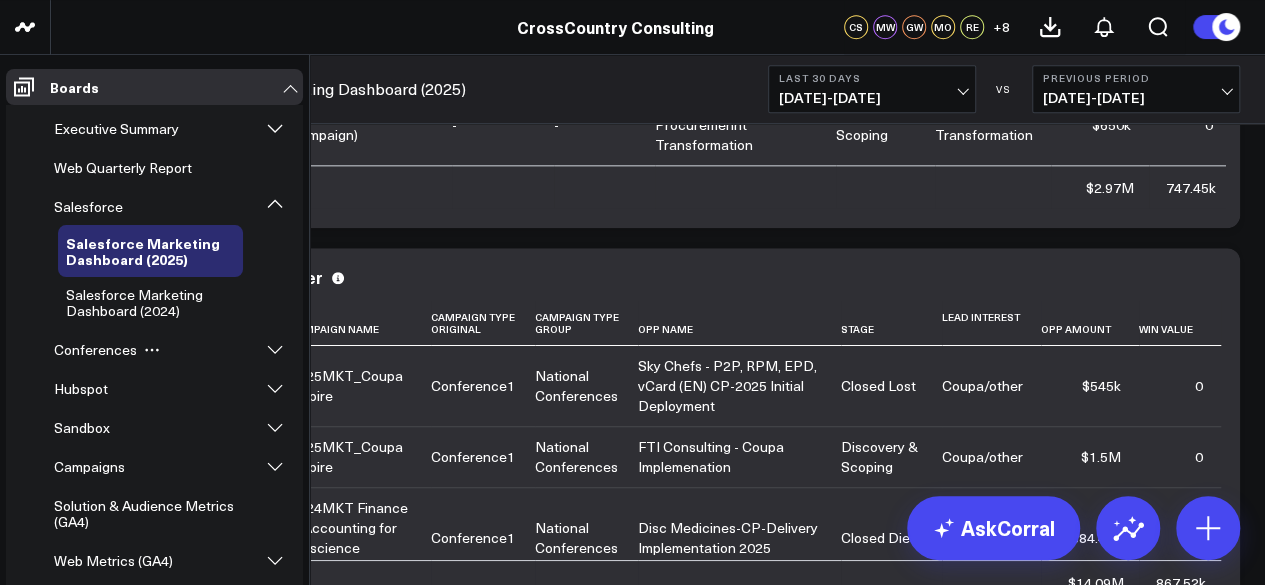 click 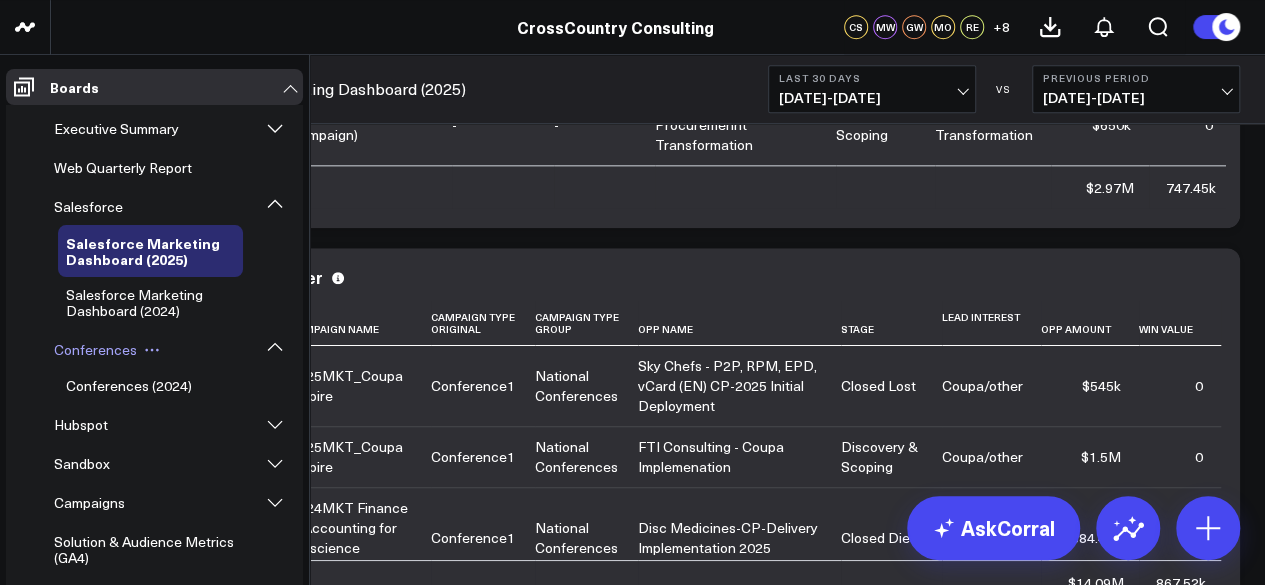 click on "Conferences" at bounding box center (95, 349) 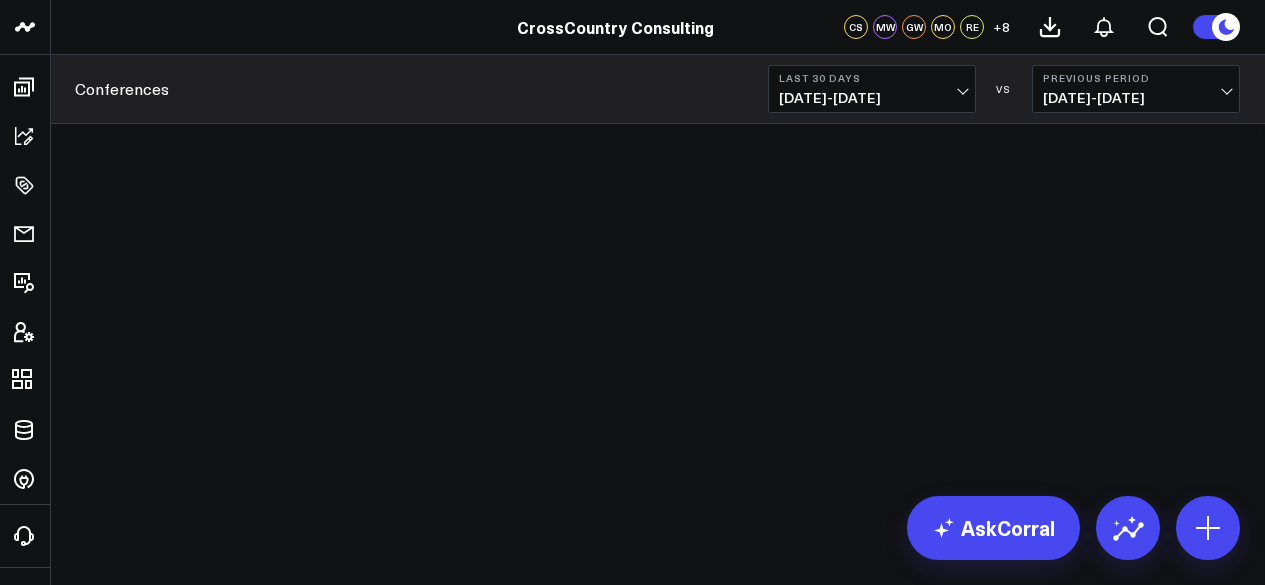 scroll, scrollTop: 0, scrollLeft: 0, axis: both 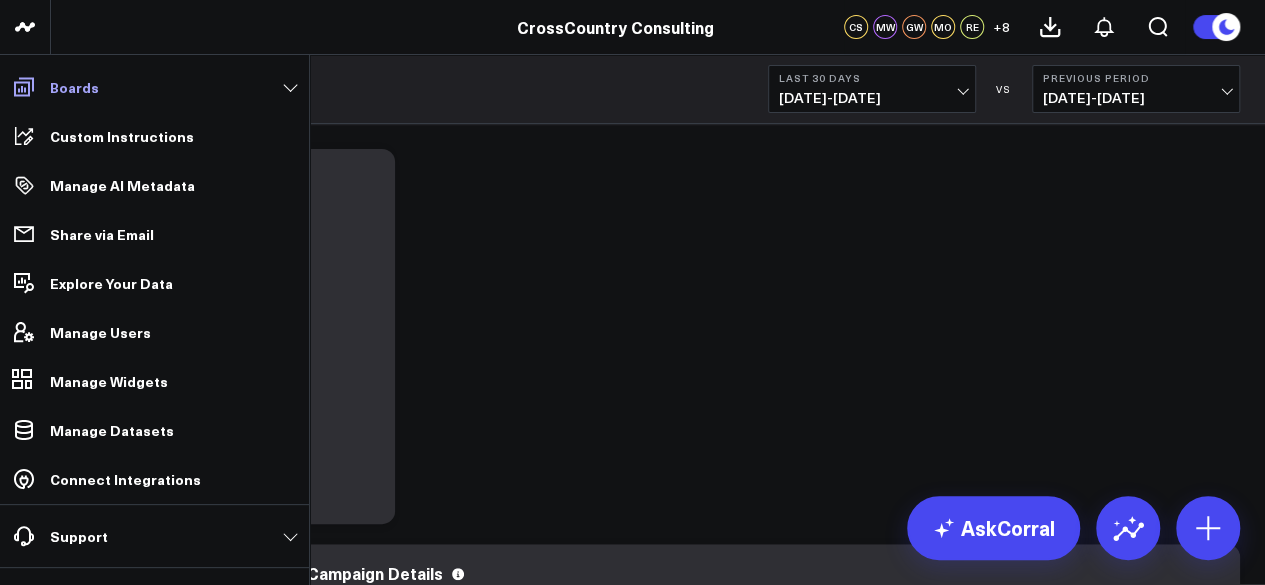 click 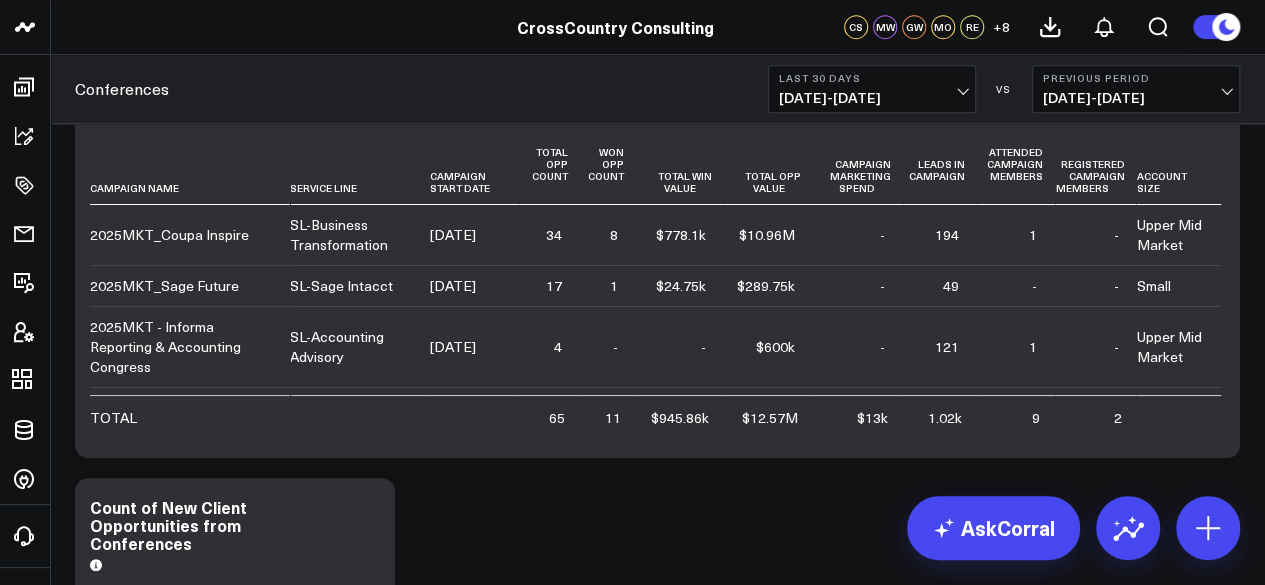 scroll, scrollTop: 464, scrollLeft: 0, axis: vertical 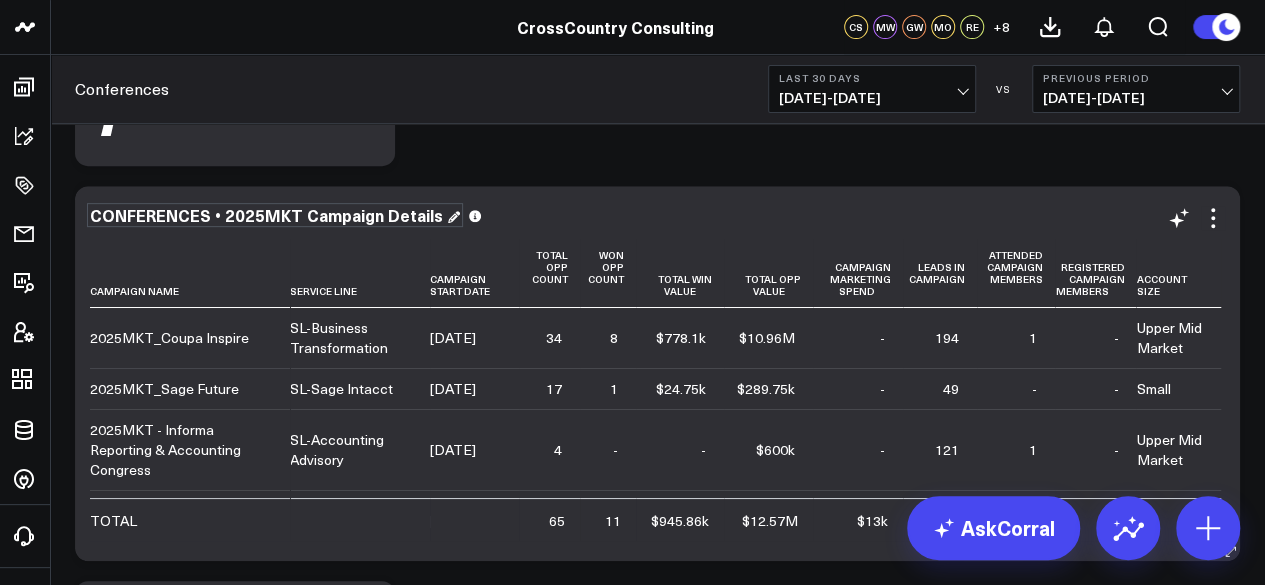 click on "CONFERENCES • 2025MKT Campaign Details" at bounding box center [275, 215] 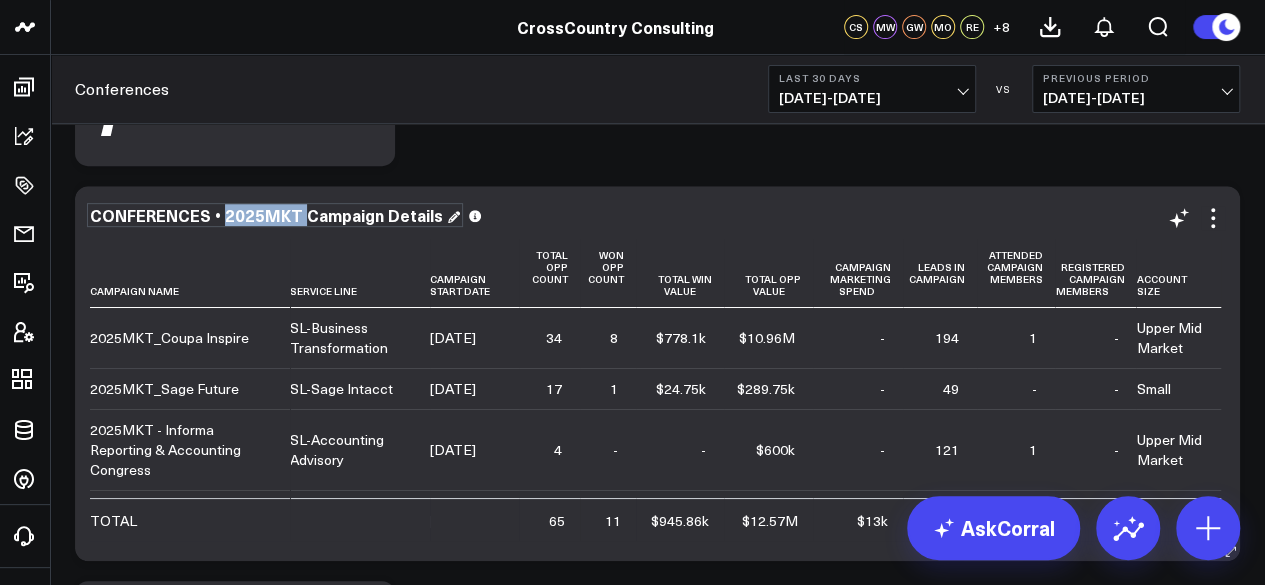 click on "CONFERENCES • 2025MKT Campaign Details" at bounding box center [275, 215] 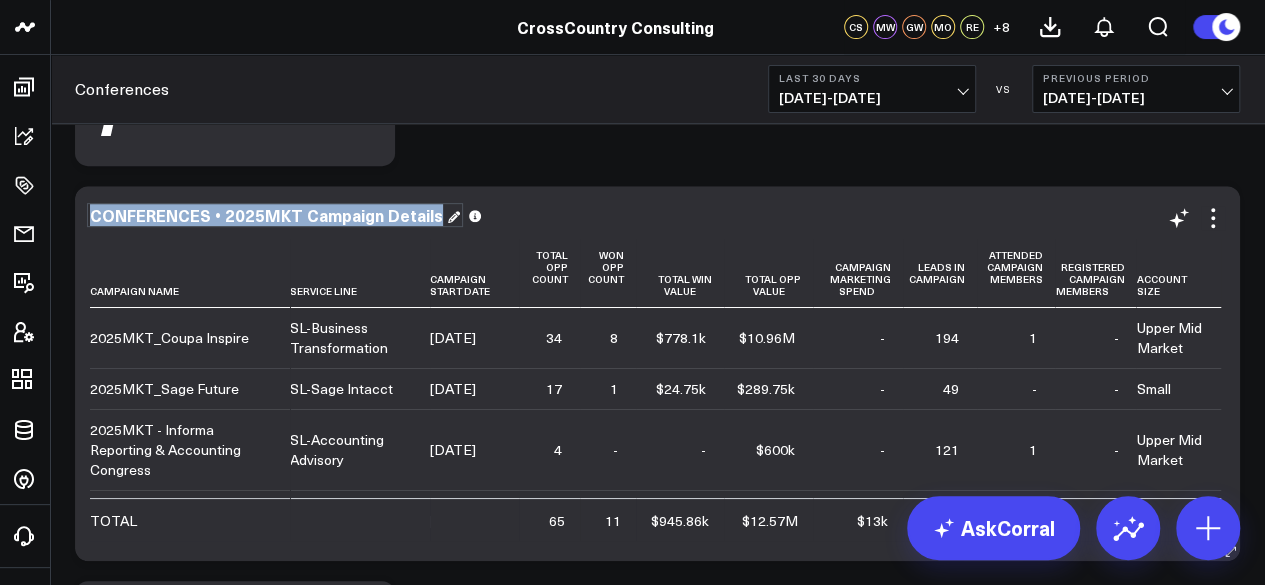 click on "CONFERENCES • 2025MKT Campaign Details" at bounding box center [275, 215] 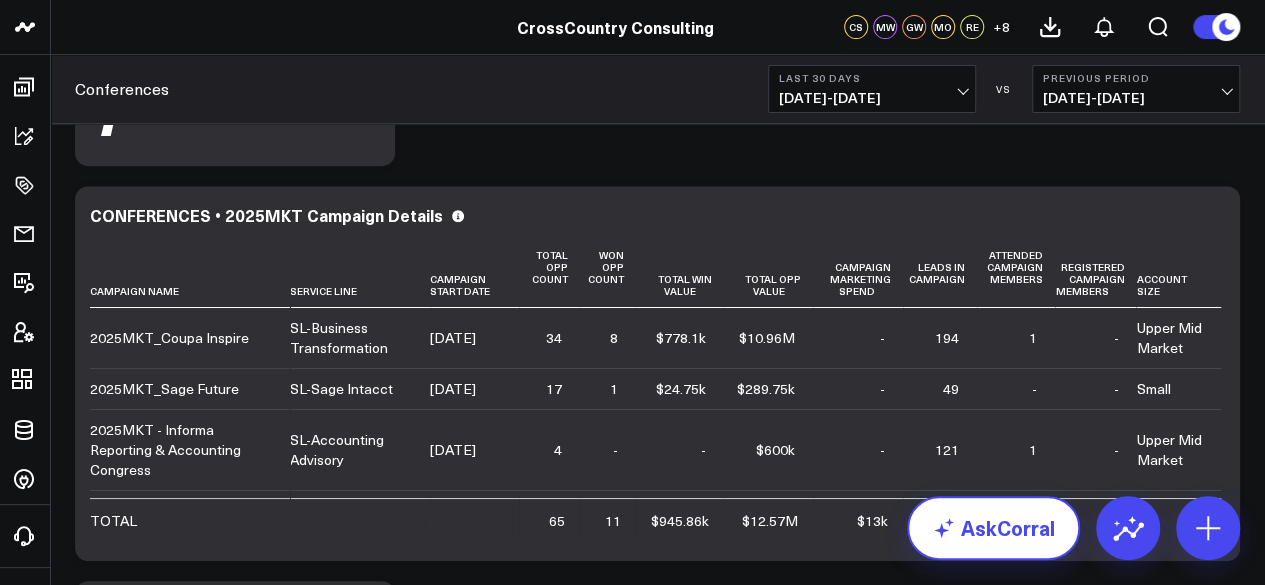 click on "AskCorral" at bounding box center [993, 528] 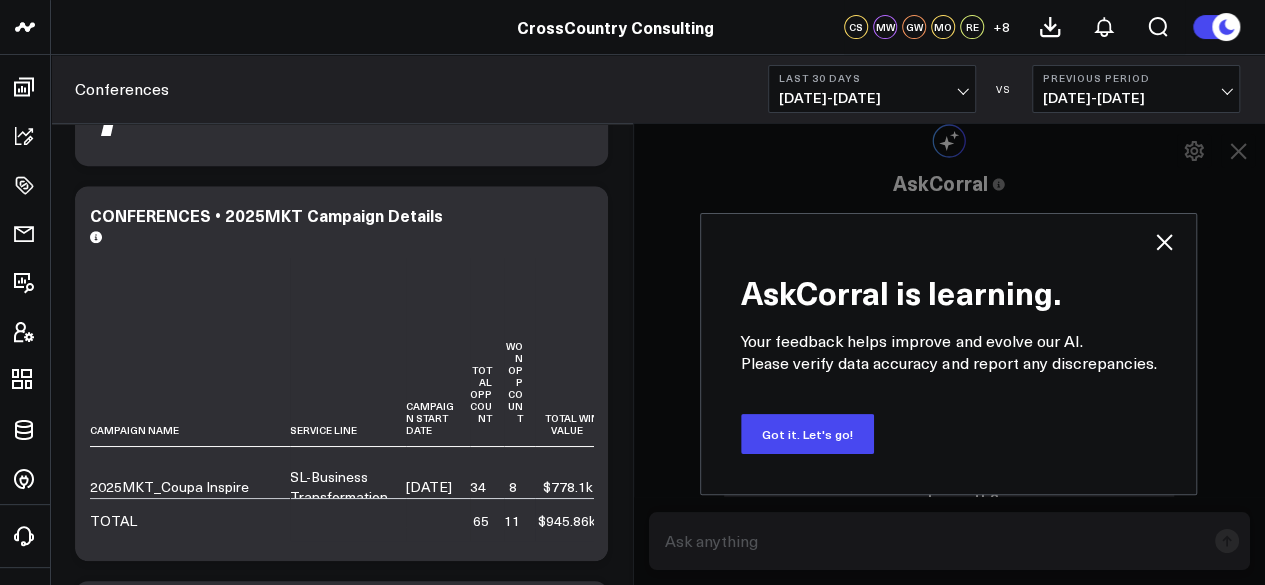 scroll, scrollTop: 1100, scrollLeft: 0, axis: vertical 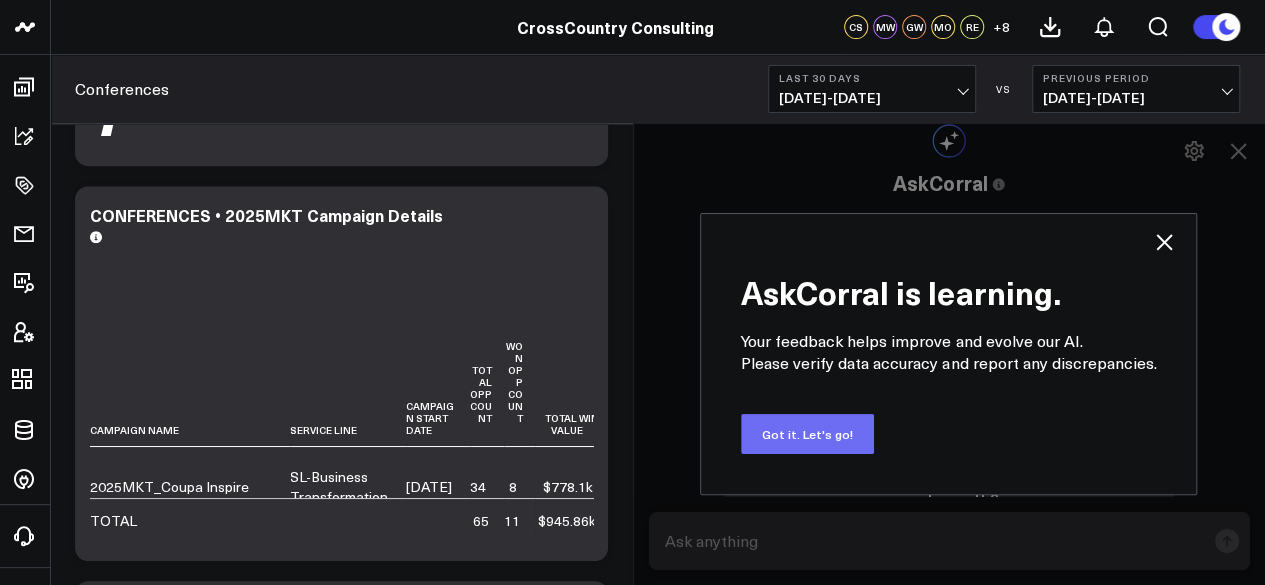 click on "Got it. Let's go!" at bounding box center (807, 434) 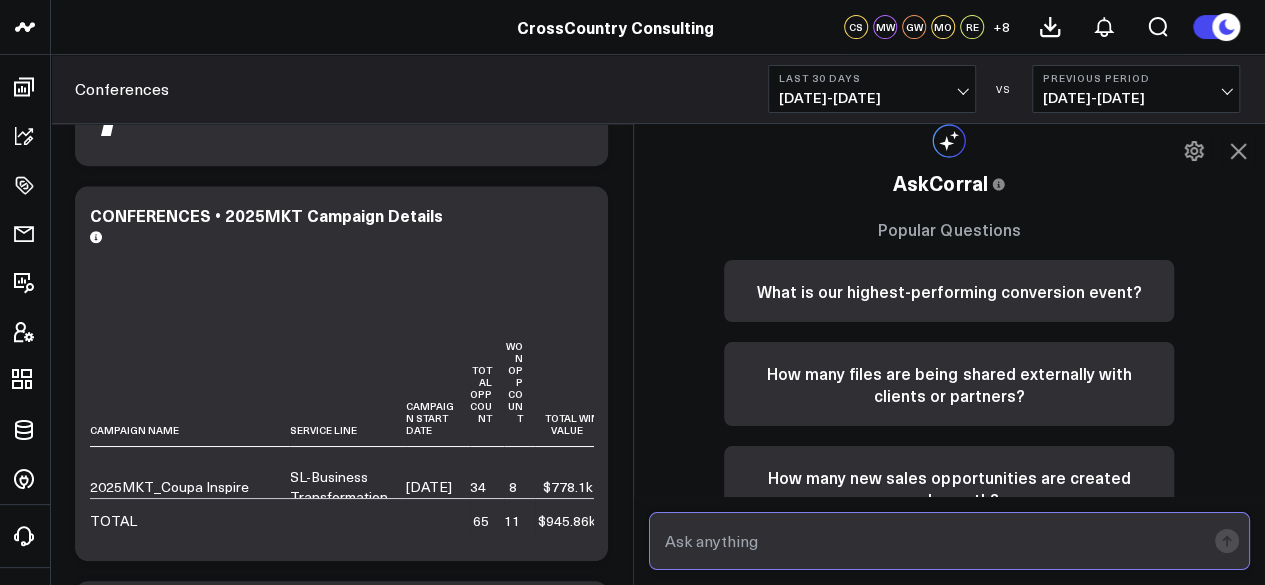click at bounding box center [933, 541] 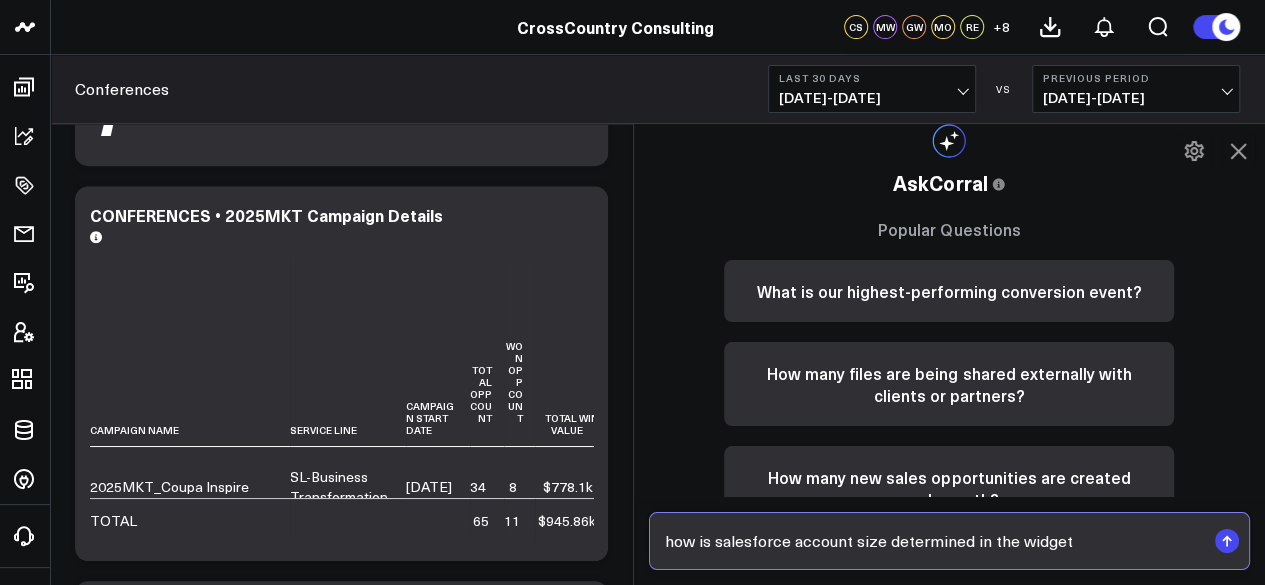 paste on "CONFERENCES • 2025MKT Campaign Details" 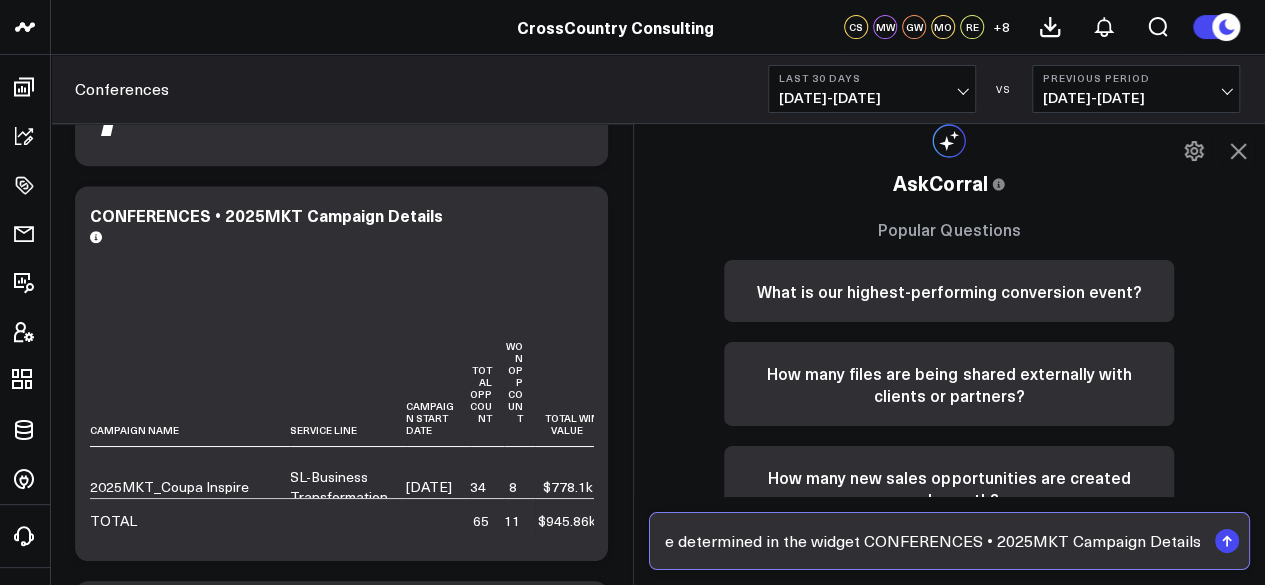 type on "how is salesforce account size determined in the widget CONFERENCES • 2025MKT Campaign Details?" 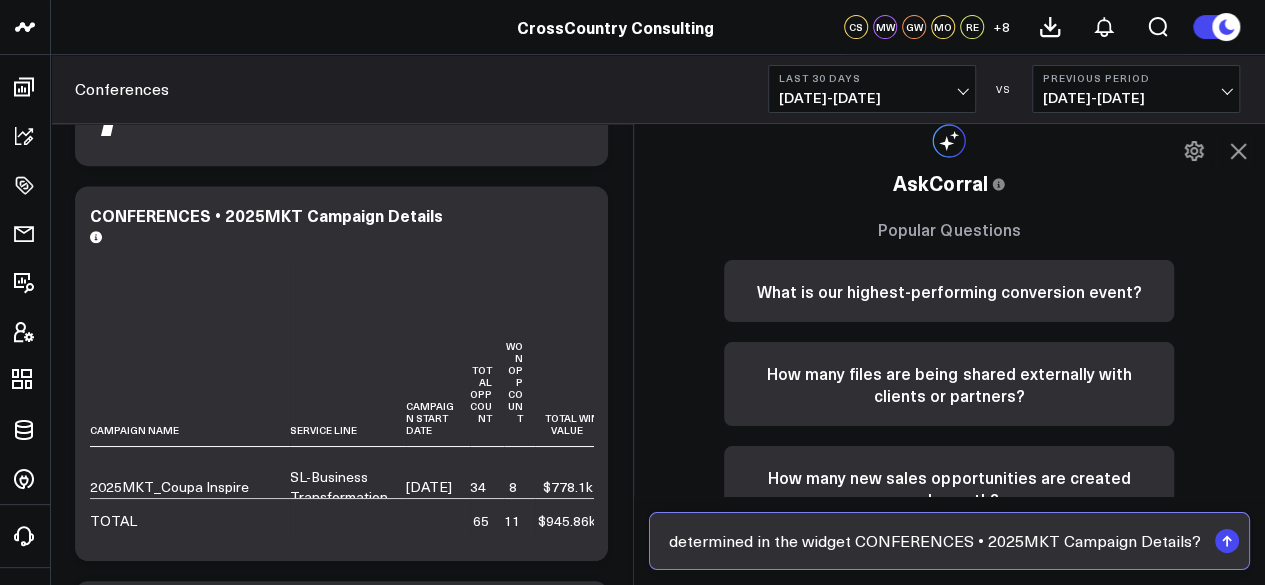 scroll, scrollTop: 0, scrollLeft: 0, axis: both 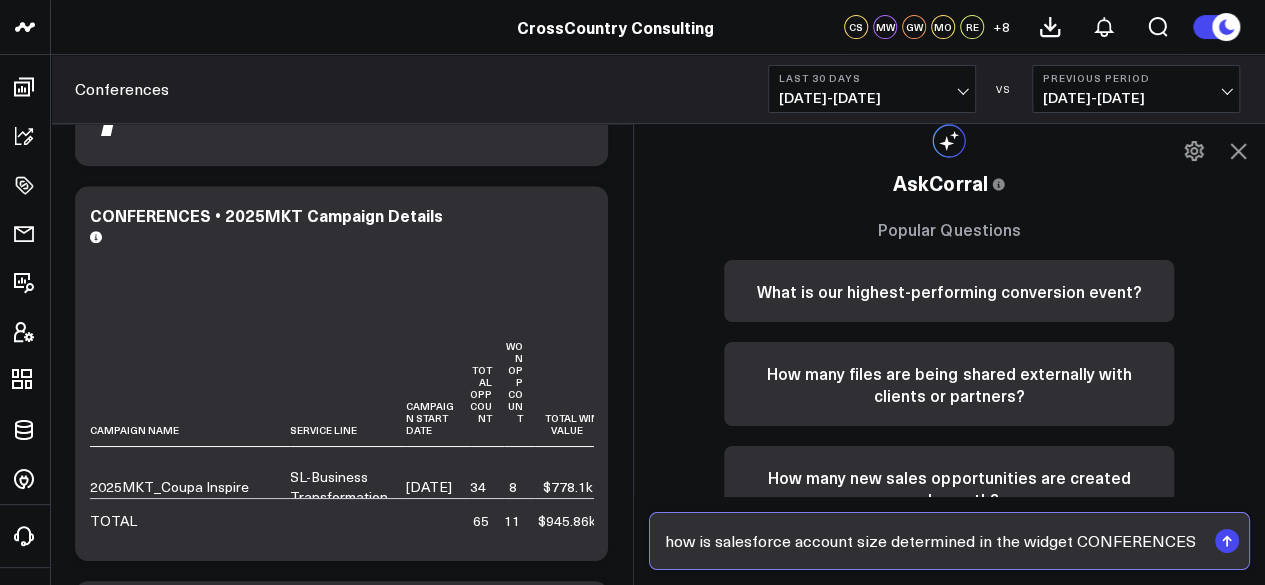 type 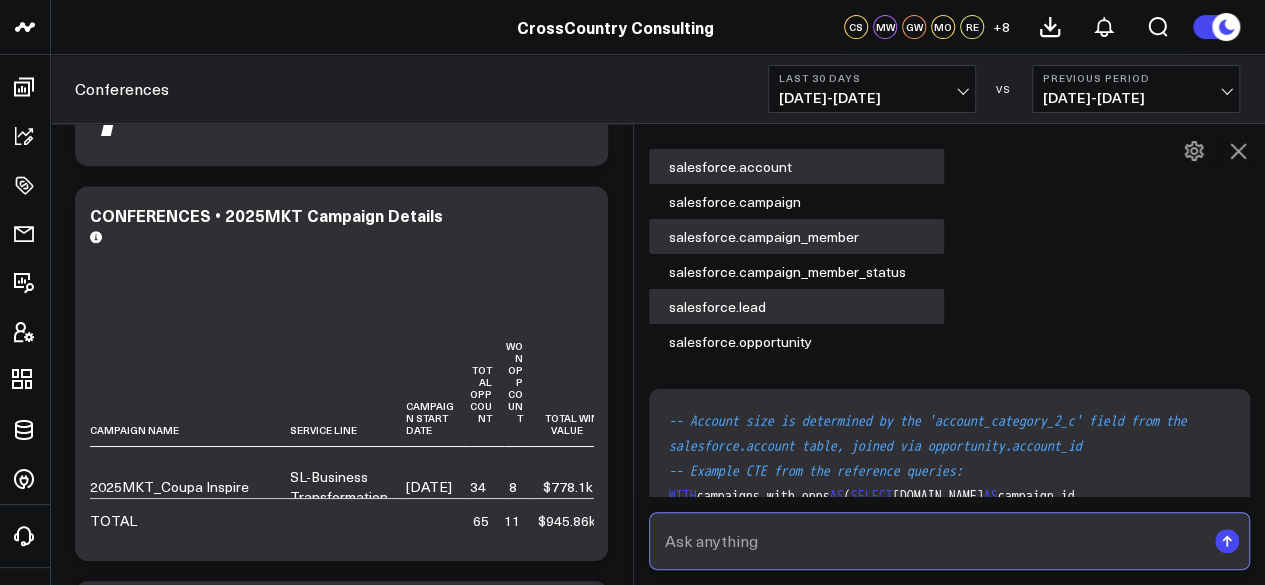 scroll, scrollTop: 157, scrollLeft: 0, axis: vertical 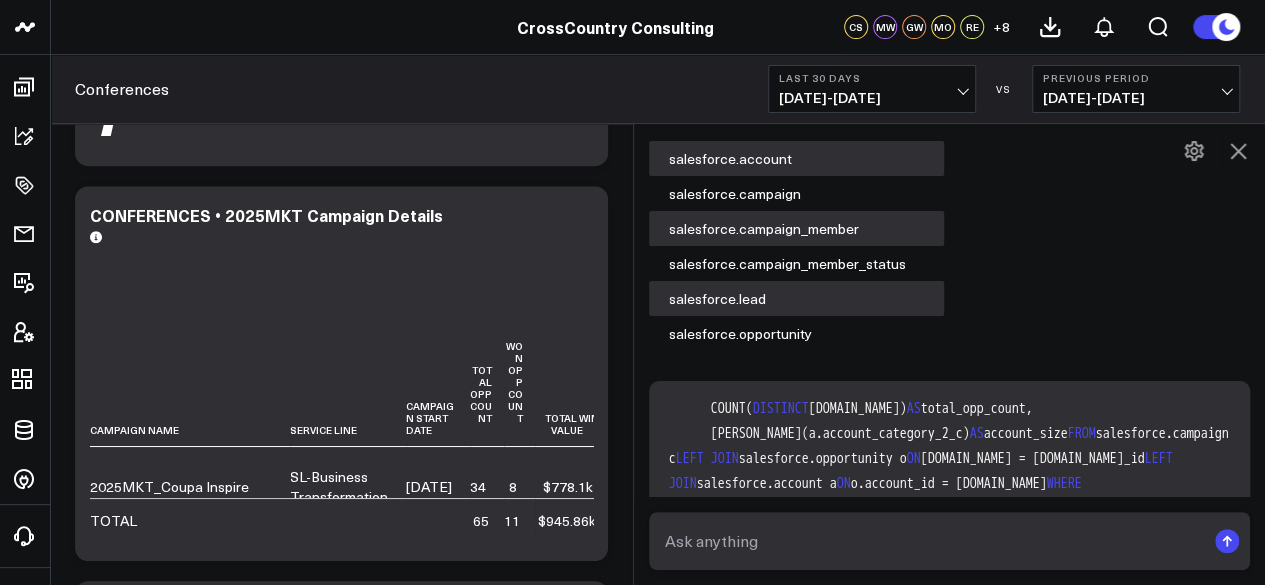 click 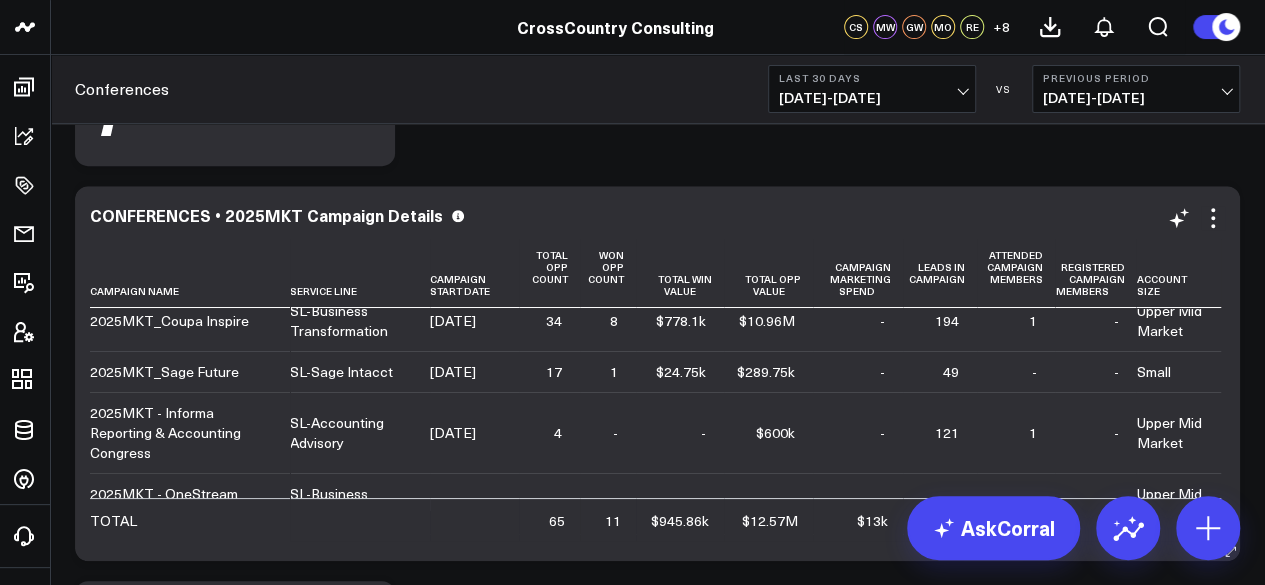 scroll, scrollTop: 0, scrollLeft: 0, axis: both 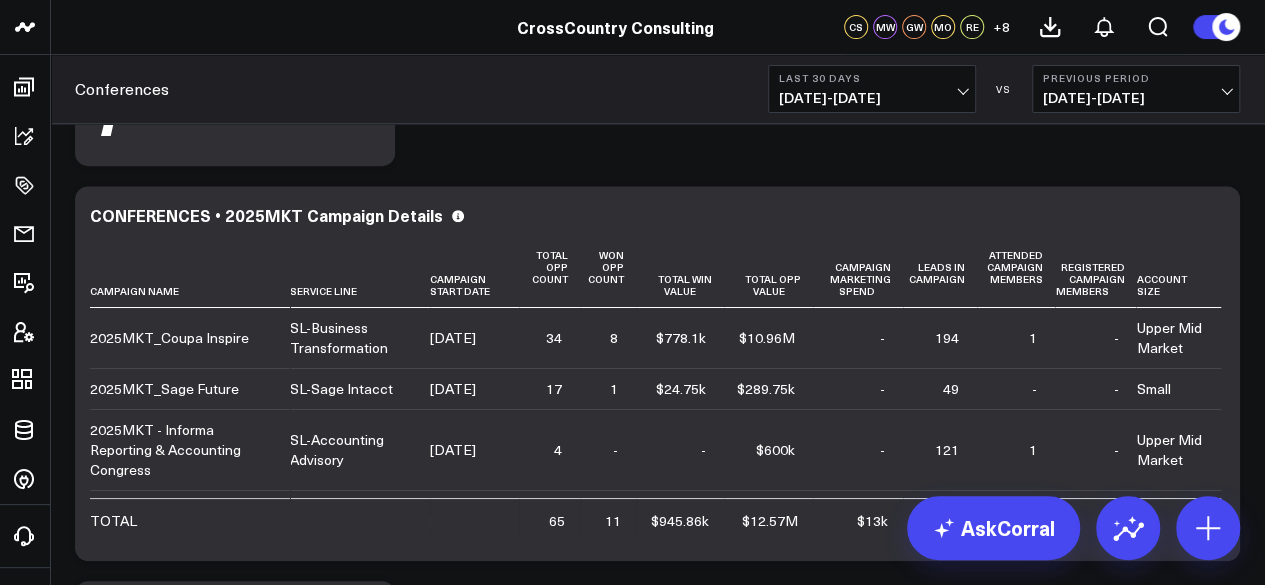 click on "Modify via AI Copy link to widget Ask support Remove Create linked copy Executive Summary Executive Summary (2024) Web Quarterly Report Salesforce Salesforce Marketing Dashboard (2025) Salesforce Marketing Dashboard (2024) Conferences Conferences (2024) Hubspot Hubspot 2024 Sandbox Updates to 2025 Exec Summary march 12 (Alina) LinkedIn Ads Campaigns SCS Acquisition (NetSuite) Archive B4 Q1 - Campaign Details B4 Q2 - Campaign Details Gartner CFO - Campaign Details B4 Q3 - Campaign Details Campaigns (2024) Iceberg 2.0 FAST TAS CARE Solution & Audience Metrics (GA4) Web Metrics (GA4) AI & LLM Metrics Google Ads Paid Search Paid Search Campaign Trends LinkedIn Paid Social Brand Insights Brand Insights Scoring Marketing Events Ads, Awards, Media, PR Social Media Thought Leadership Thought Leadership (2024) Thought Leadership (2025) FILTER BY Market, Solution, and Tech Partner Monthly Leads, Conferences, and Events report Google Ads Google Search Console Duplicate to Executive Summary Executive Summary (2024) FAST" at bounding box center [657, 571] 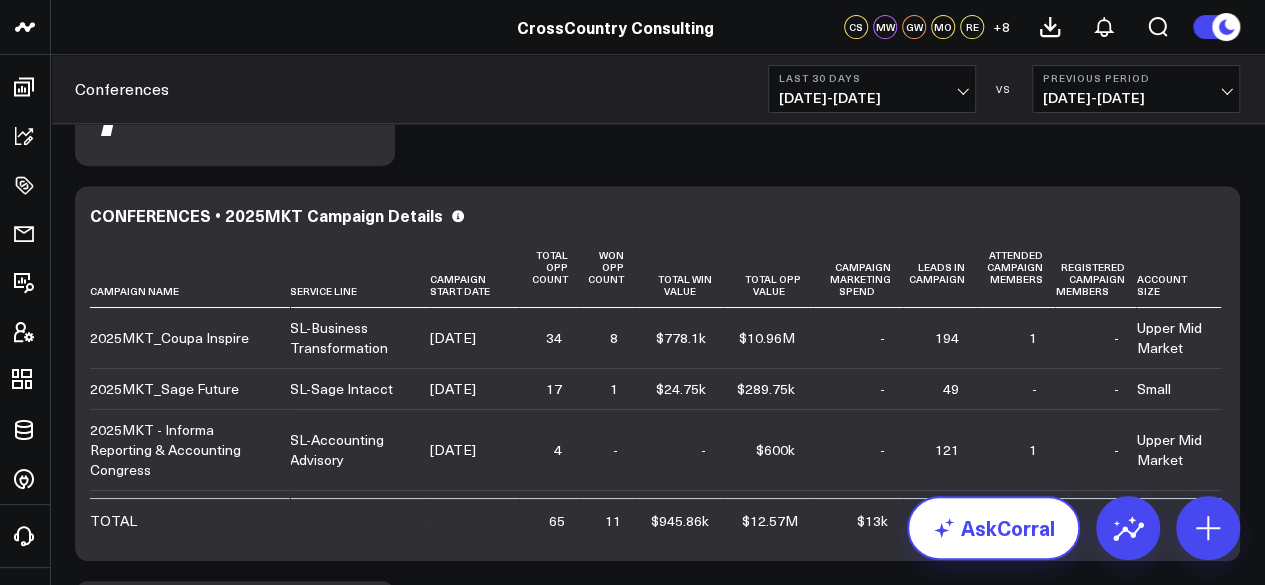 click on "AskCorral" at bounding box center [993, 528] 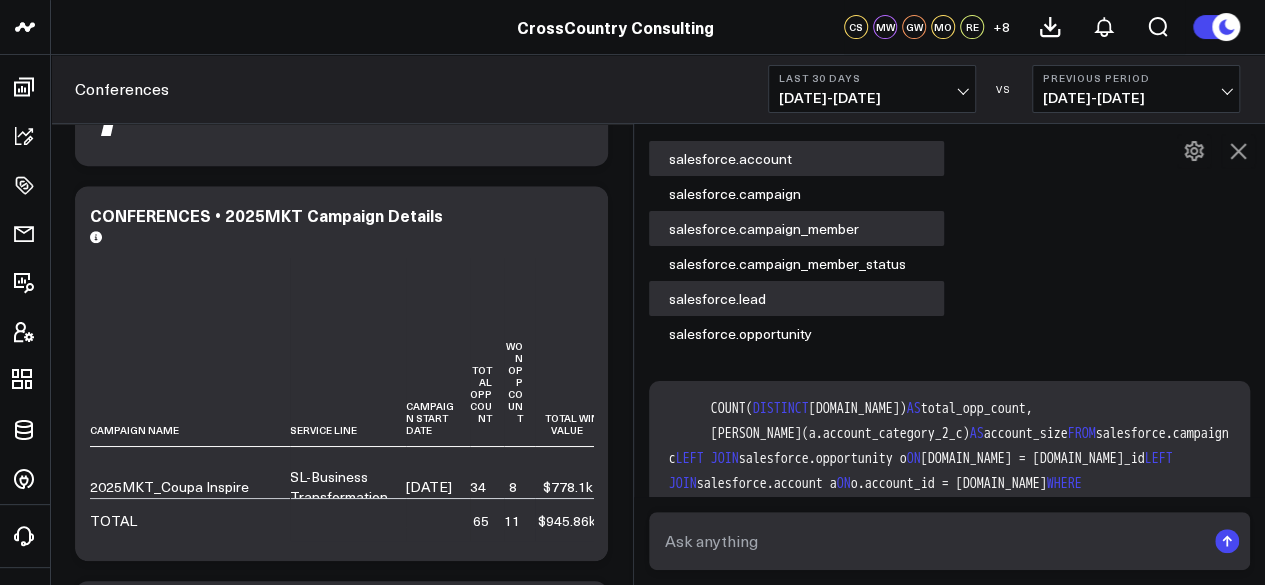 scroll, scrollTop: 1100, scrollLeft: 0, axis: vertical 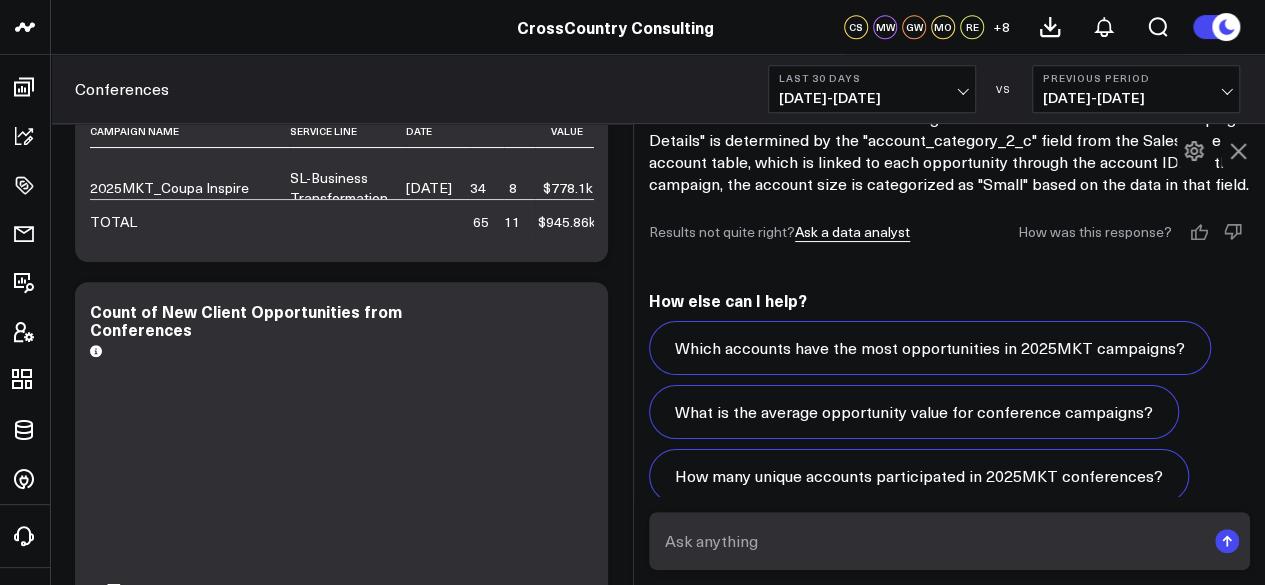click 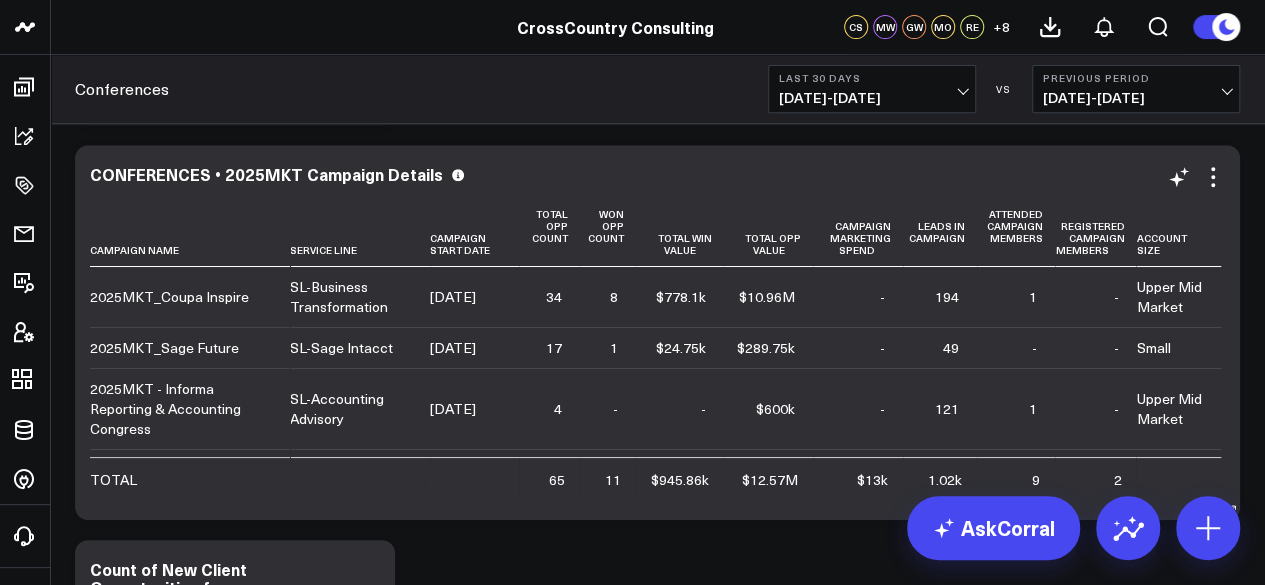 scroll, scrollTop: 394, scrollLeft: 0, axis: vertical 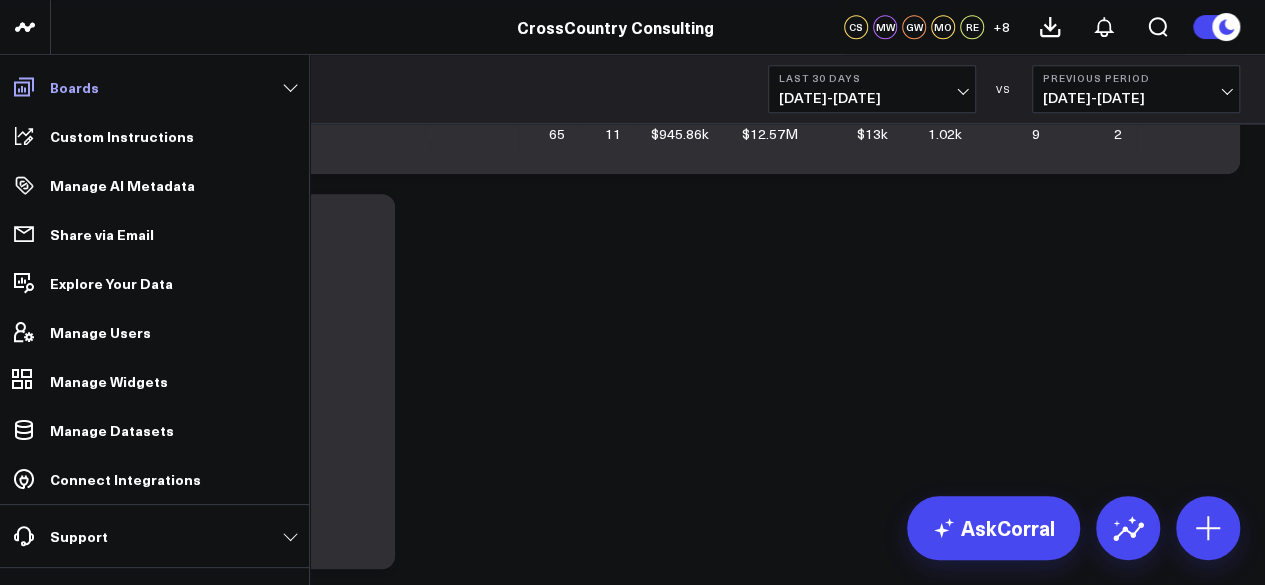 click 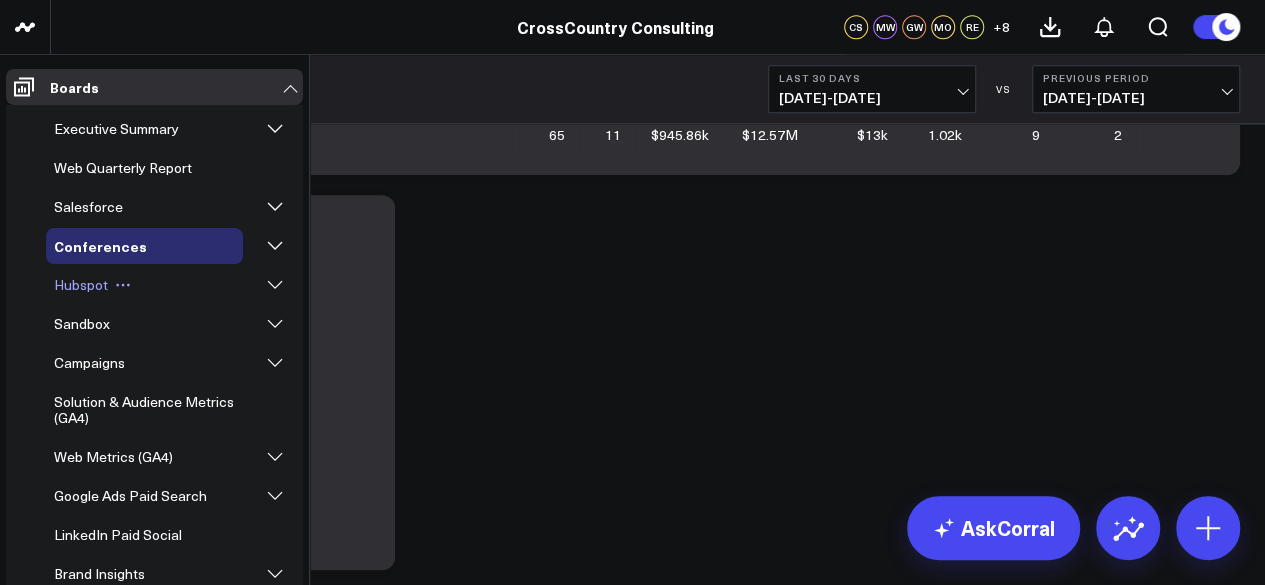 click on "Hubspot" at bounding box center [81, 284] 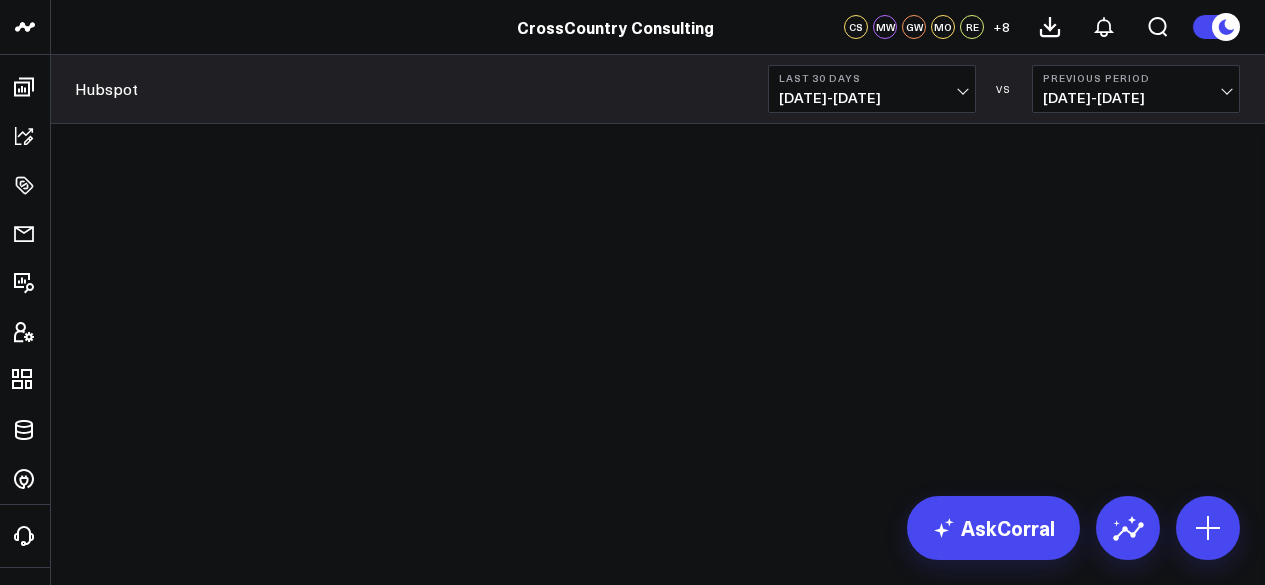 scroll, scrollTop: 0, scrollLeft: 0, axis: both 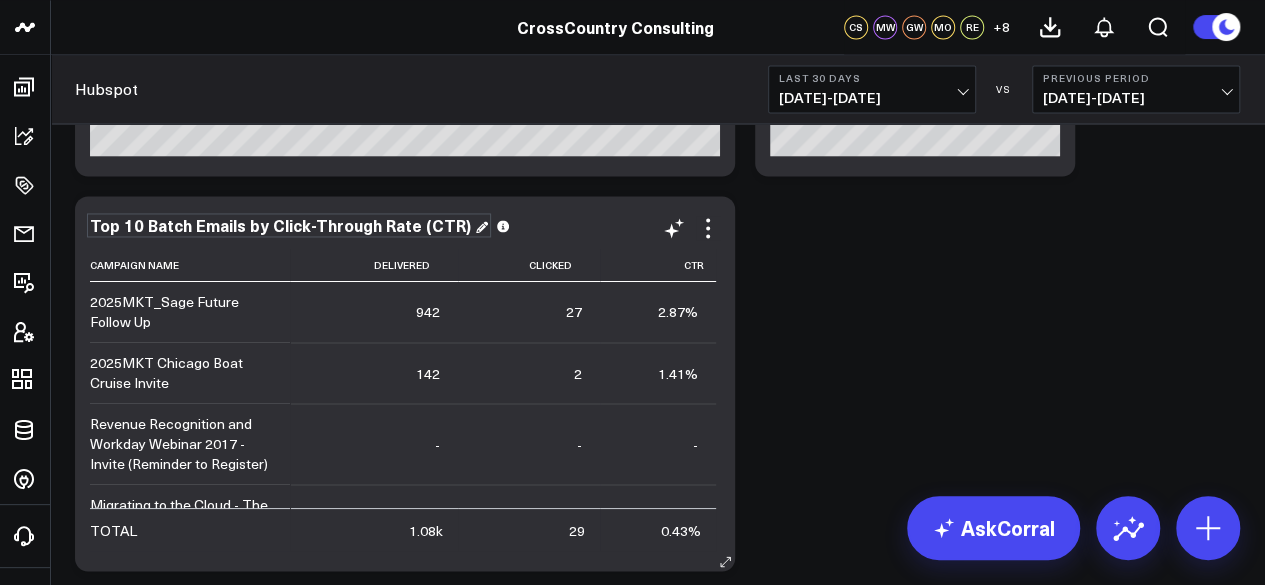 click on "Top 10 Batch Emails by Click-Through Rate (CTR)" at bounding box center [289, 225] 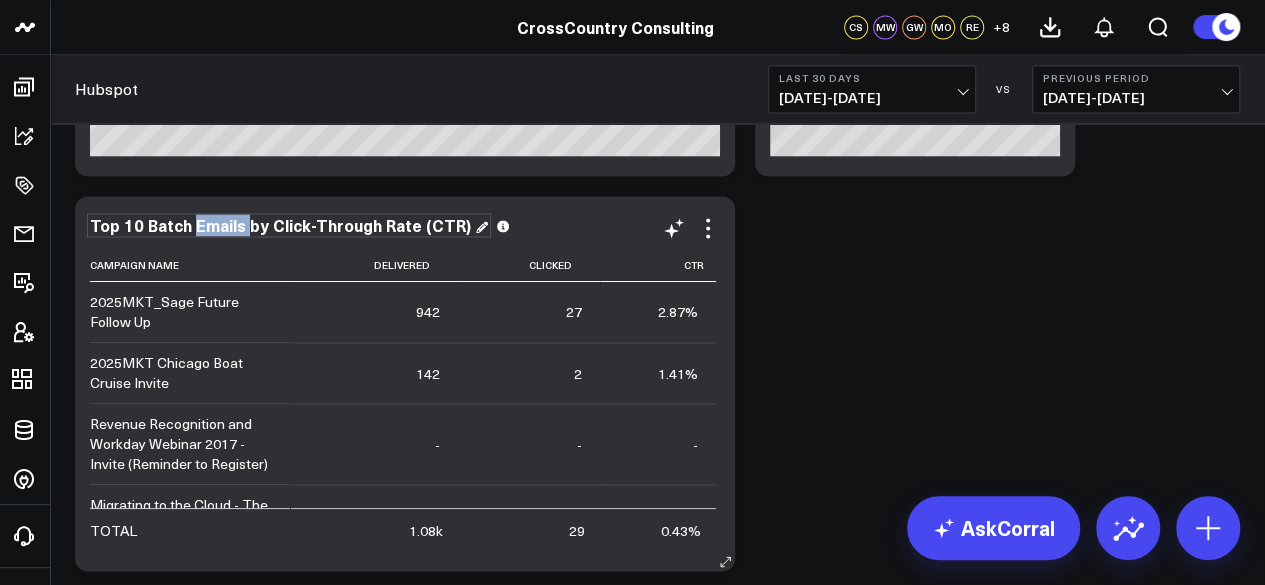 click on "Top 10 Batch Emails by Click-Through Rate (CTR)" at bounding box center (289, 225) 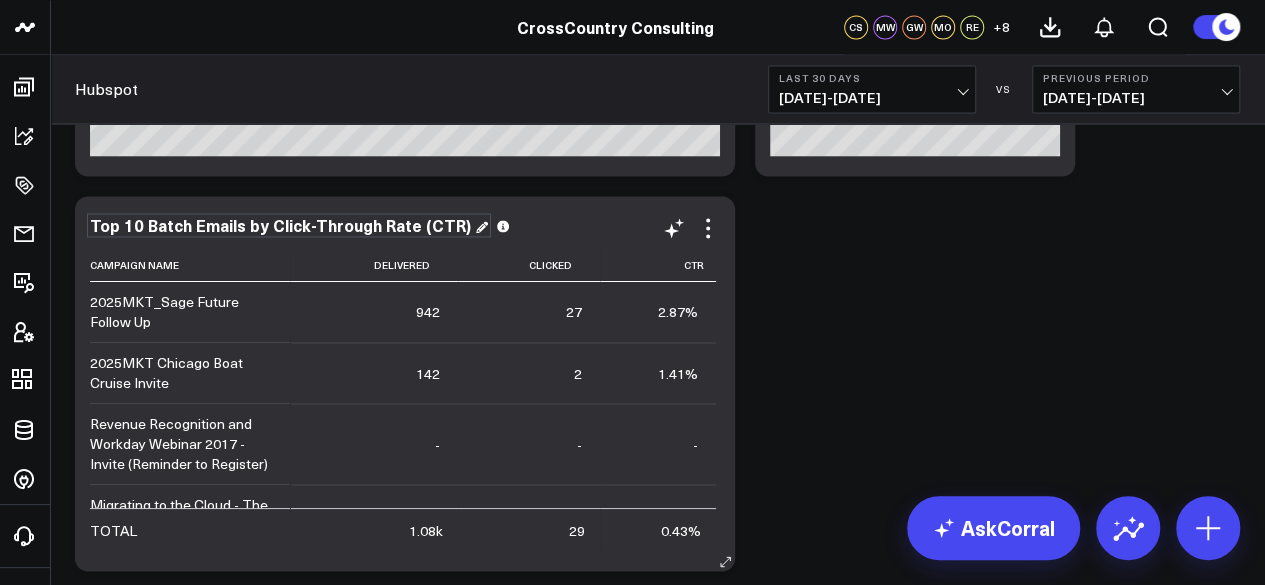 click on "Top 10 Batch Emails by Click-Through Rate (CTR)" at bounding box center (289, 225) 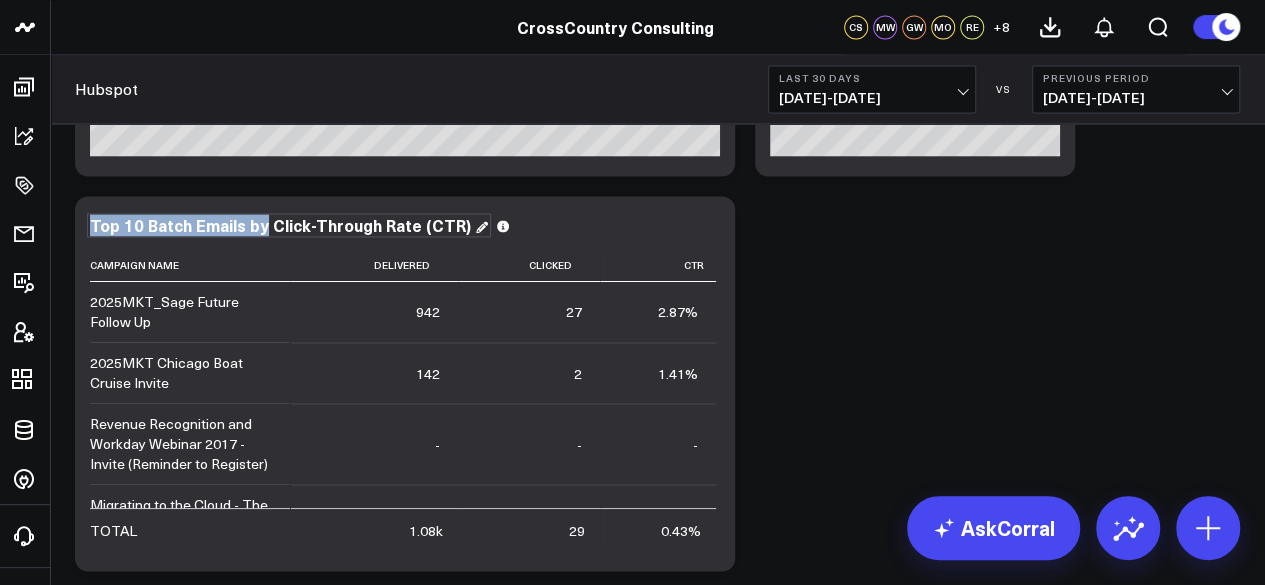 drag, startPoint x: 259, startPoint y: 220, endPoint x: 71, endPoint y: 230, distance: 188.26576 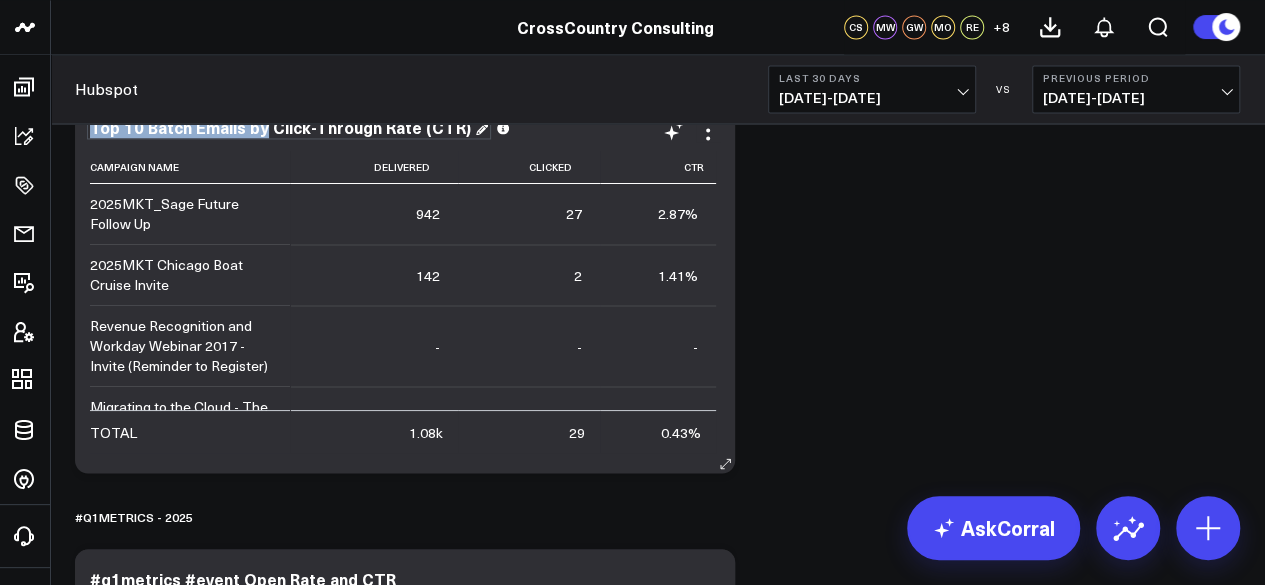 scroll, scrollTop: 1623, scrollLeft: 0, axis: vertical 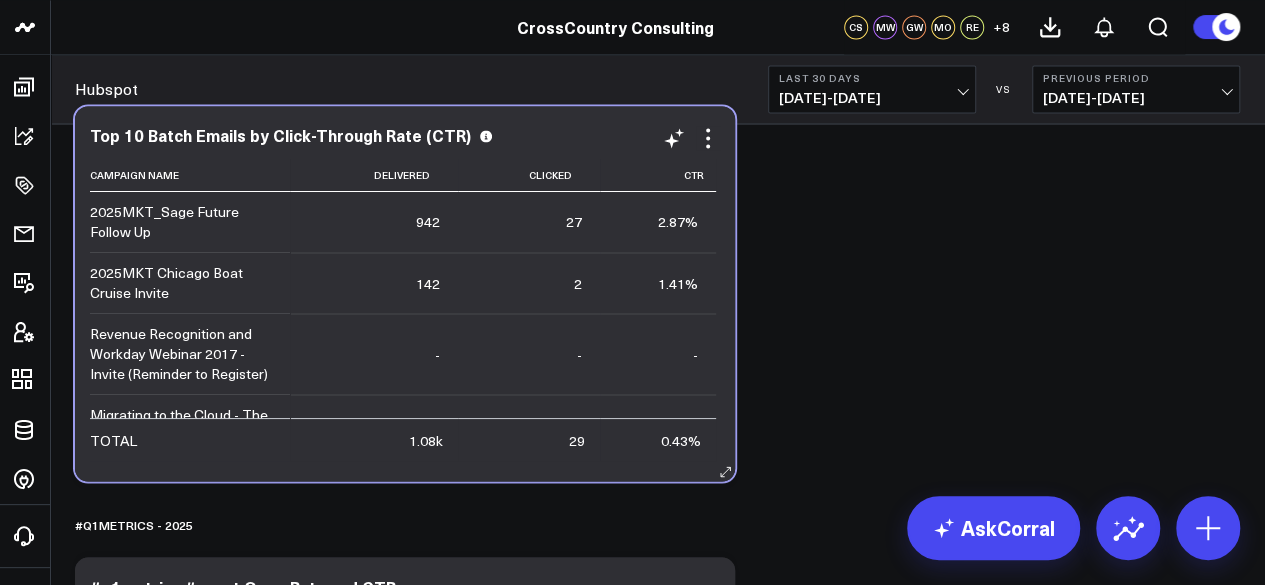 click on "2025MKT_Sage Future Follow Up" at bounding box center (181, 222) 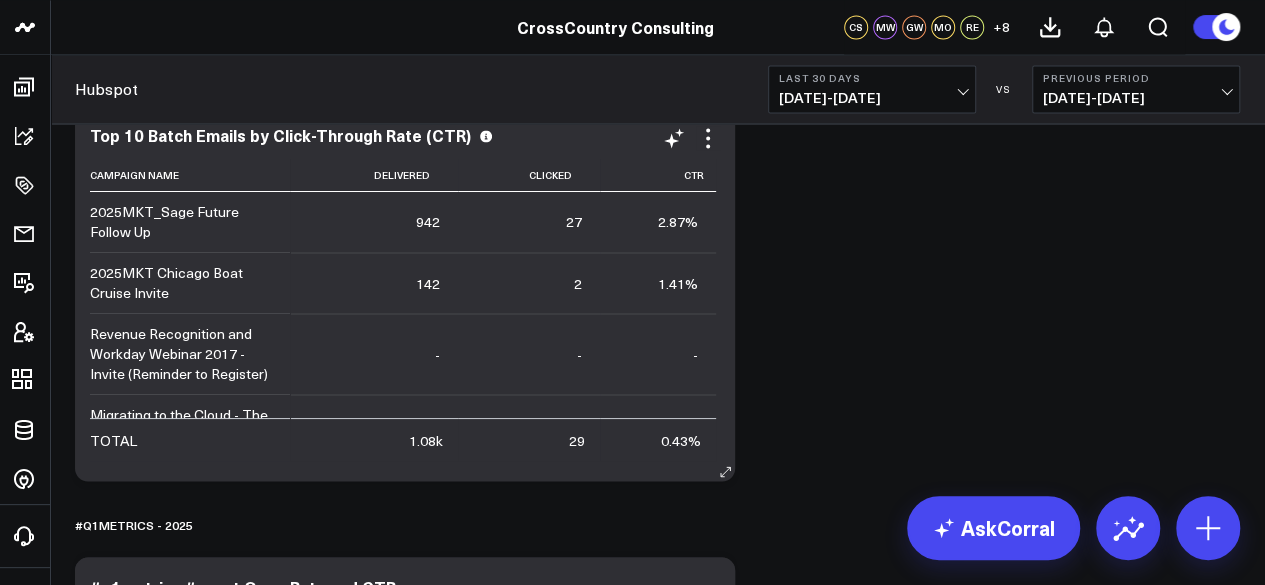 click on "2025MKT_Sage Future Follow Up" at bounding box center (181, 222) 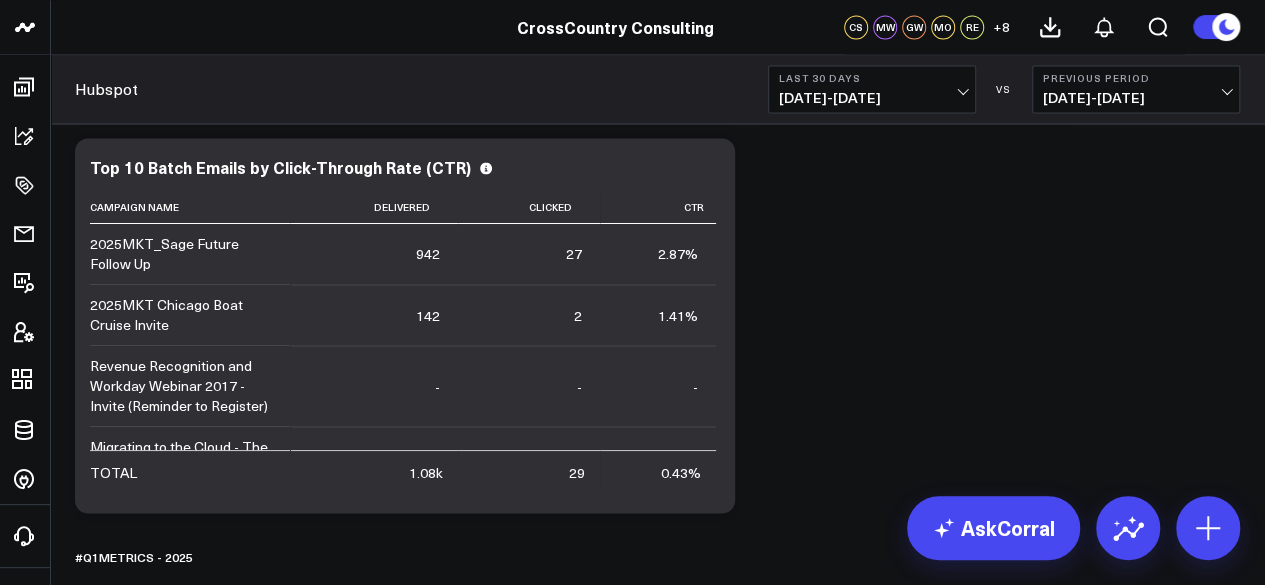 scroll, scrollTop: 1597, scrollLeft: 0, axis: vertical 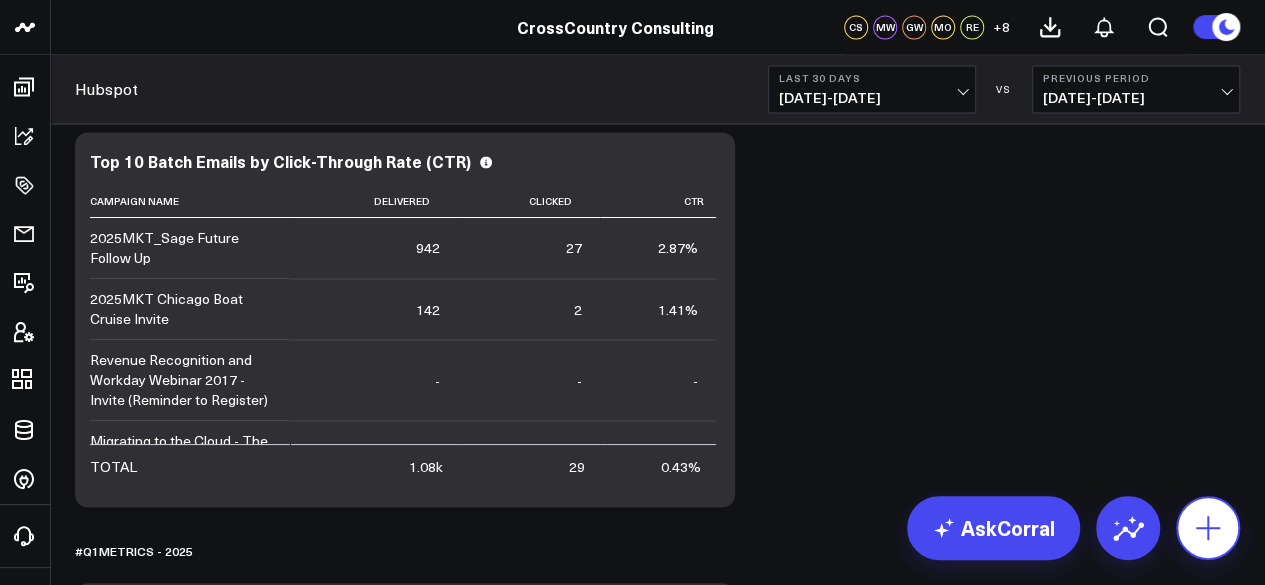 click 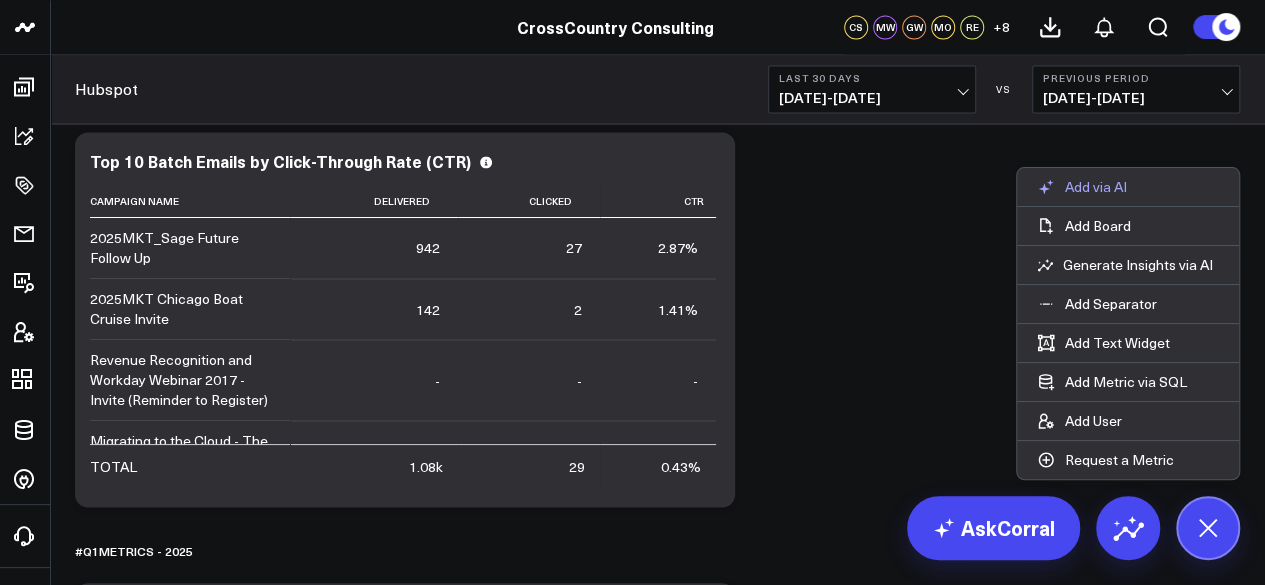 click on "Add via AI" at bounding box center [1096, 187] 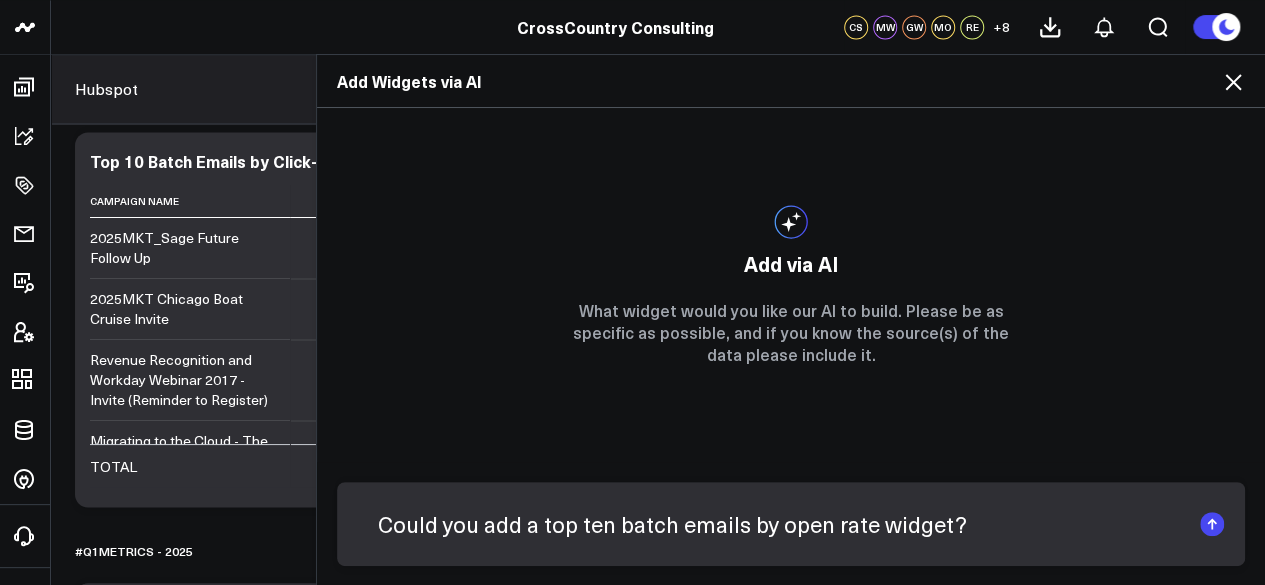type on "Could you add a top ten batch emails by open rate widget?" 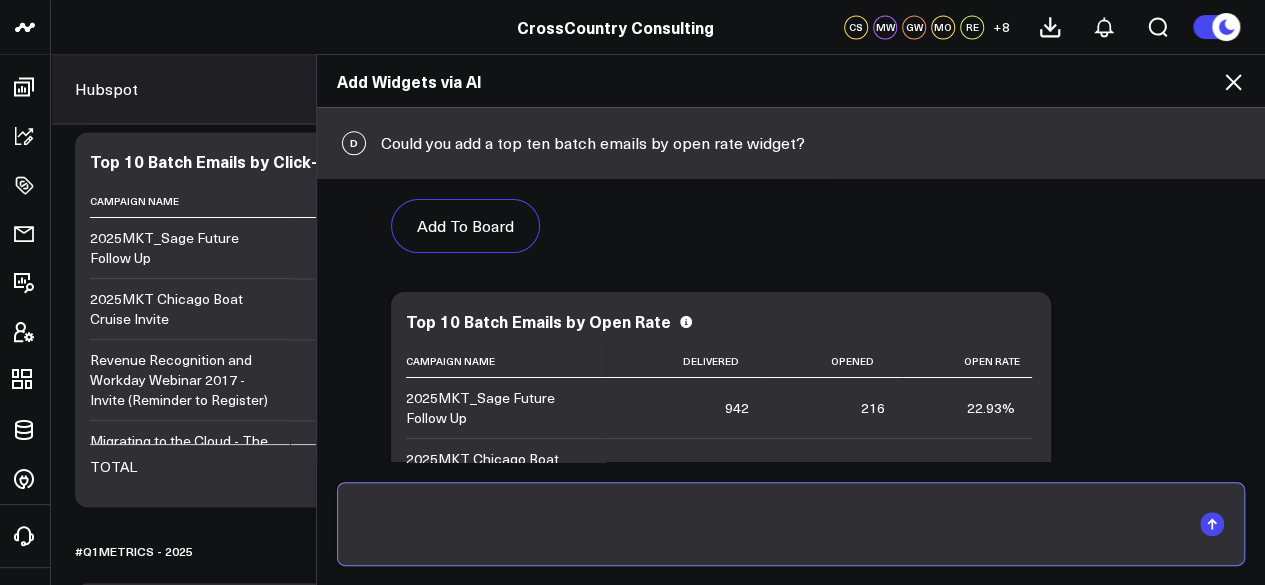scroll, scrollTop: 489, scrollLeft: 0, axis: vertical 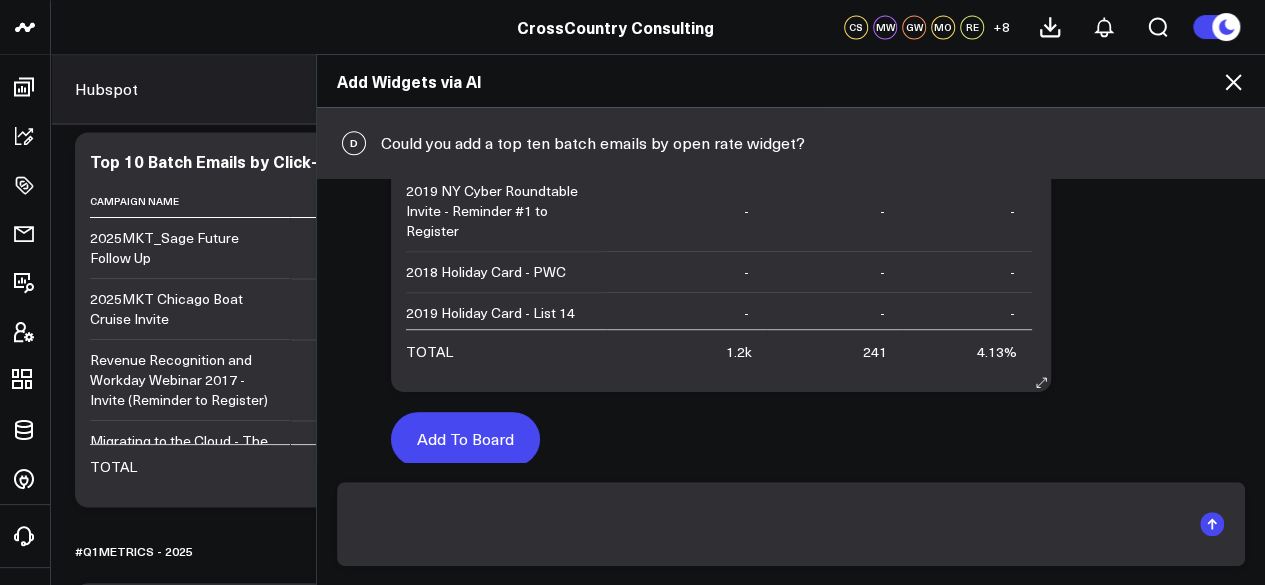 click on "Add To Board" at bounding box center (465, 439) 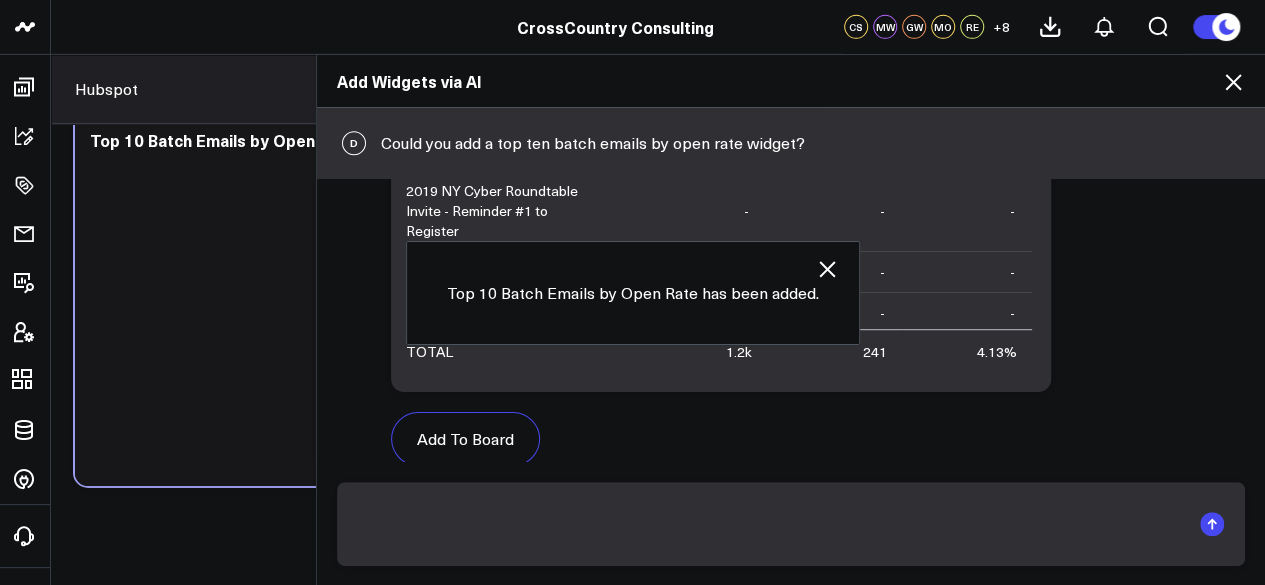 scroll, scrollTop: 3284, scrollLeft: 0, axis: vertical 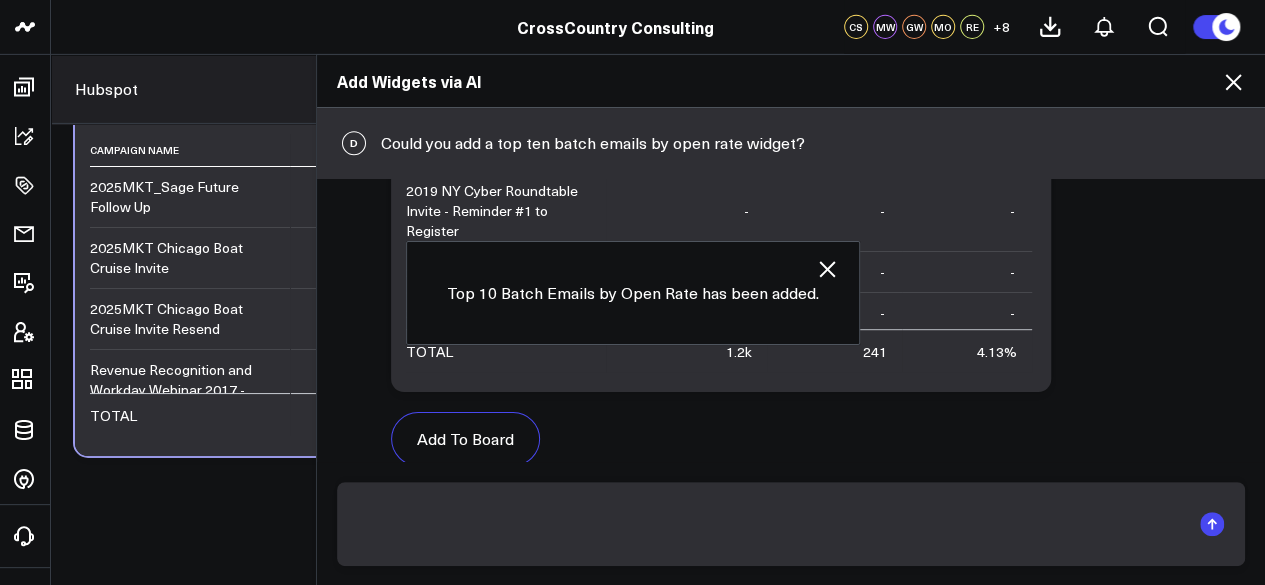 click 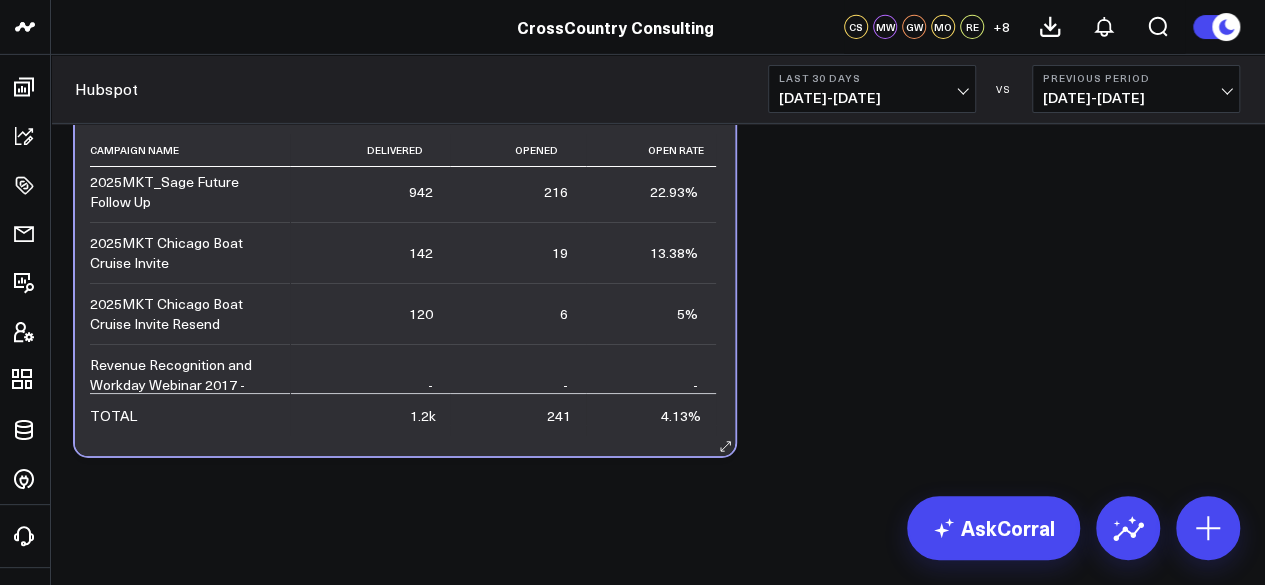 scroll, scrollTop: 0, scrollLeft: 0, axis: both 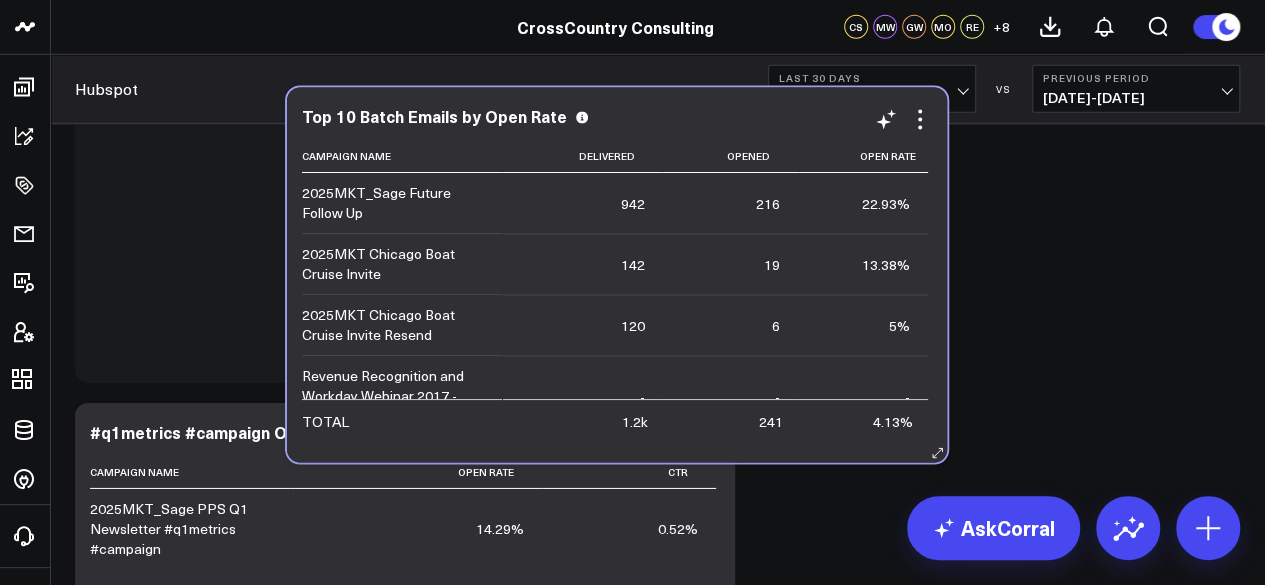 drag, startPoint x: 517, startPoint y: 456, endPoint x: 642, endPoint y: 271, distance: 223.27113 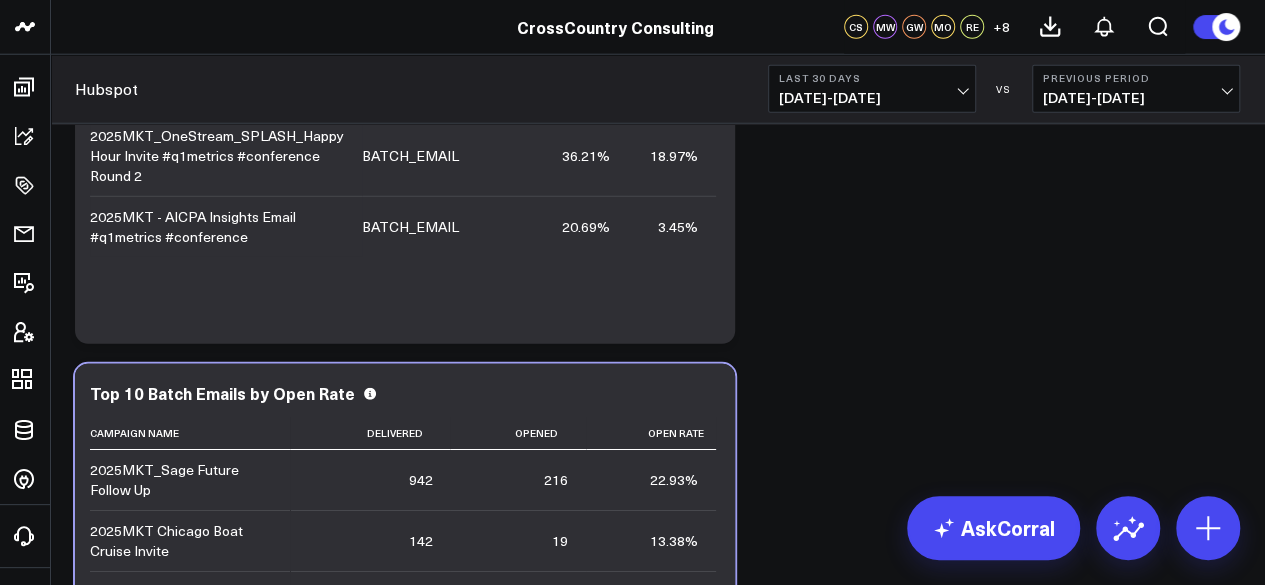 scroll, scrollTop: 2604, scrollLeft: 0, axis: vertical 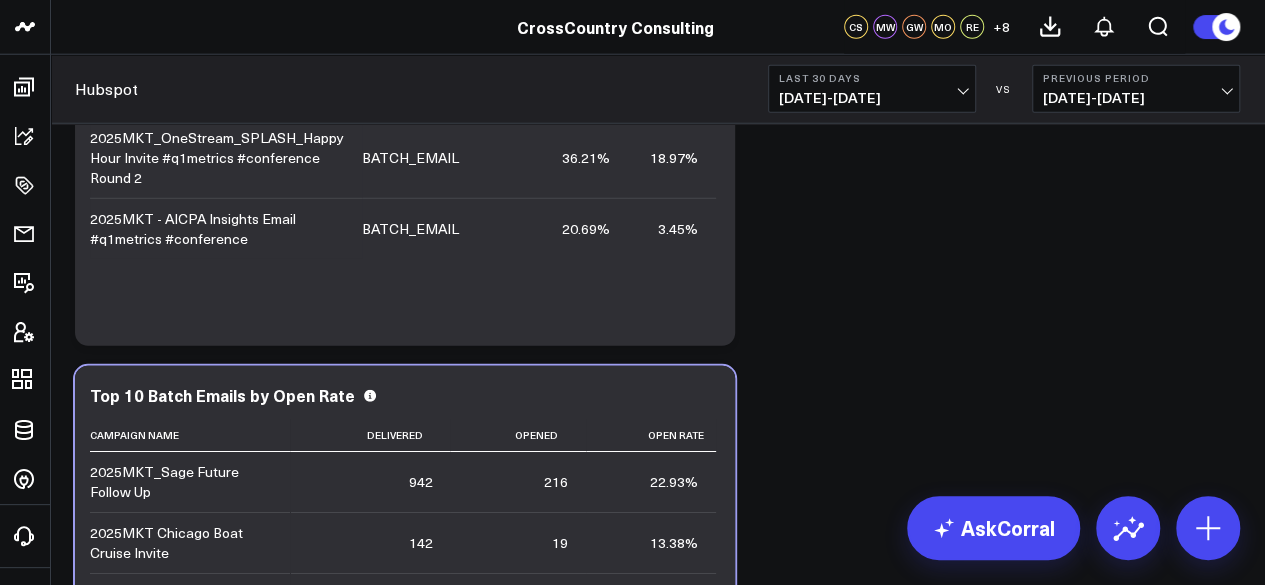 drag, startPoint x: 834, startPoint y: 309, endPoint x: 738, endPoint y: 253, distance: 111.13955 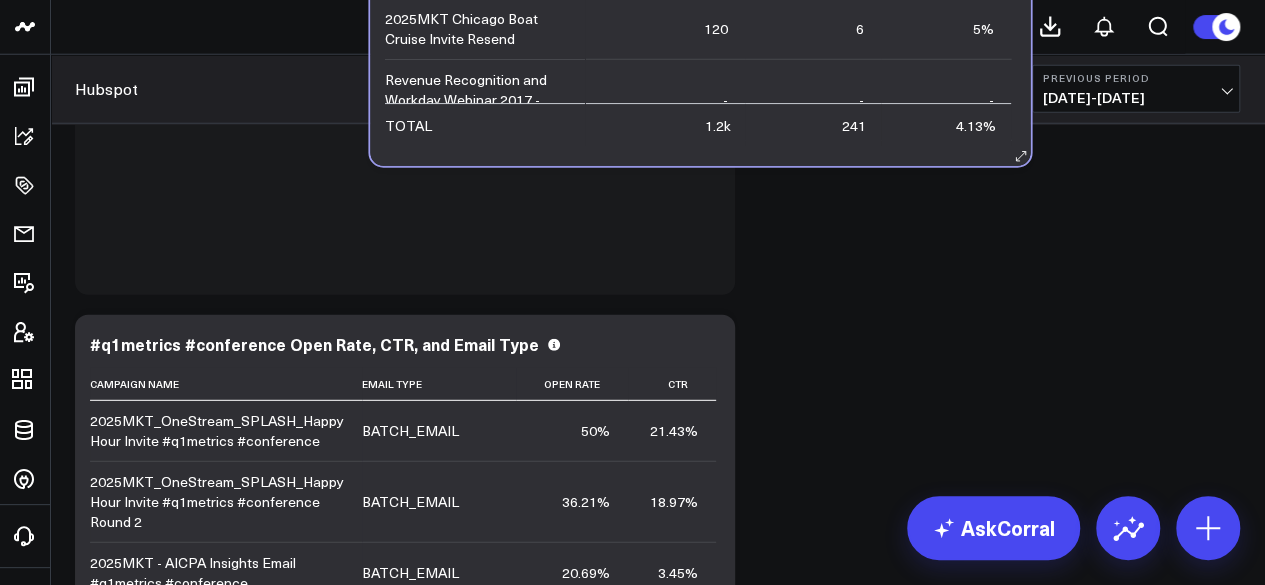 scroll, scrollTop: 2648, scrollLeft: 0, axis: vertical 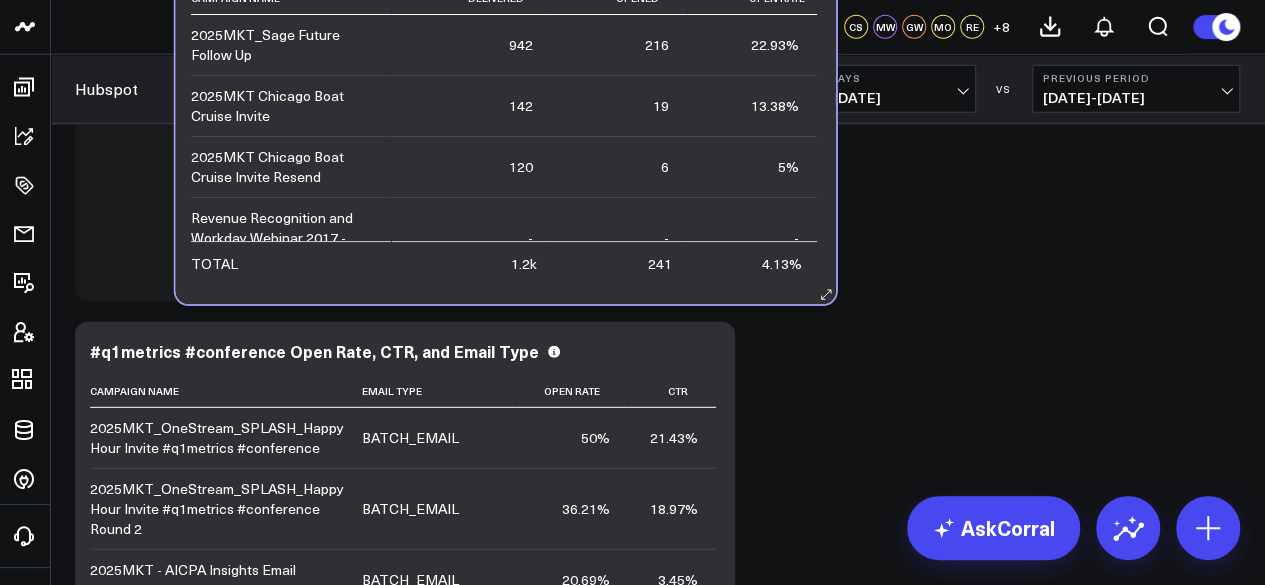 drag, startPoint x: 470, startPoint y: 332, endPoint x: 576, endPoint y: 169, distance: 194.43507 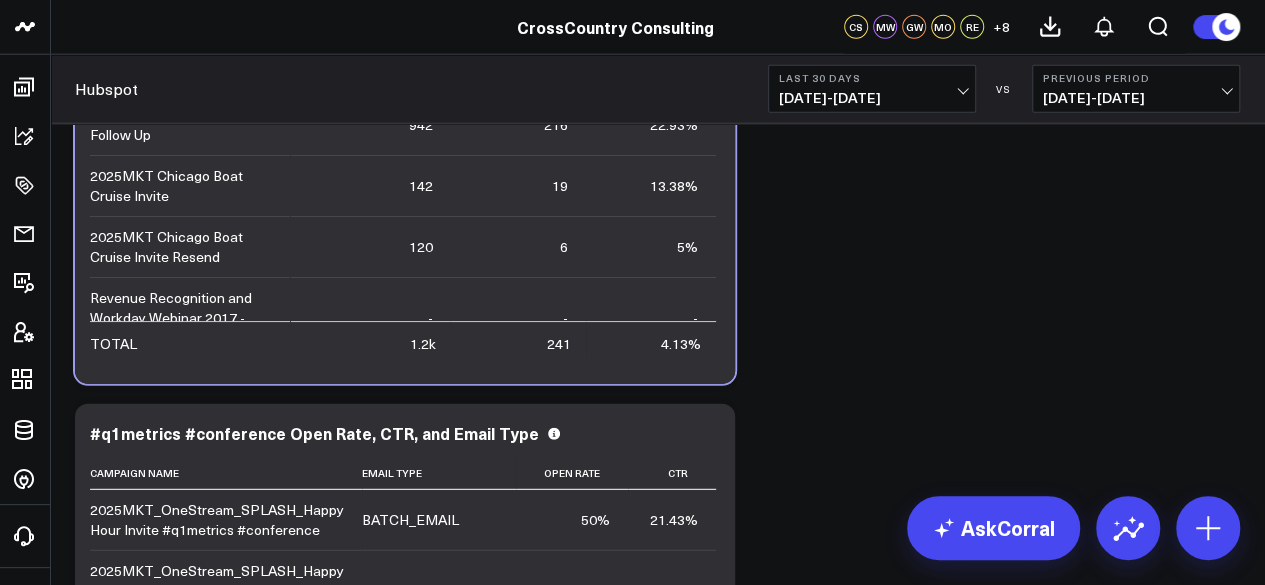 scroll, scrollTop: 2544, scrollLeft: 0, axis: vertical 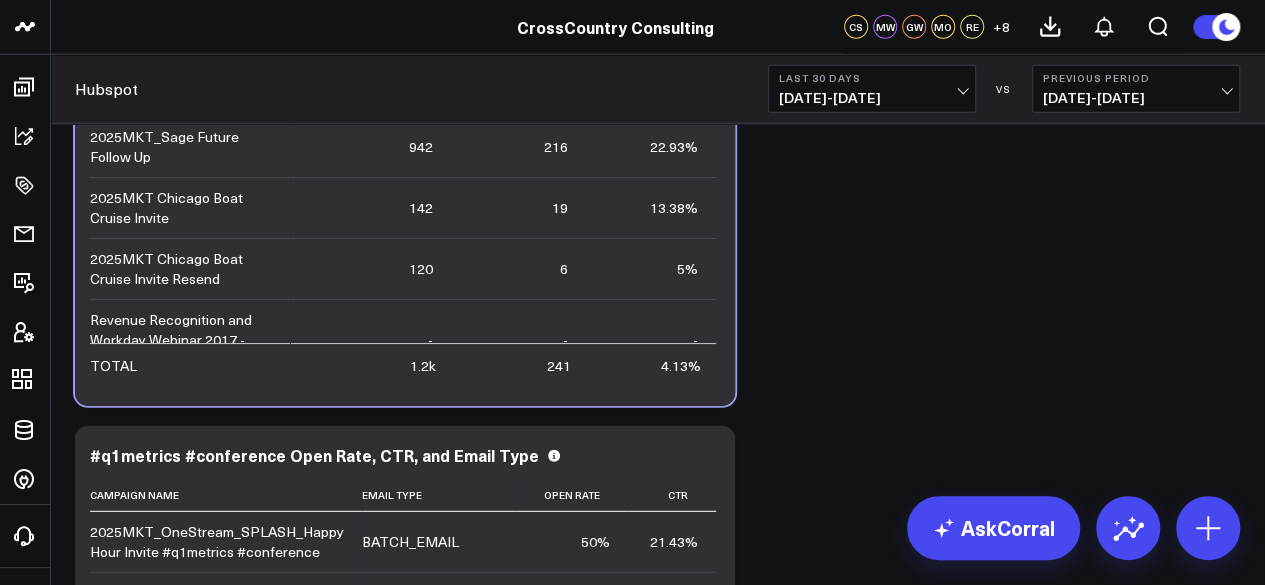 click on "Modify via AI Copy link to widget Ask support Remove Create linked copy Executive Summary Executive Summary (2024) Web Quarterly Report Salesforce Salesforce Marketing Dashboard (2025) Salesforce Marketing Dashboard (2024) Conferences Conferences (2024) Hubspot Hubspot 2024 Sandbox Updates to 2025 Exec Summary march 12 (Alina) LinkedIn Ads Campaigns SCS Acquisition (NetSuite) Archive B4 Q1 - Campaign Details B4 Q2 - Campaign Details Gartner CFO - Campaign Details B4 Q3 - Campaign Details Campaigns (2024) Iceberg 2.0 FAST TAS CARE Solution & Audience Metrics (GA4) Web Metrics (GA4) AI & LLM Metrics Google Ads Paid Search Paid Search Campaign Trends LinkedIn Paid Social Brand Insights Brand Insights Scoring Marketing Events Ads, Awards, Media, PR Social Media Thought Leadership Thought Leadership (2024) Thought Leadership (2025) FILTER BY Market, Solution, and Tech Partner Monthly Leads, Conferences, and Events report Google Ads Google Search Console Duplicate to Executive Summary Executive Summary (2024) FAST" at bounding box center (657, -600) 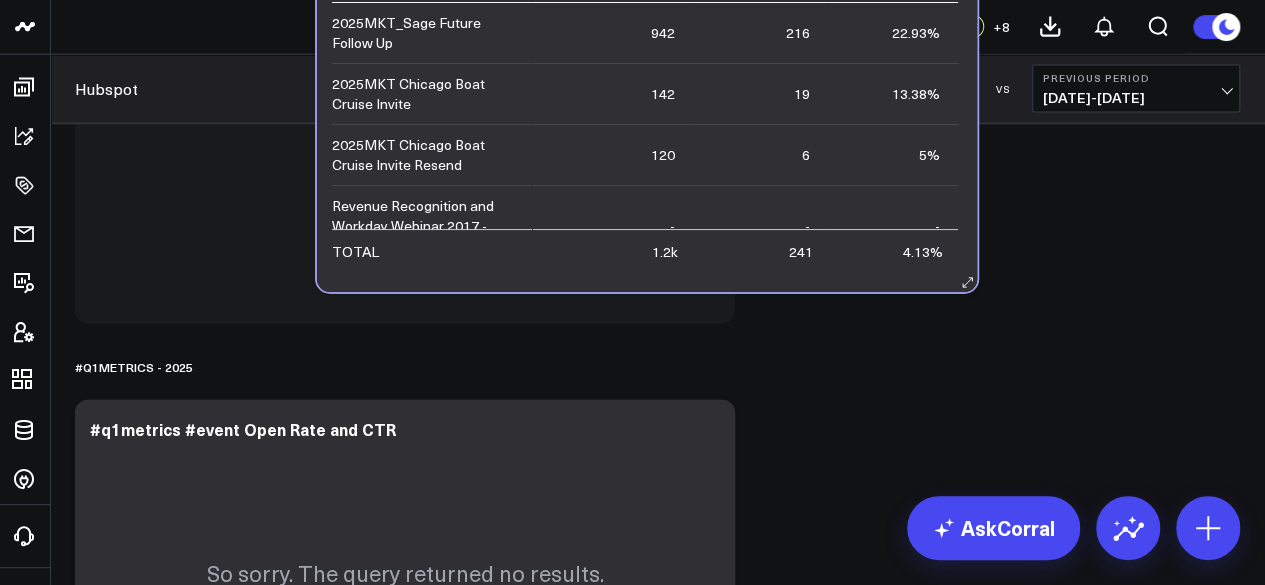 drag, startPoint x: 636, startPoint y: 569, endPoint x: 879, endPoint y: 130, distance: 501.76688 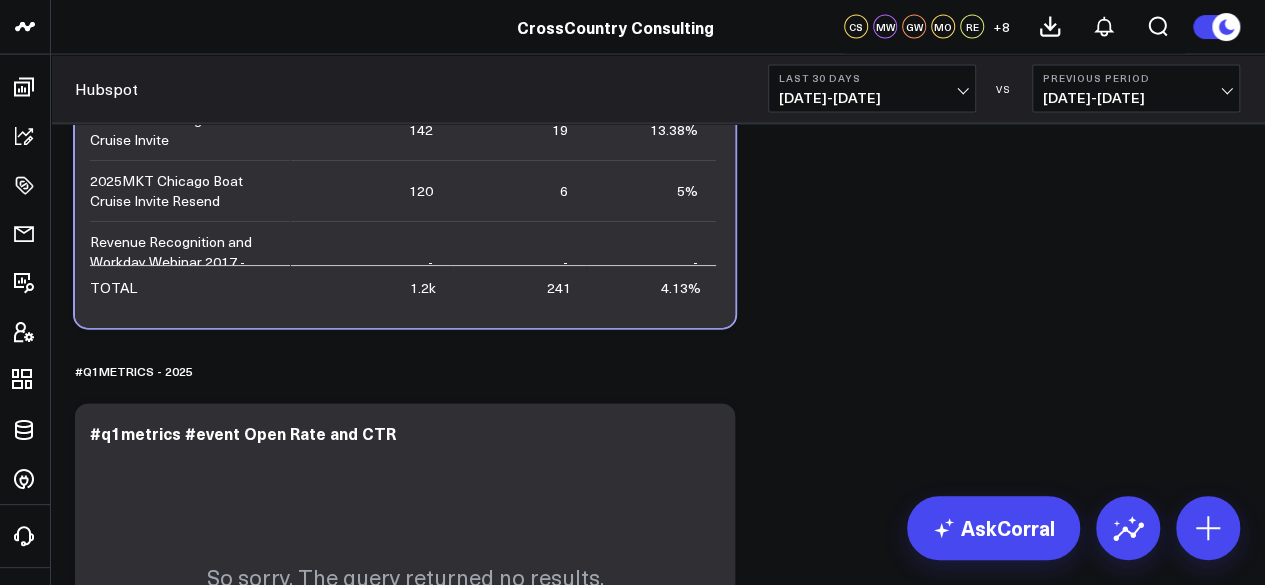 drag, startPoint x: 821, startPoint y: 259, endPoint x: 837, endPoint y: 402, distance: 143.89232 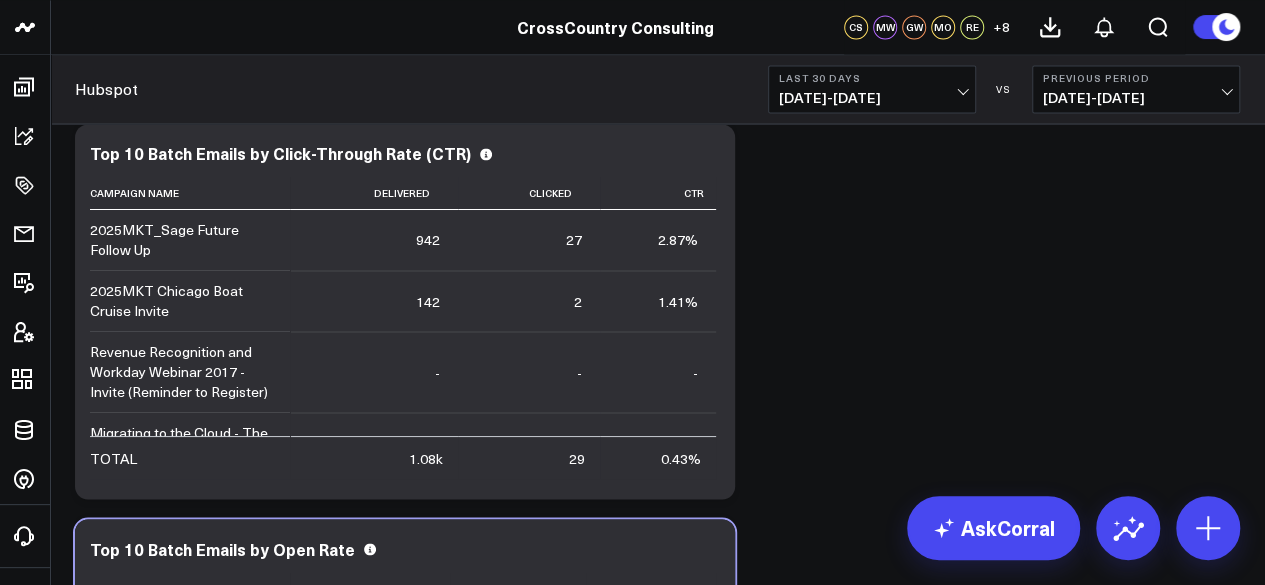 scroll, scrollTop: 1624, scrollLeft: 0, axis: vertical 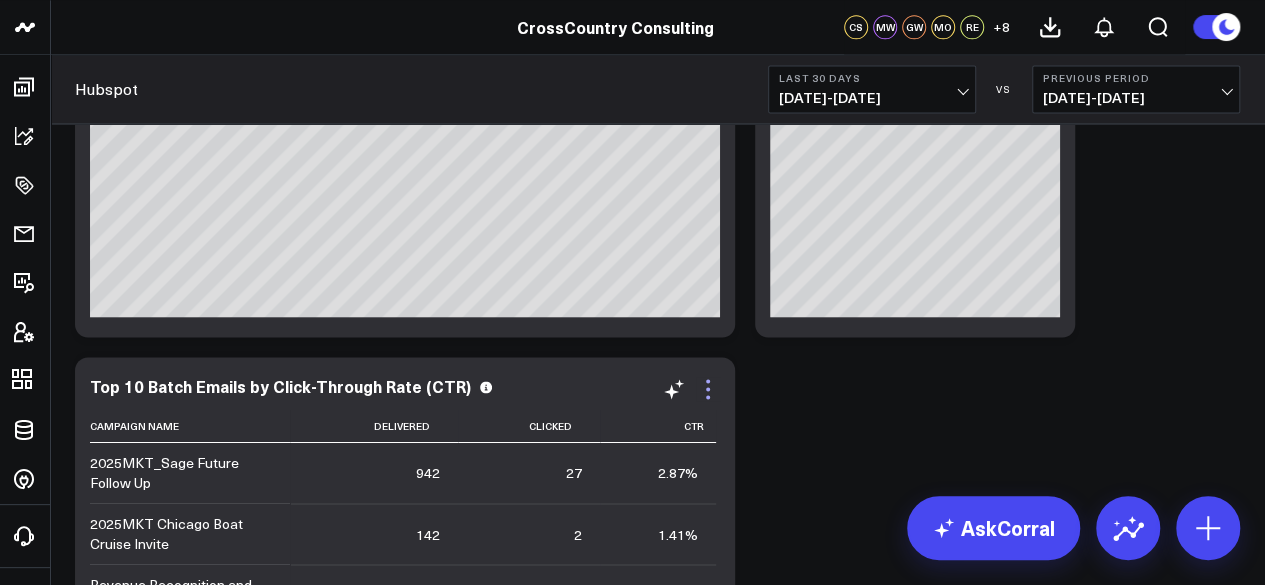 click 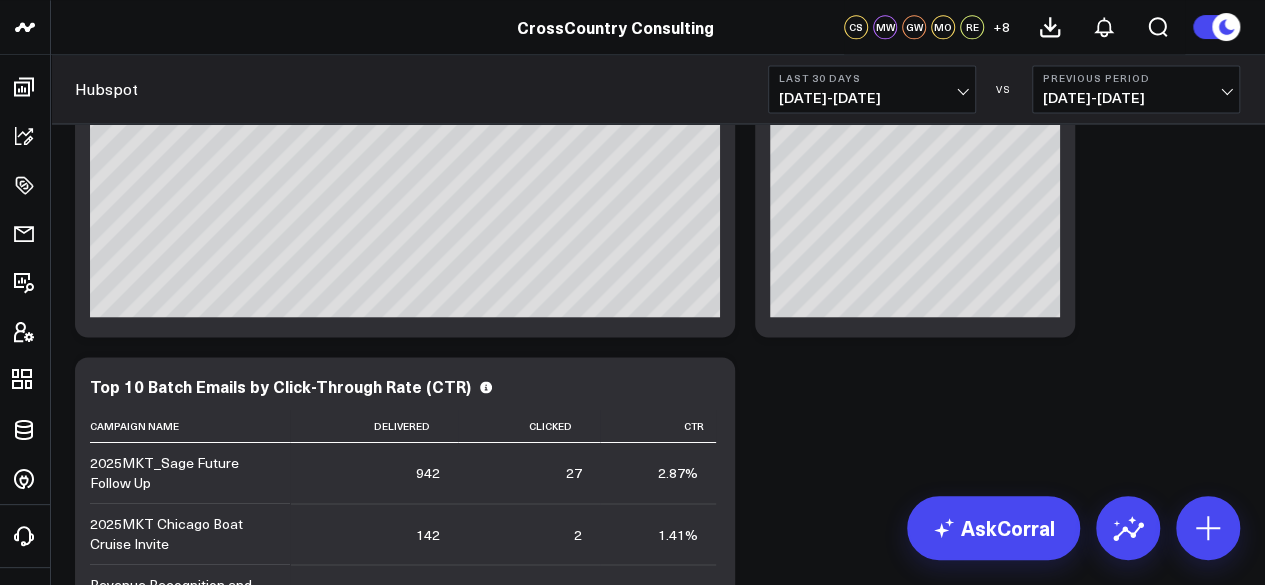 click on "Modify via AI Copy link to widget Ask support Remove Create linked copy Executive Summary Executive Summary (2024) Web Quarterly Report Salesforce Salesforce Marketing Dashboard (2025) Salesforce Marketing Dashboard (2024) Conferences Conferences (2024) Hubspot Hubspot 2024 Sandbox Updates to 2025 Exec Summary march 12 (Alina) LinkedIn Ads Campaigns SCS Acquisition (NetSuite) Archive B4 Q1 - Campaign Details B4 Q2 - Campaign Details Gartner CFO - Campaign Details B4 Q3 - Campaign Details Campaigns (2024) Iceberg 2.0 FAST TAS CARE Solution & Audience Metrics (GA4) Web Metrics (GA4) AI & LLM Metrics Google Ads Paid Search Paid Search Campaign Trends LinkedIn Paid Social Brand Insights Brand Insights Scoring Marketing Events Ads, Awards, Media, PR Social Media Thought Leadership Thought Leadership (2024) Thought Leadership (2025) FILTER BY Market, Solution, and Tech Partner Monthly Leads, Conferences, and Events report Google Ads Google Search Console Duplicate to Executive Summary Executive Summary (2024) FAST" at bounding box center (657, 572) 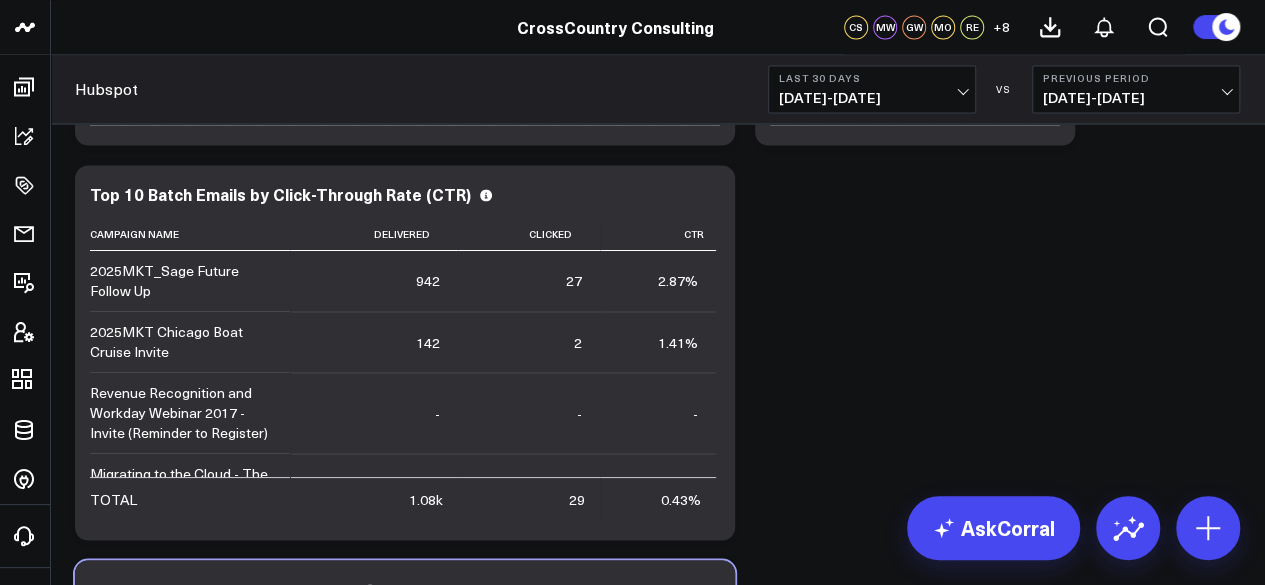 scroll, scrollTop: 1566, scrollLeft: 0, axis: vertical 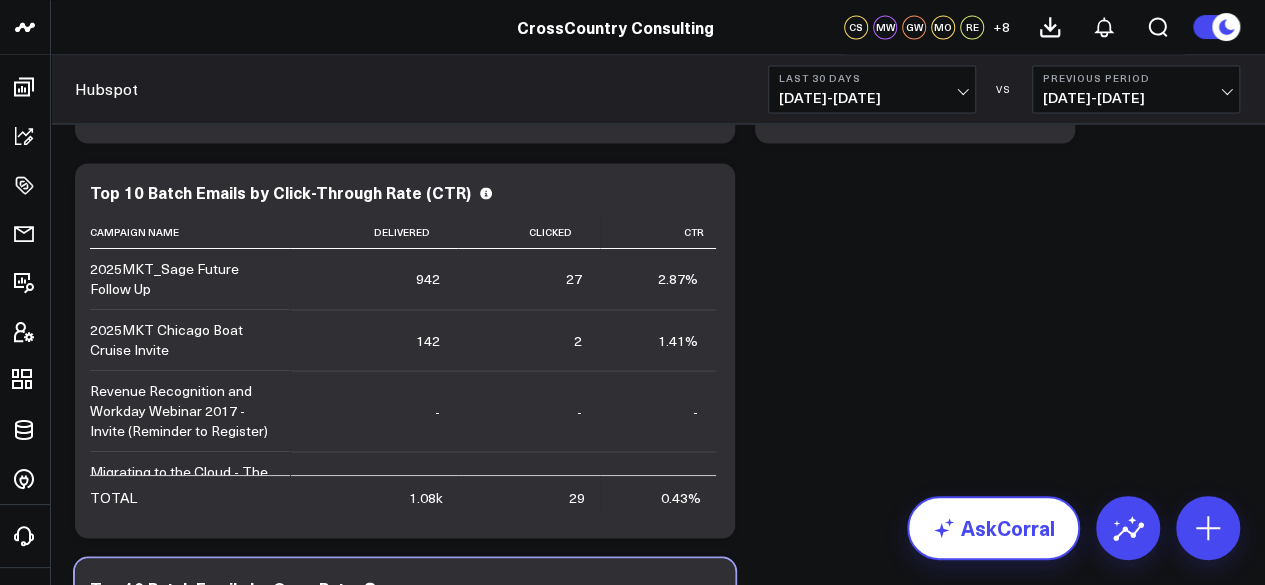 click on "AskCorral" at bounding box center [993, 528] 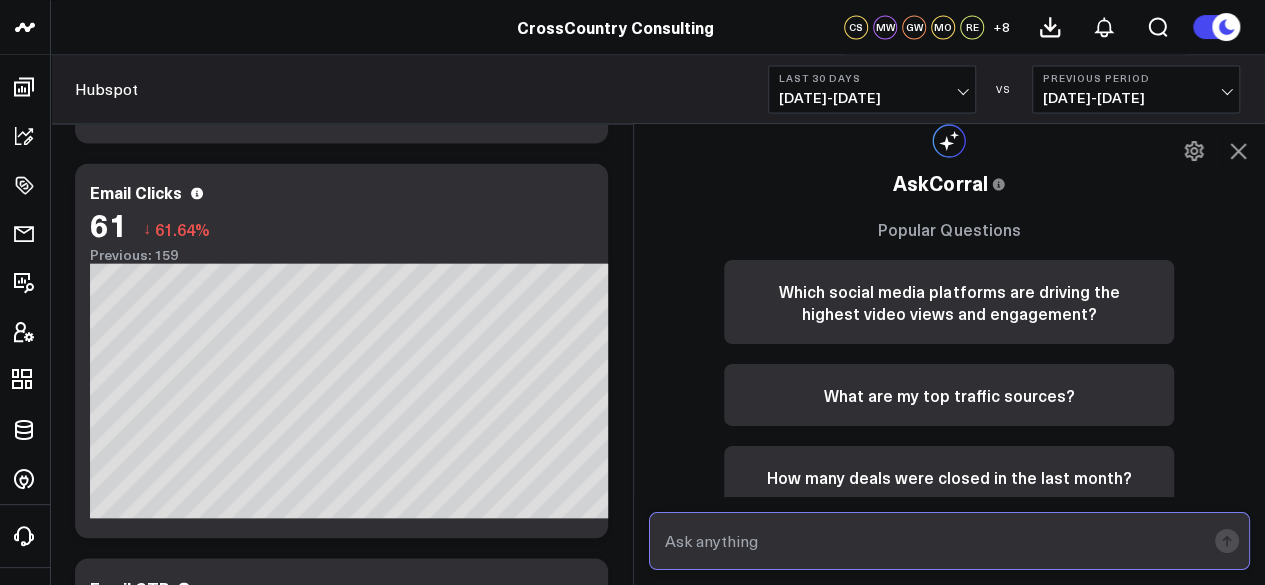 click at bounding box center [933, 541] 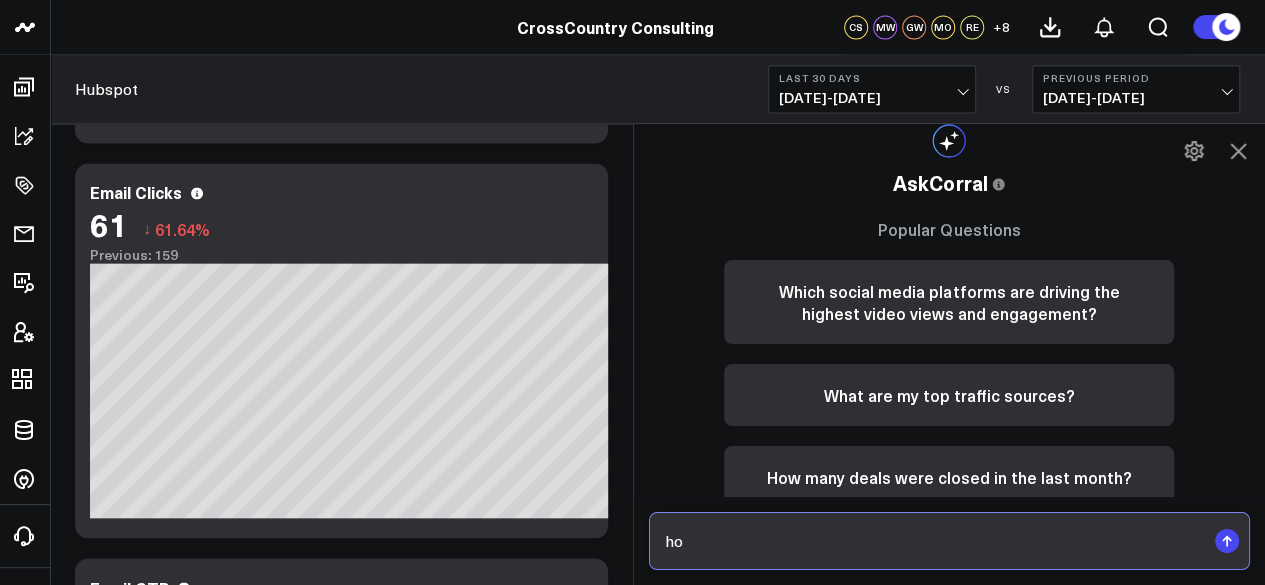type on "h" 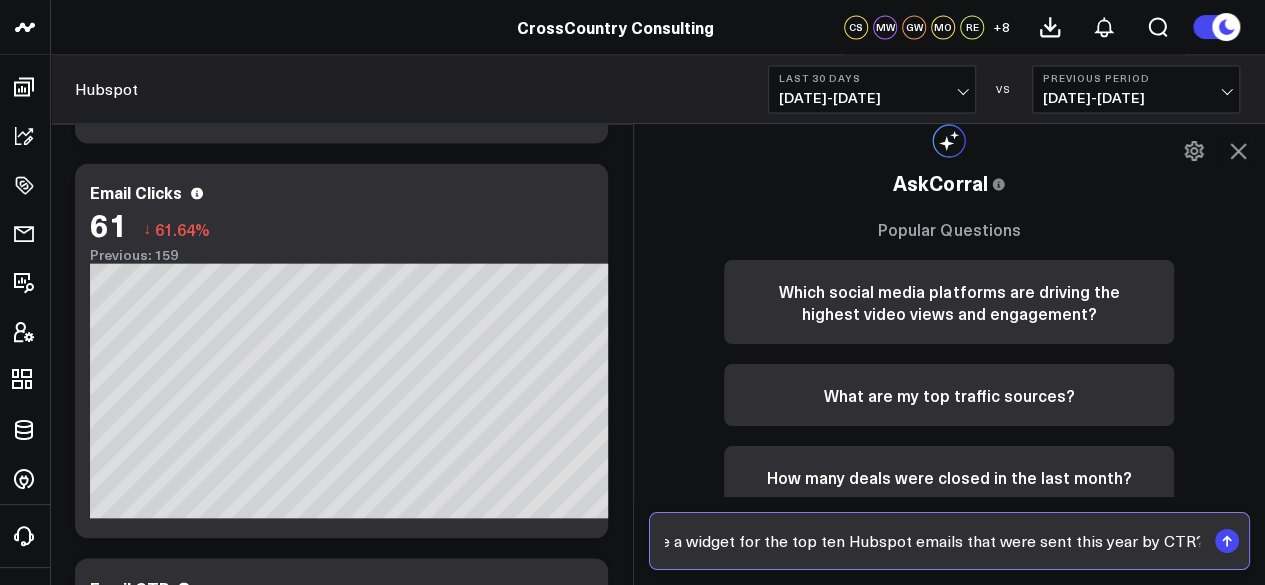 scroll, scrollTop: 0, scrollLeft: 90, axis: horizontal 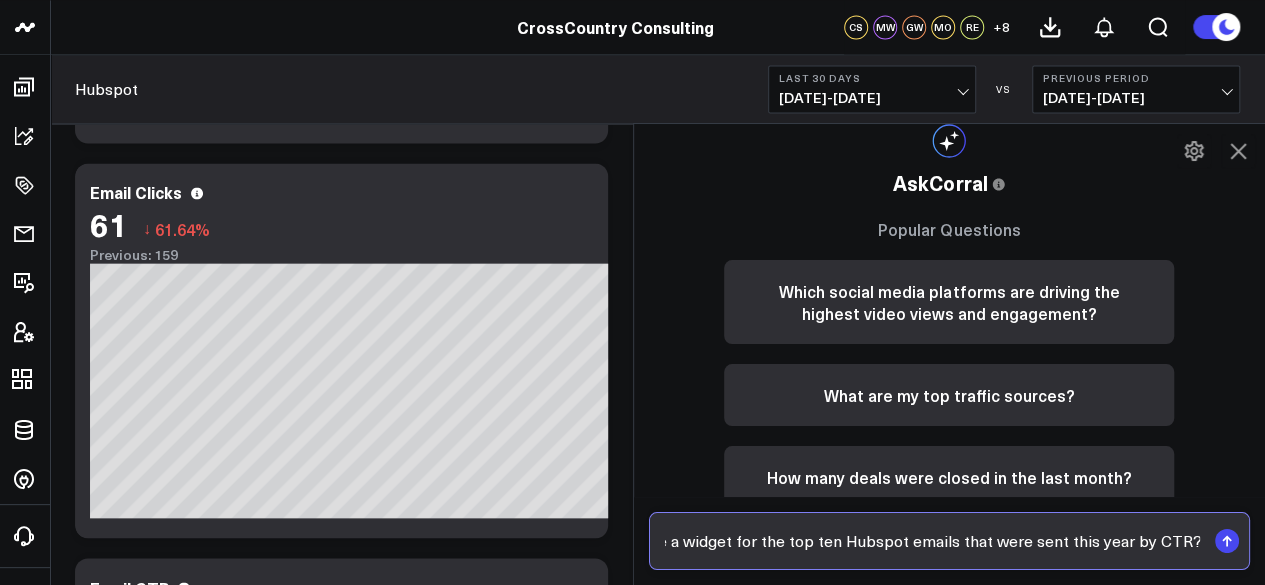 click on "Could create a widget for the top ten Hubspot emails that were sent this year by CTR?" at bounding box center [933, 541] 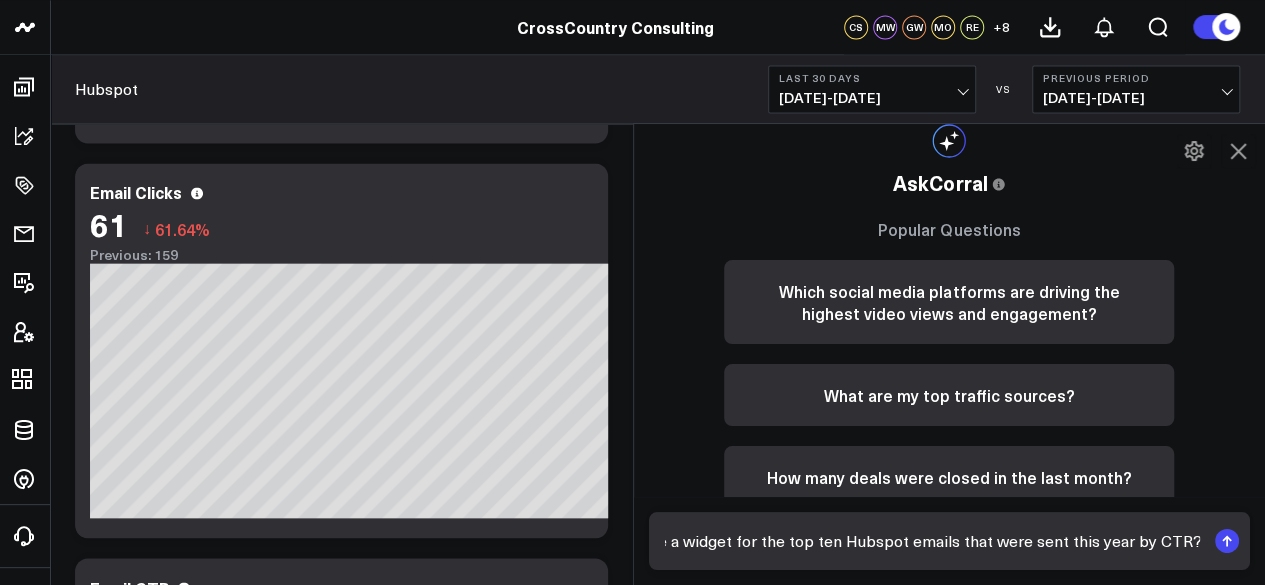 scroll, scrollTop: 0, scrollLeft: 0, axis: both 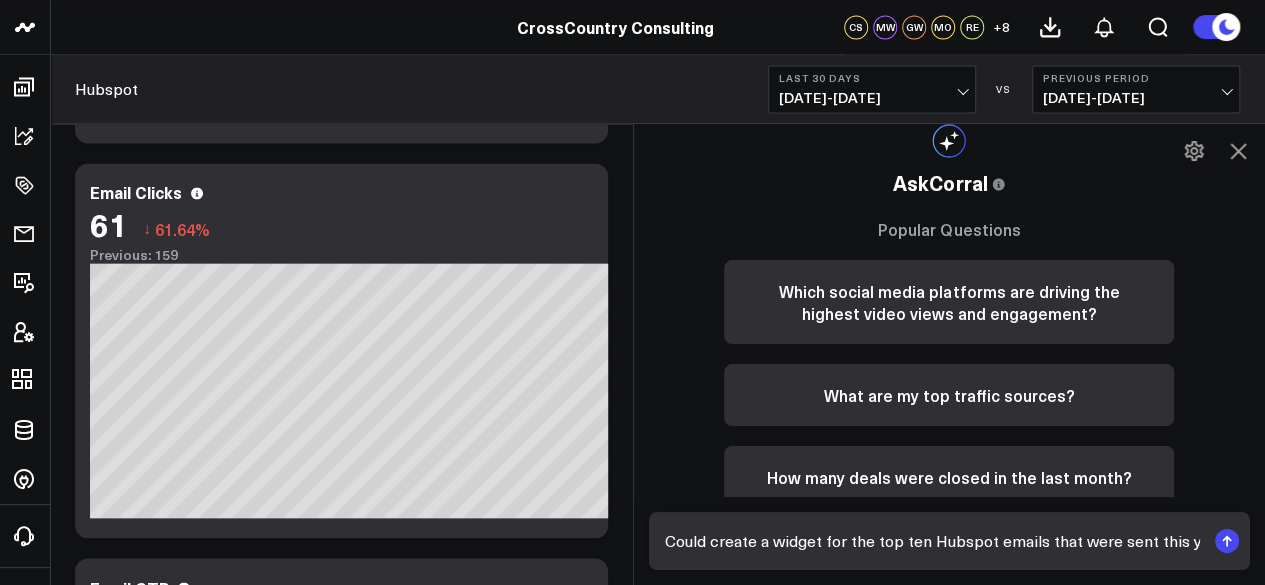 click 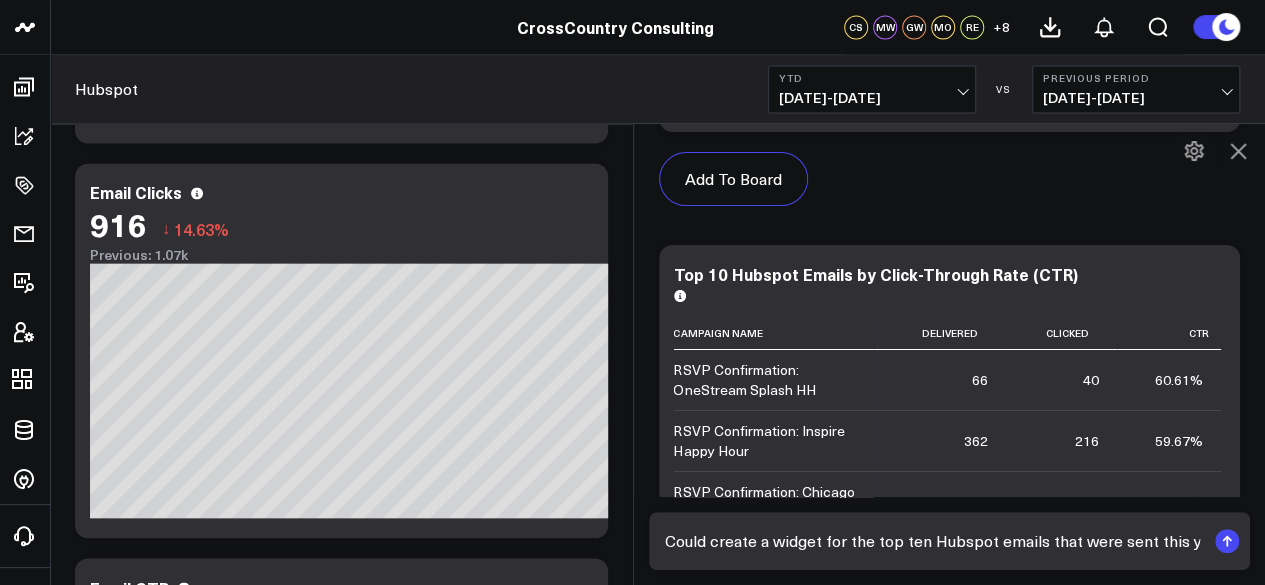 scroll, scrollTop: 1083, scrollLeft: 0, axis: vertical 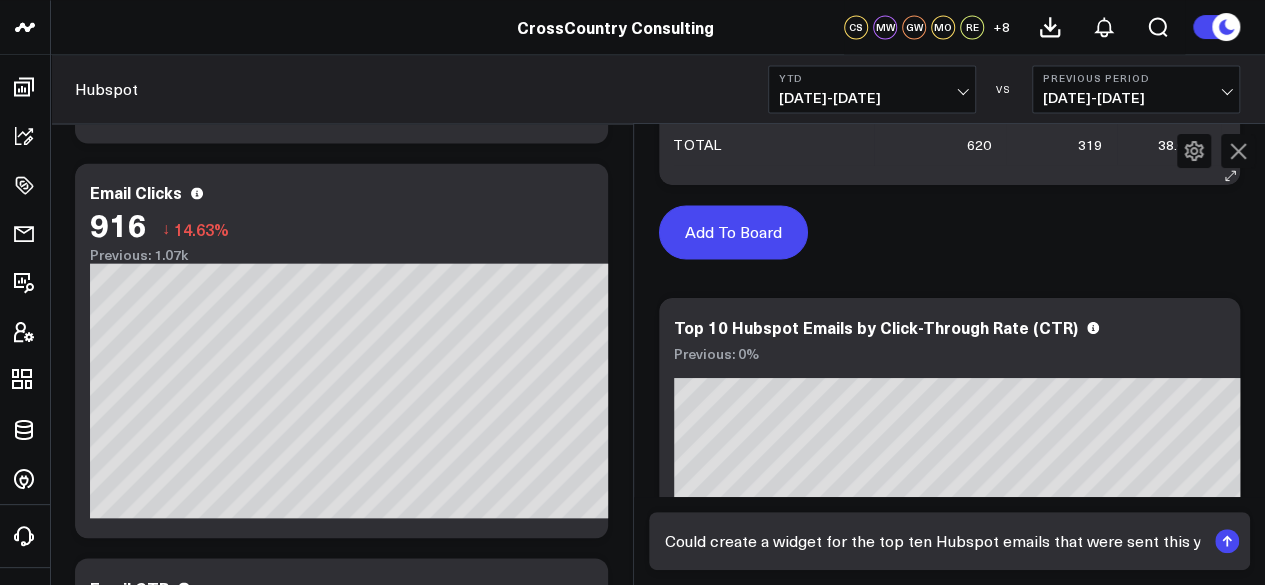 click on "Add To Board" at bounding box center (733, 232) 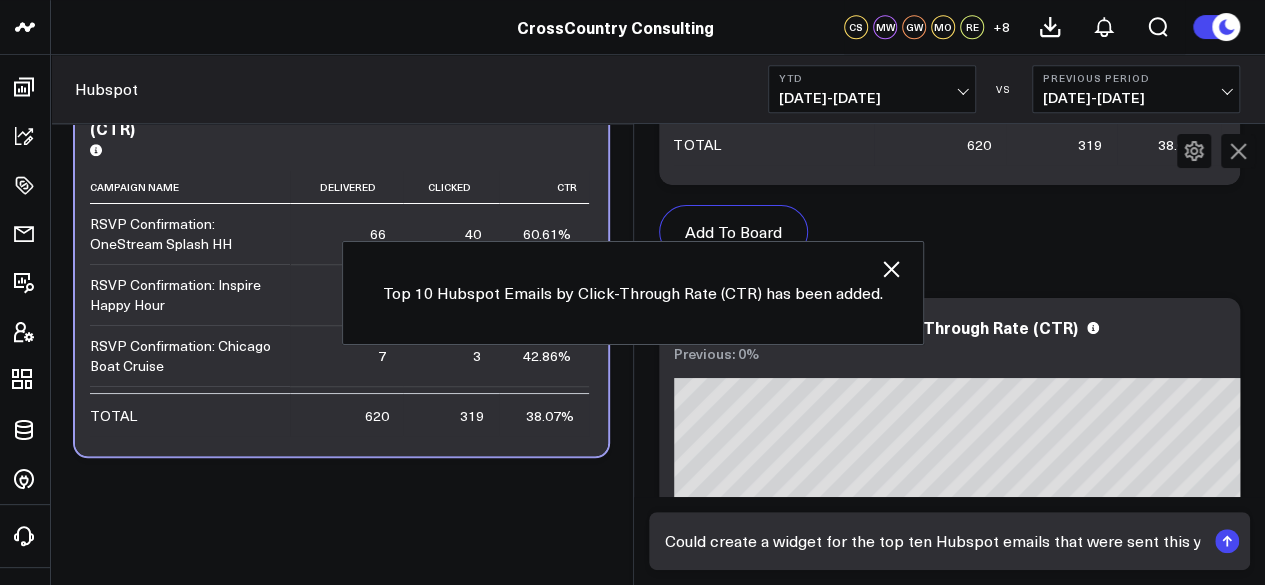 click 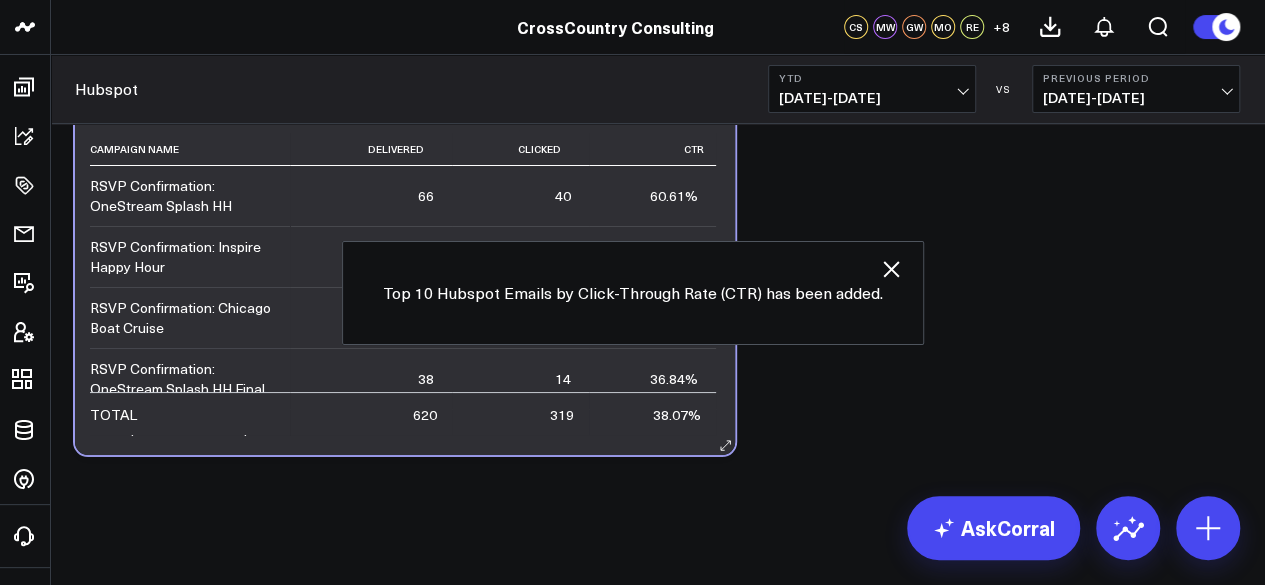 scroll, scrollTop: 3679, scrollLeft: 0, axis: vertical 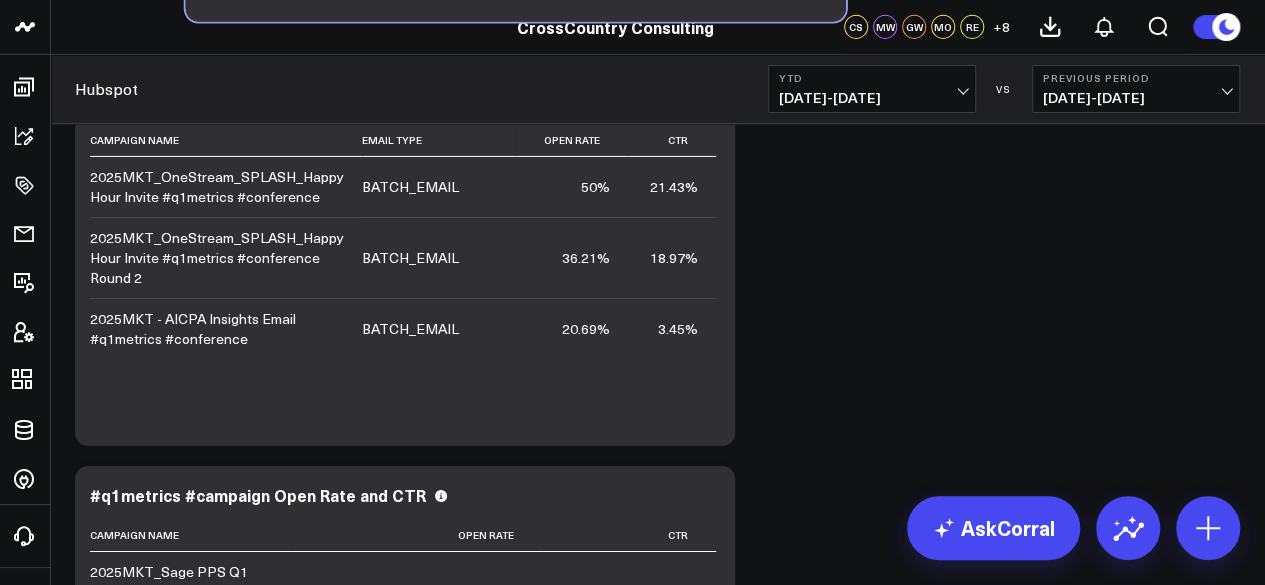 drag, startPoint x: 320, startPoint y: 351, endPoint x: 430, endPoint y: -87, distance: 451.6016 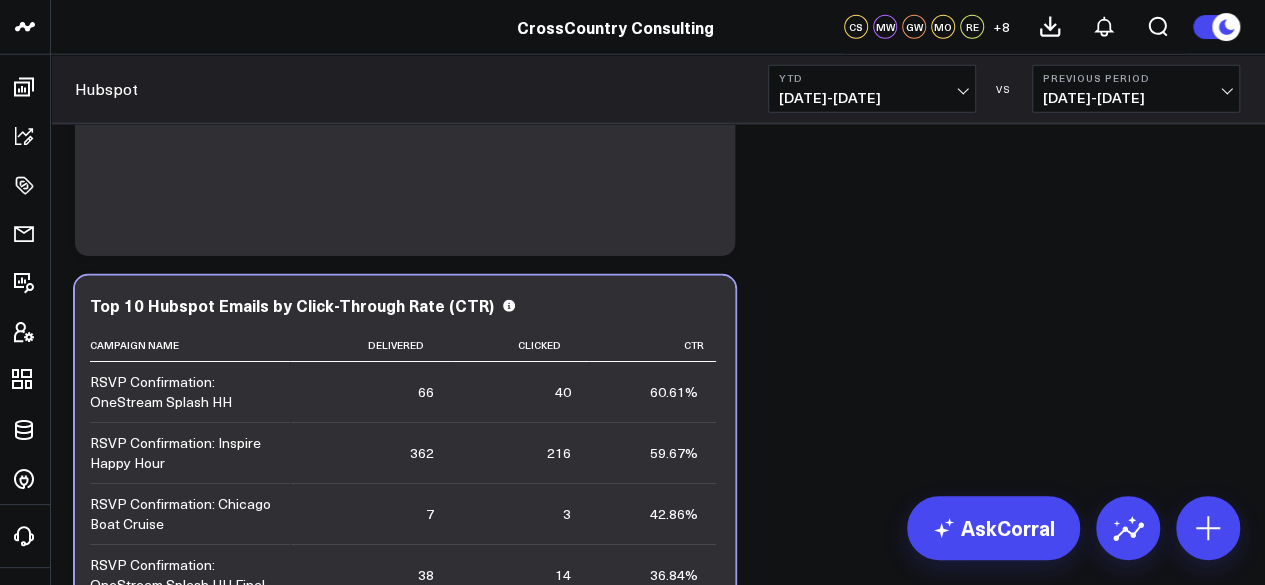 scroll, scrollTop: 2691, scrollLeft: 0, axis: vertical 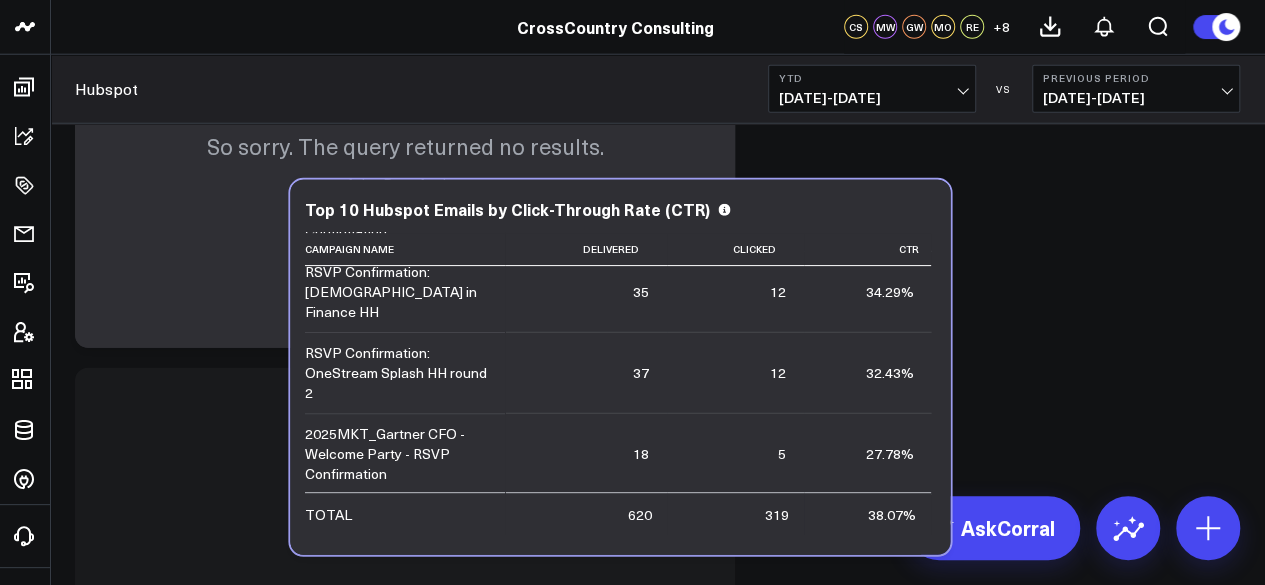 drag, startPoint x: 427, startPoint y: 462, endPoint x: 736, endPoint y: -49, distance: 597.1616 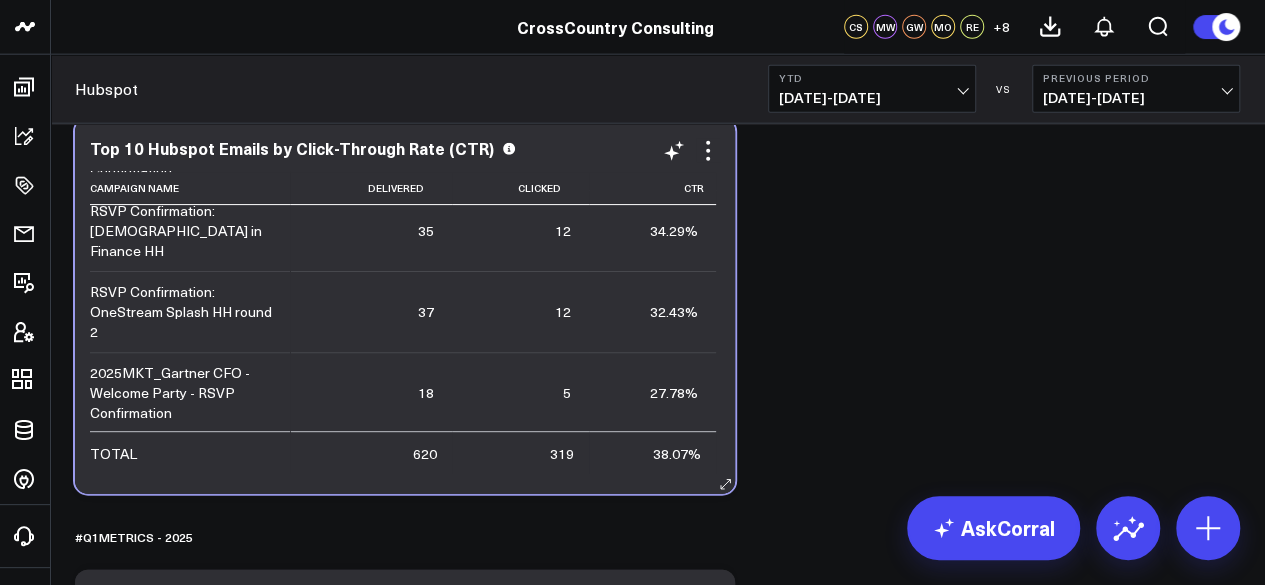 scroll, scrollTop: 2399, scrollLeft: 0, axis: vertical 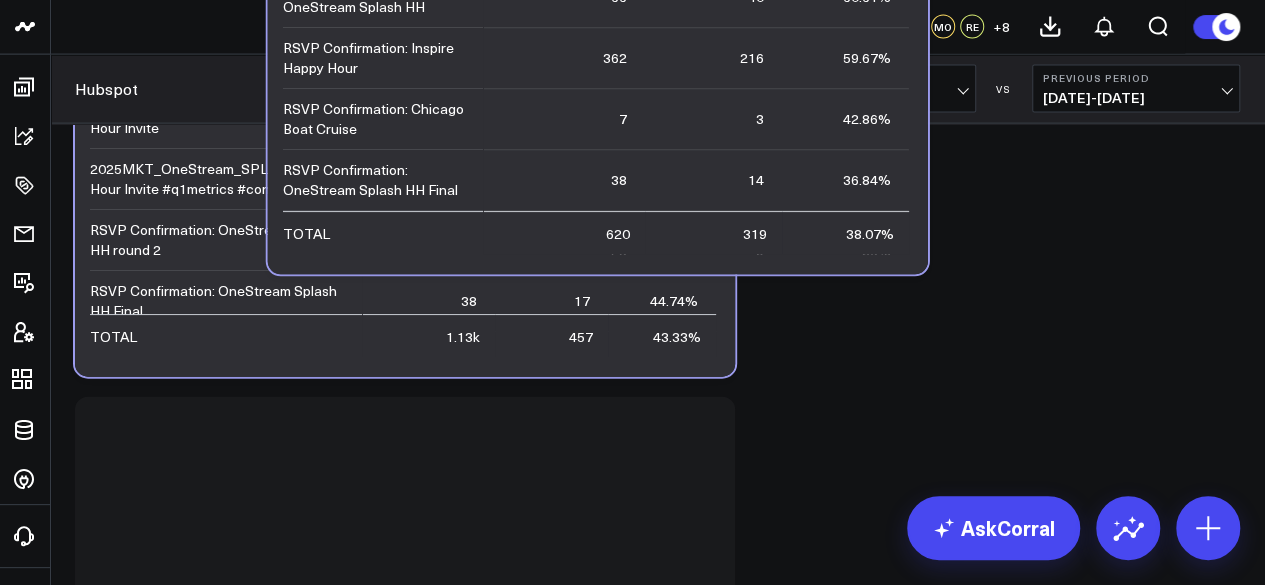 drag, startPoint x: 588, startPoint y: 549, endPoint x: 760, endPoint y: 27, distance: 549.6071 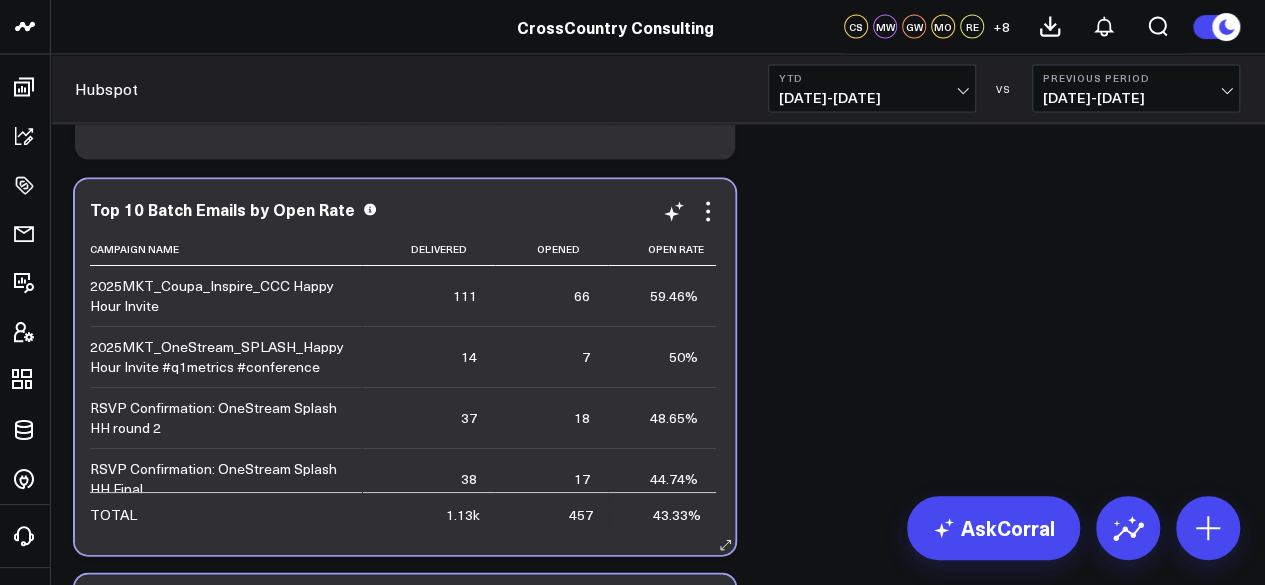 scroll, scrollTop: 1946, scrollLeft: 0, axis: vertical 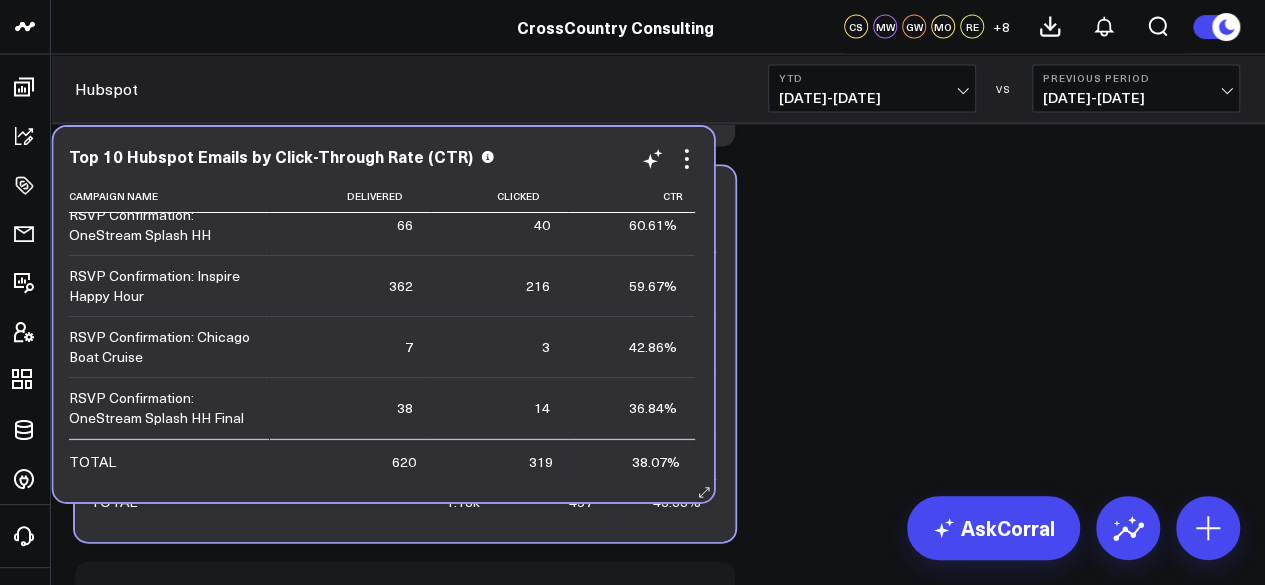 drag, startPoint x: 634, startPoint y: 581, endPoint x: 600, endPoint y: 67, distance: 515.1233 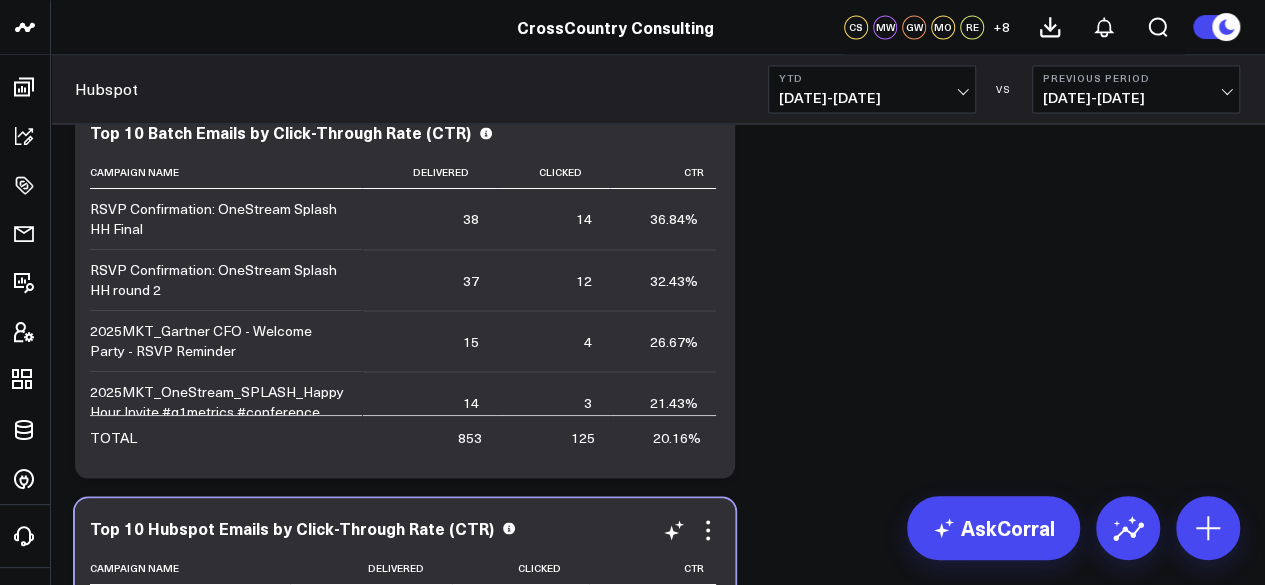 scroll, scrollTop: 1629, scrollLeft: 0, axis: vertical 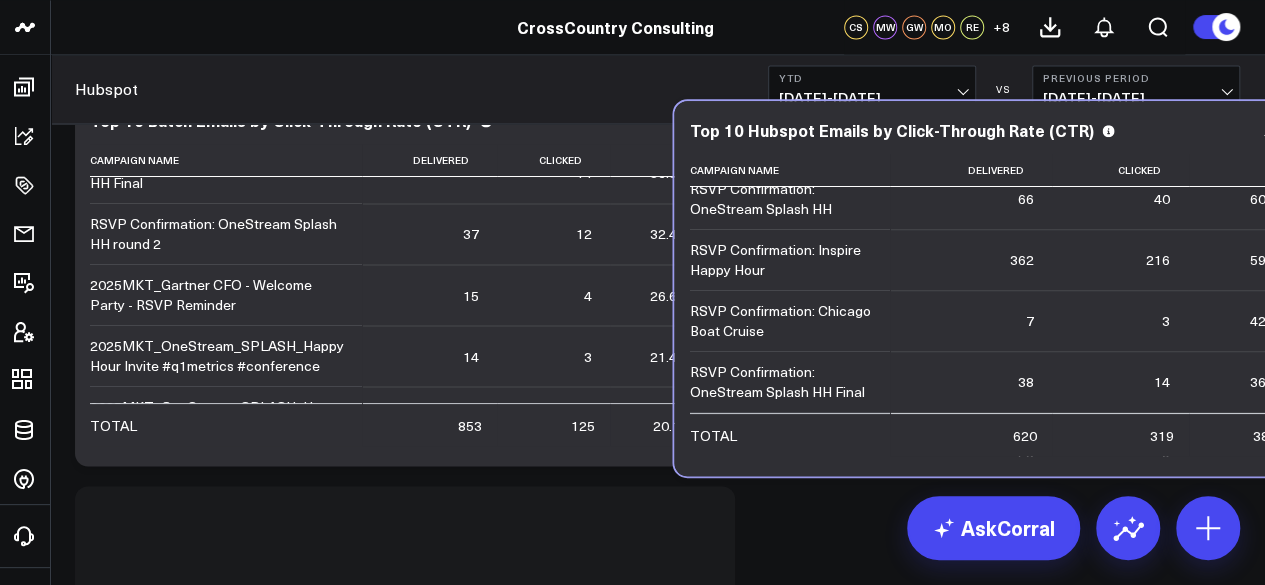 drag, startPoint x: 576, startPoint y: 519, endPoint x: 1124, endPoint y: 156, distance: 657.3226 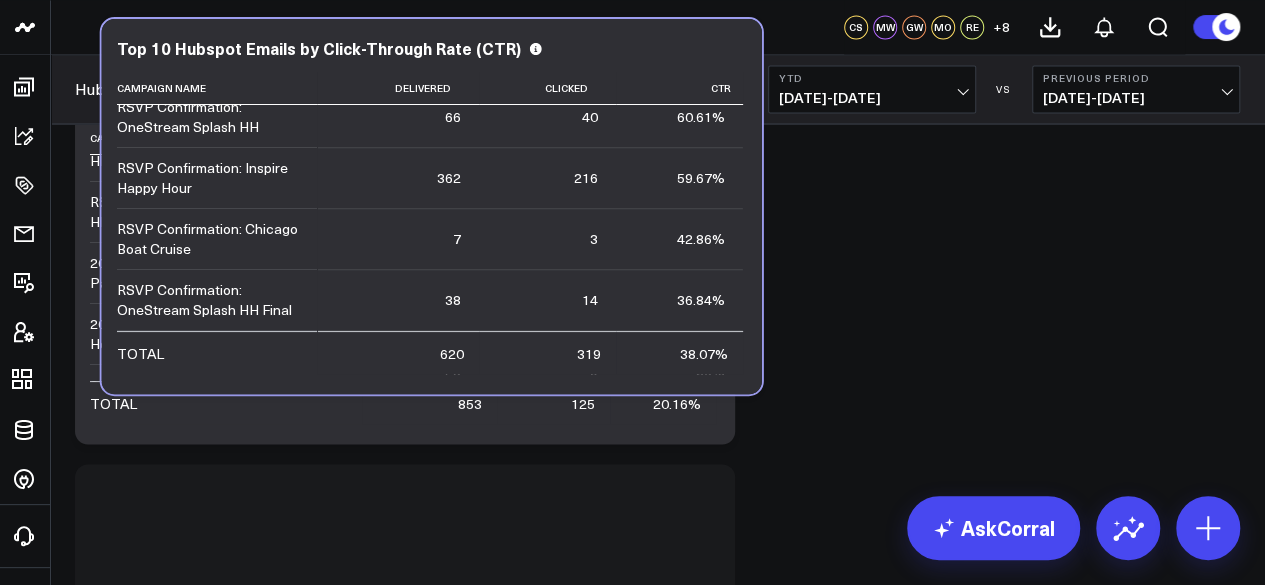 drag, startPoint x: 469, startPoint y: 543, endPoint x: 488, endPoint y: 100, distance: 443.40726 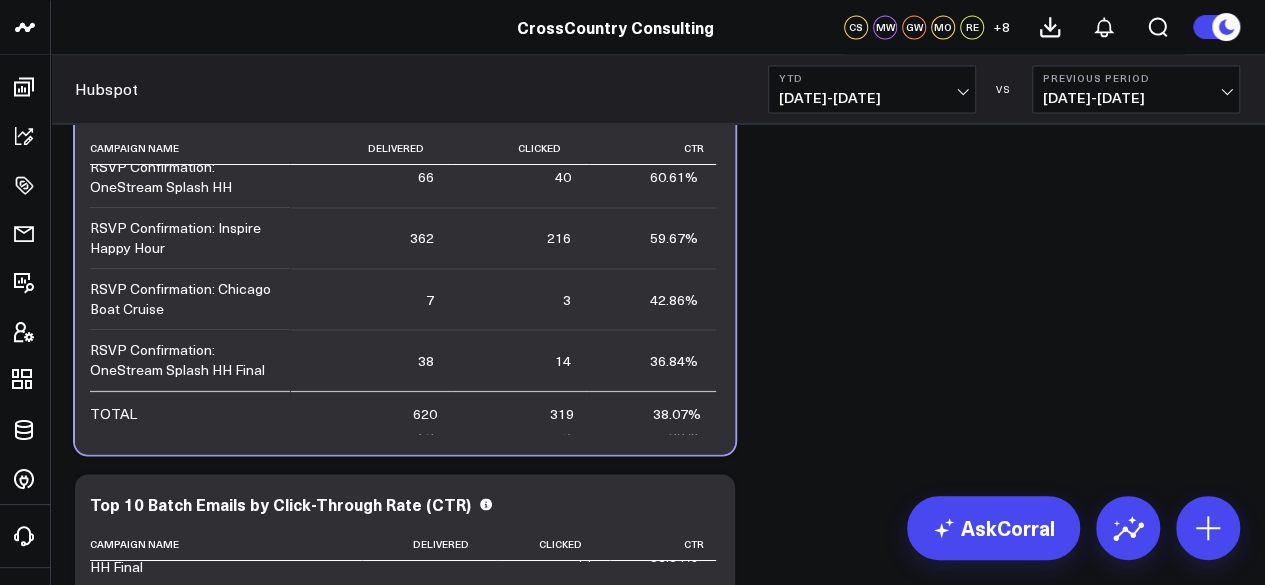 scroll, scrollTop: 1644, scrollLeft: 0, axis: vertical 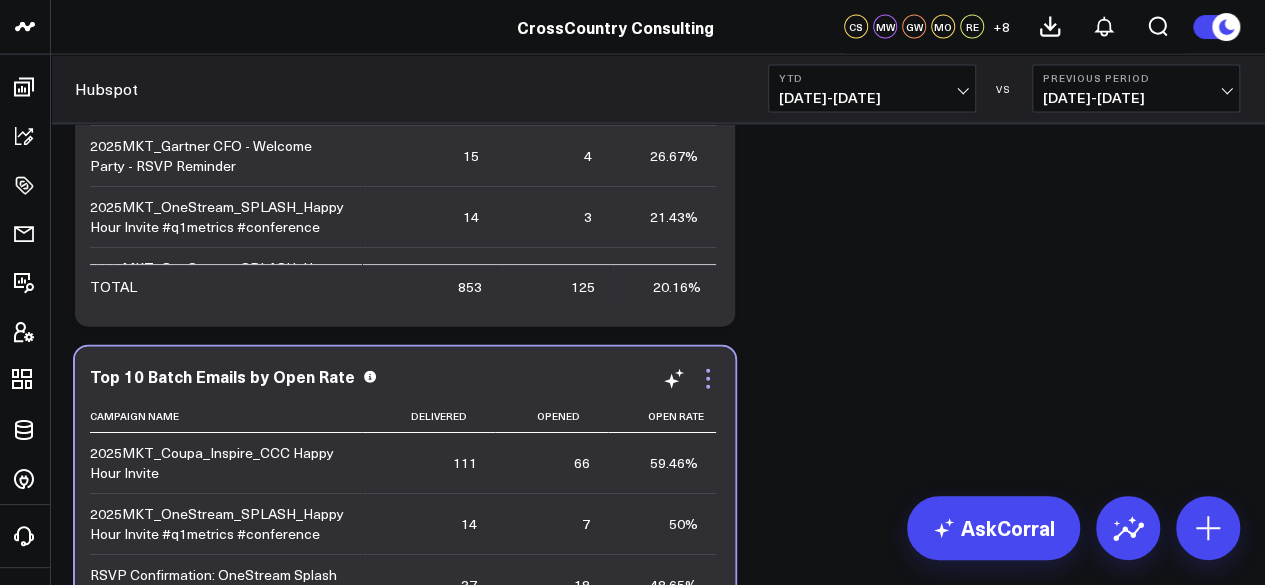 click 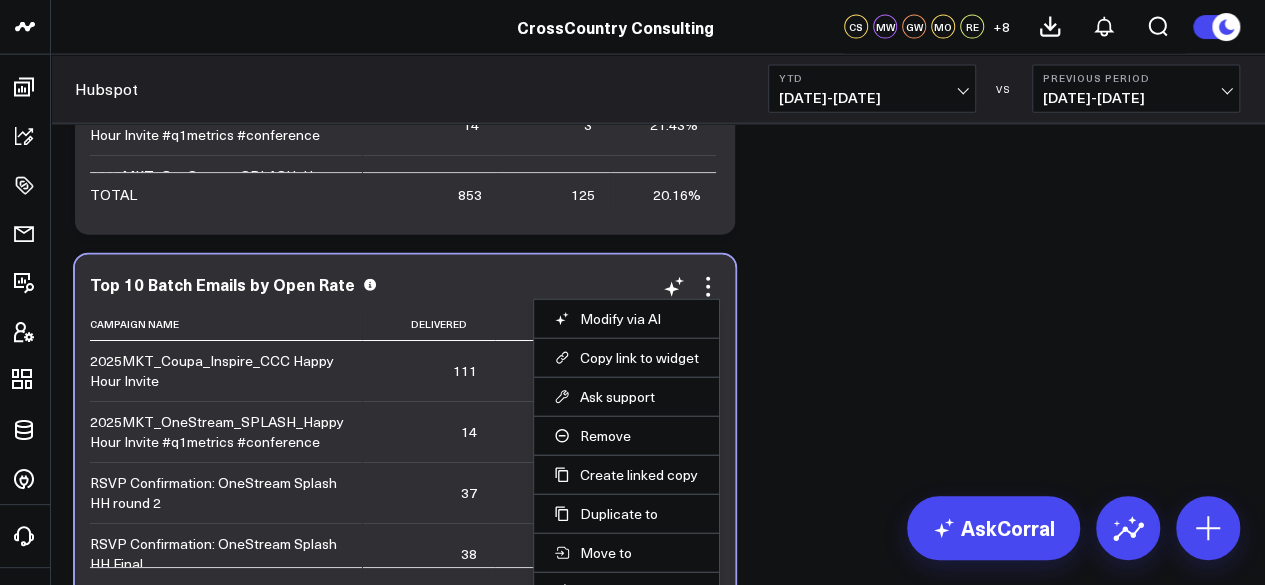 scroll, scrollTop: 2266, scrollLeft: 0, axis: vertical 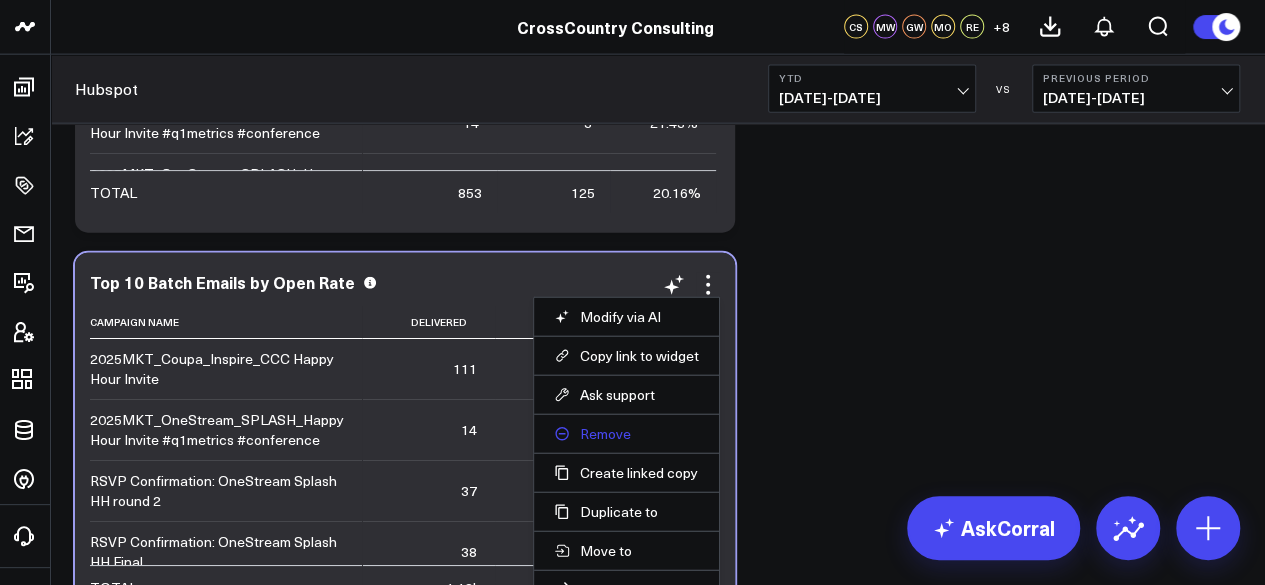 click on "Remove" at bounding box center [626, 434] 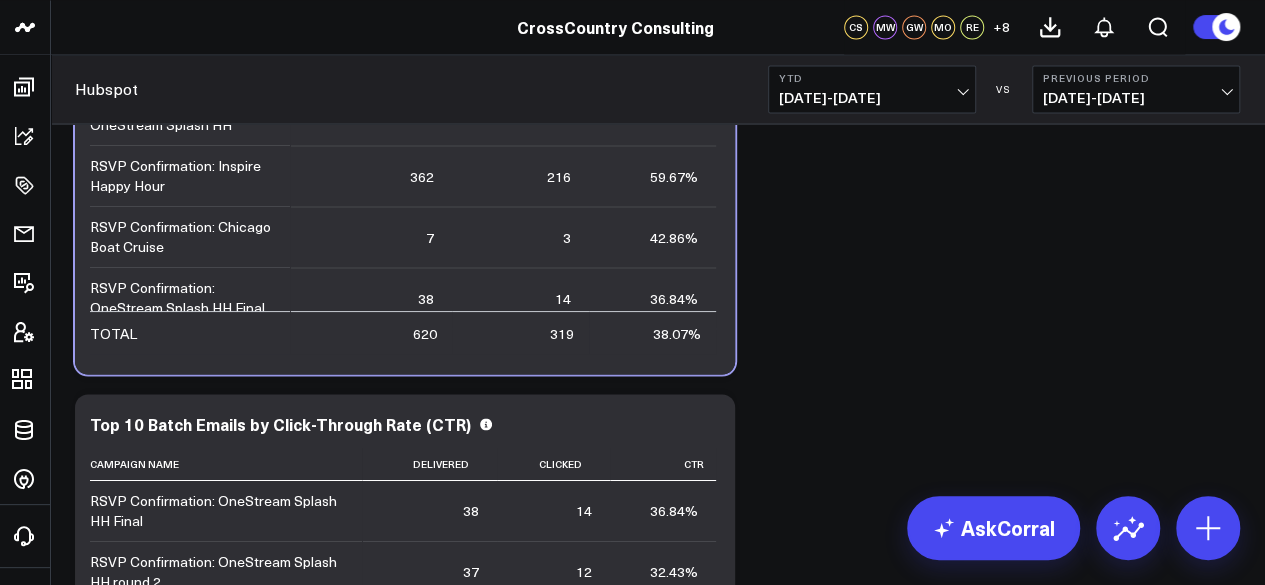 scroll, scrollTop: 1724, scrollLeft: 0, axis: vertical 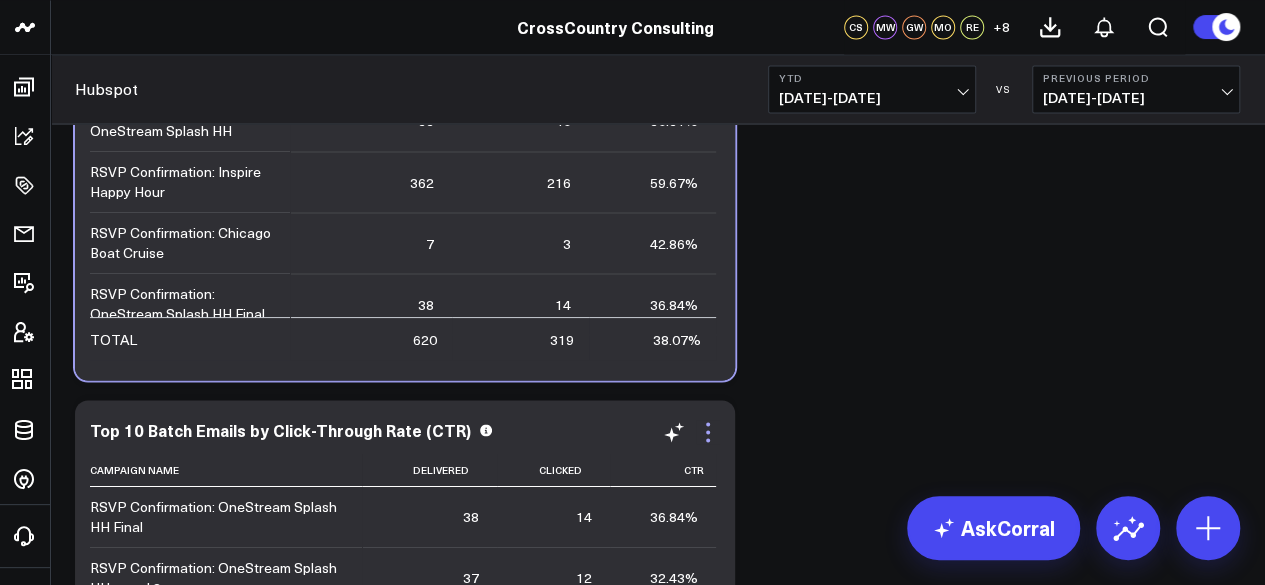 click 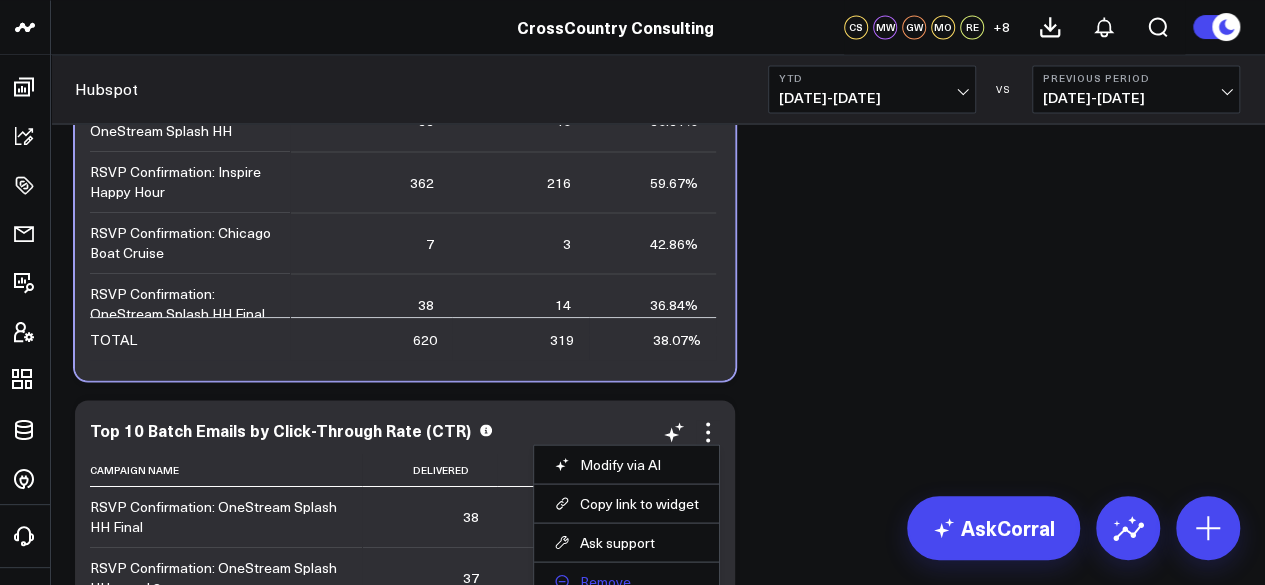 click on "Remove" at bounding box center (626, 581) 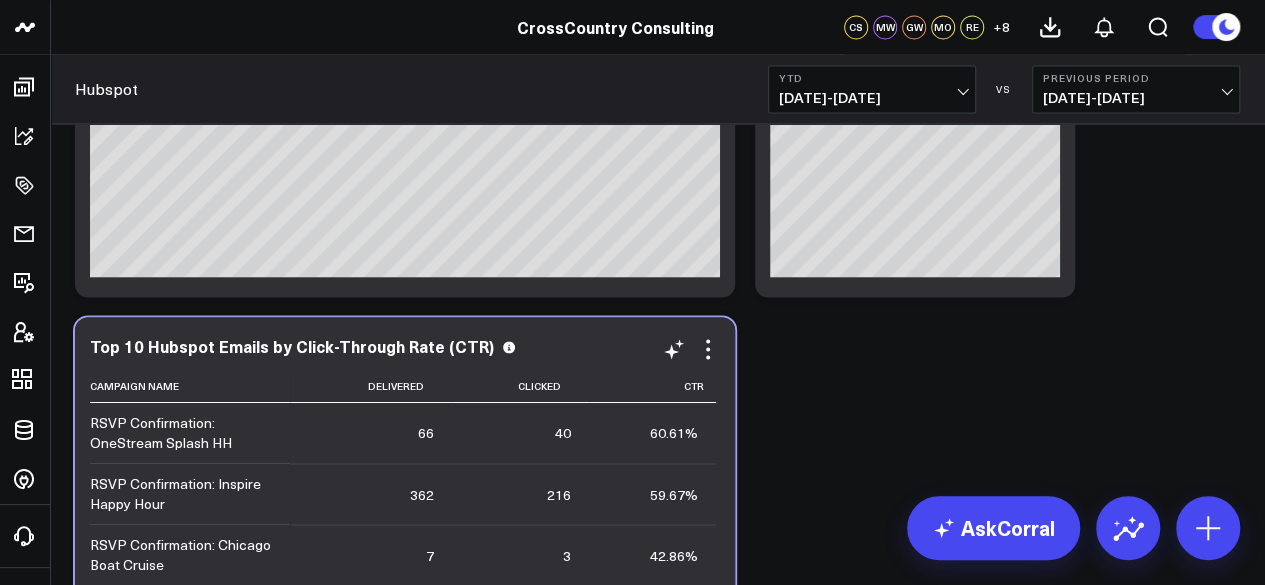 scroll, scrollTop: 1410, scrollLeft: 0, axis: vertical 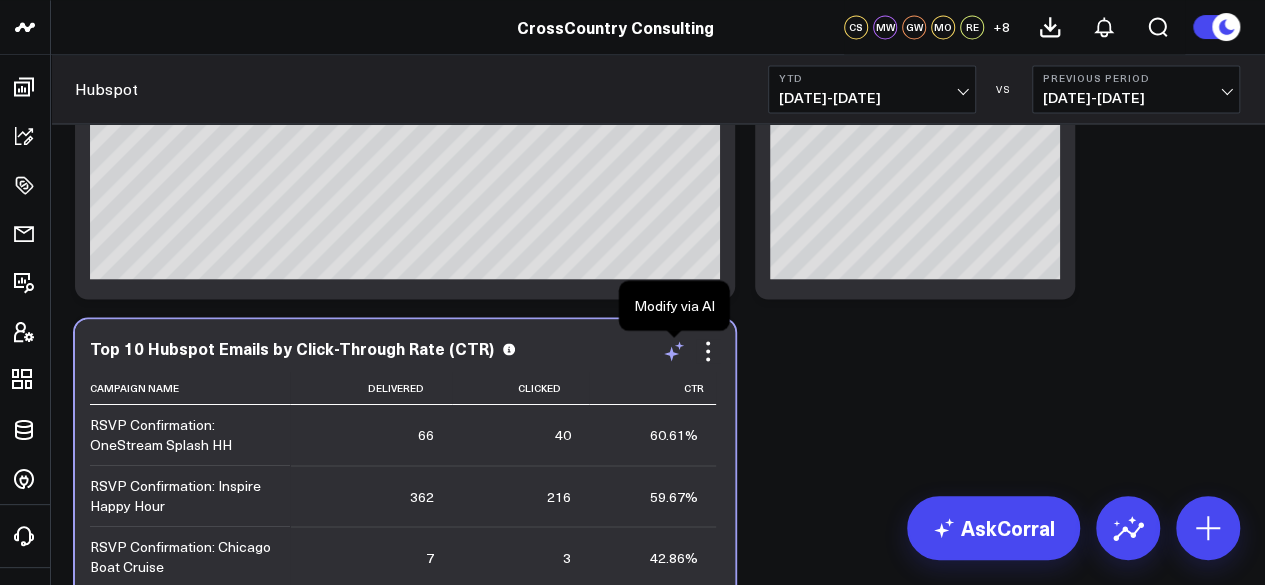 click 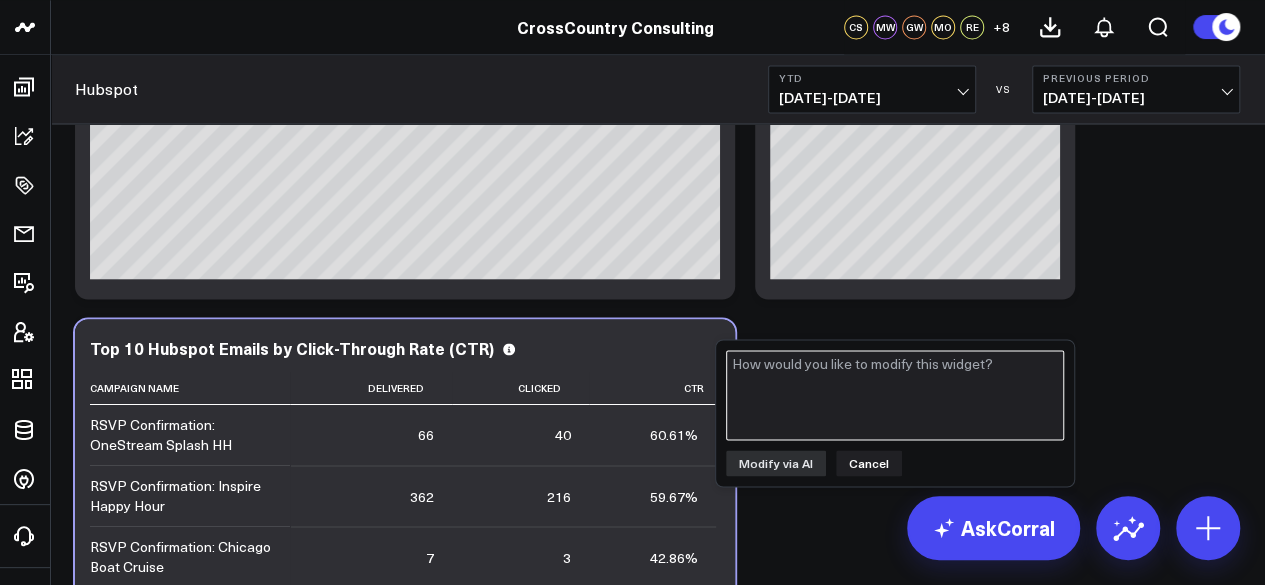click at bounding box center (895, 395) 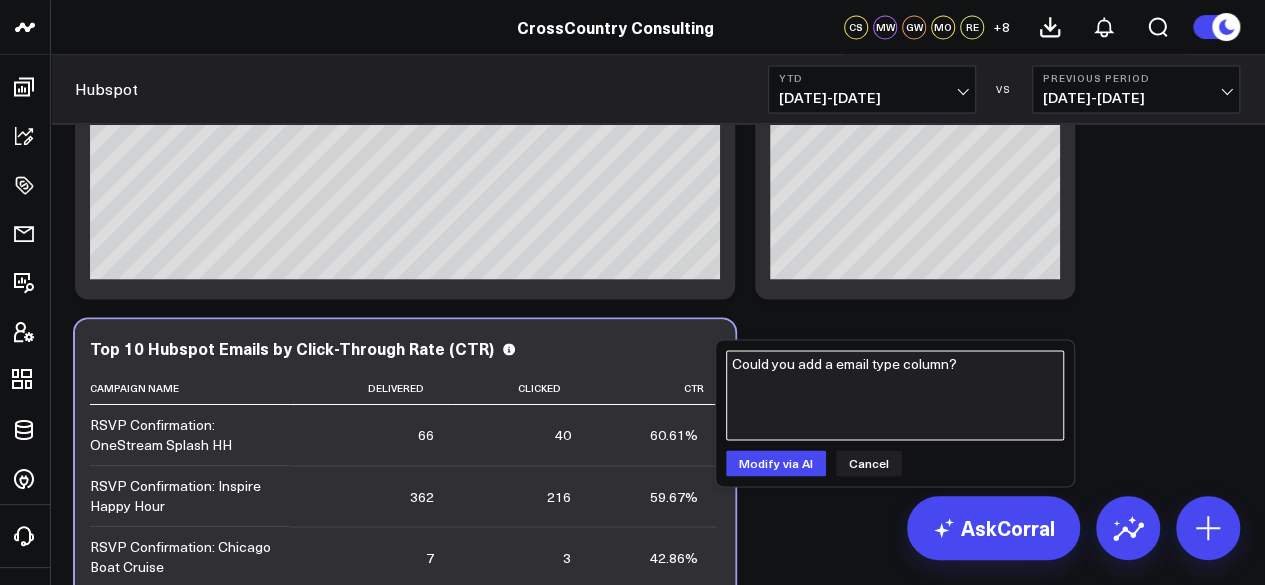 type on "Could you add a email type column?" 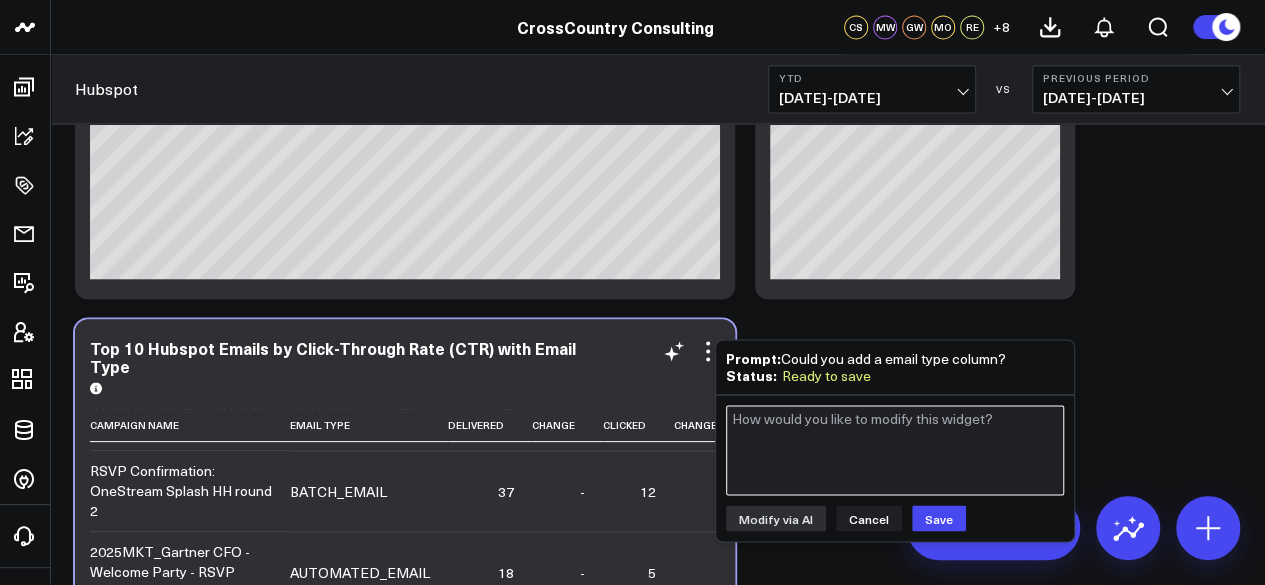 scroll, scrollTop: 487, scrollLeft: 0, axis: vertical 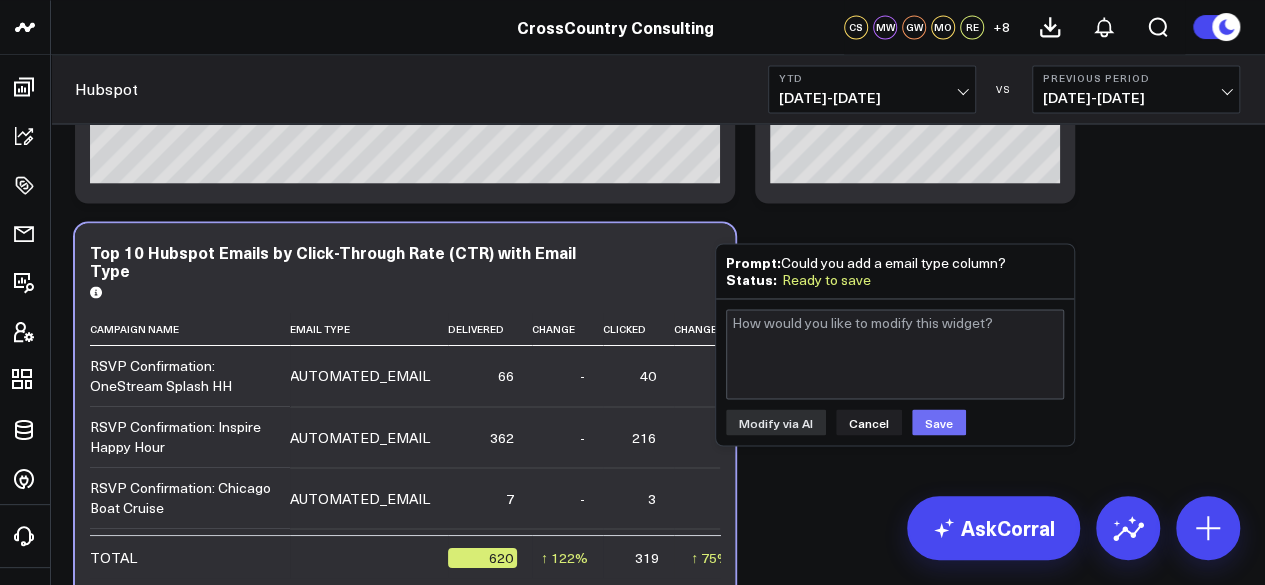 click on "Save" at bounding box center (939, 422) 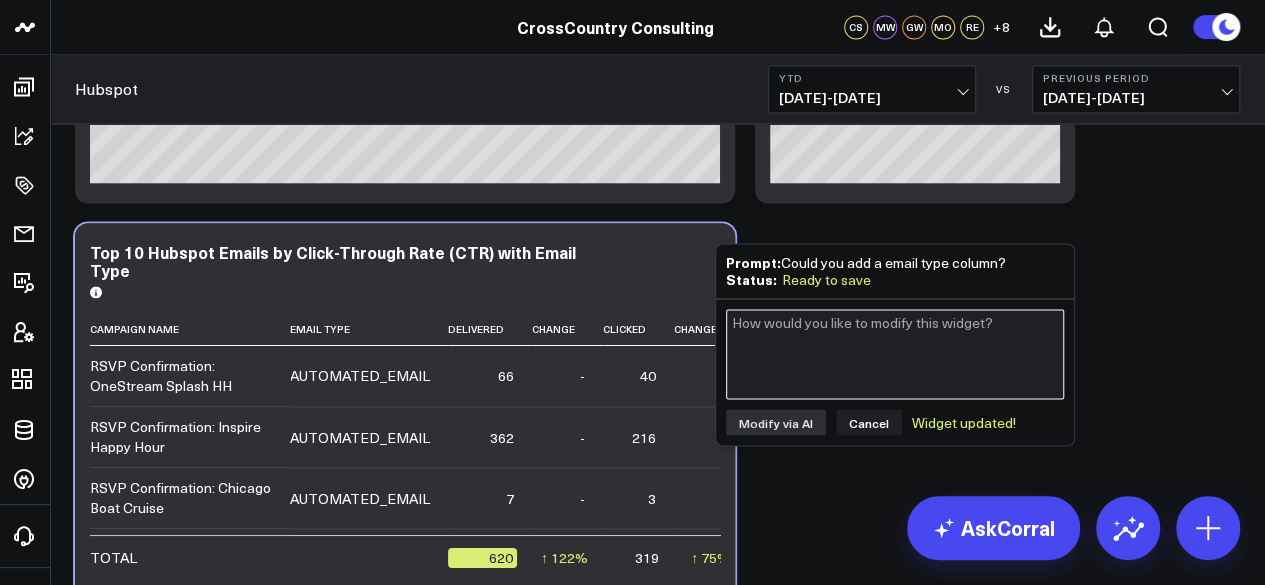 click at bounding box center (895, 354) 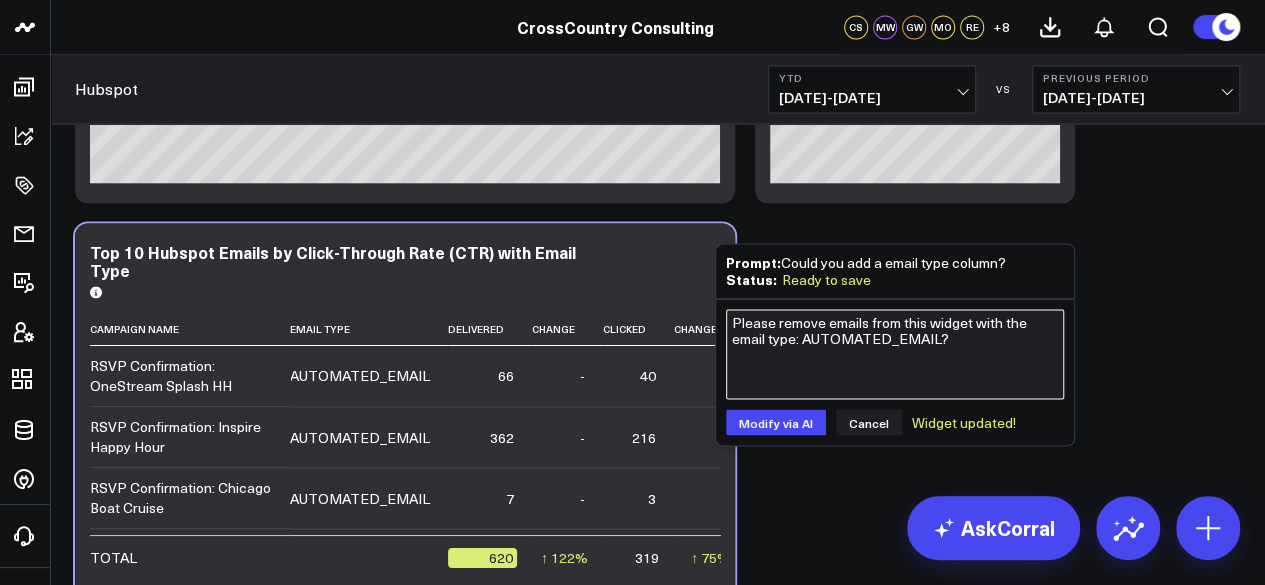 type on "Please remove emails from this widget with the email type: AUTOMATED_EMAIL" 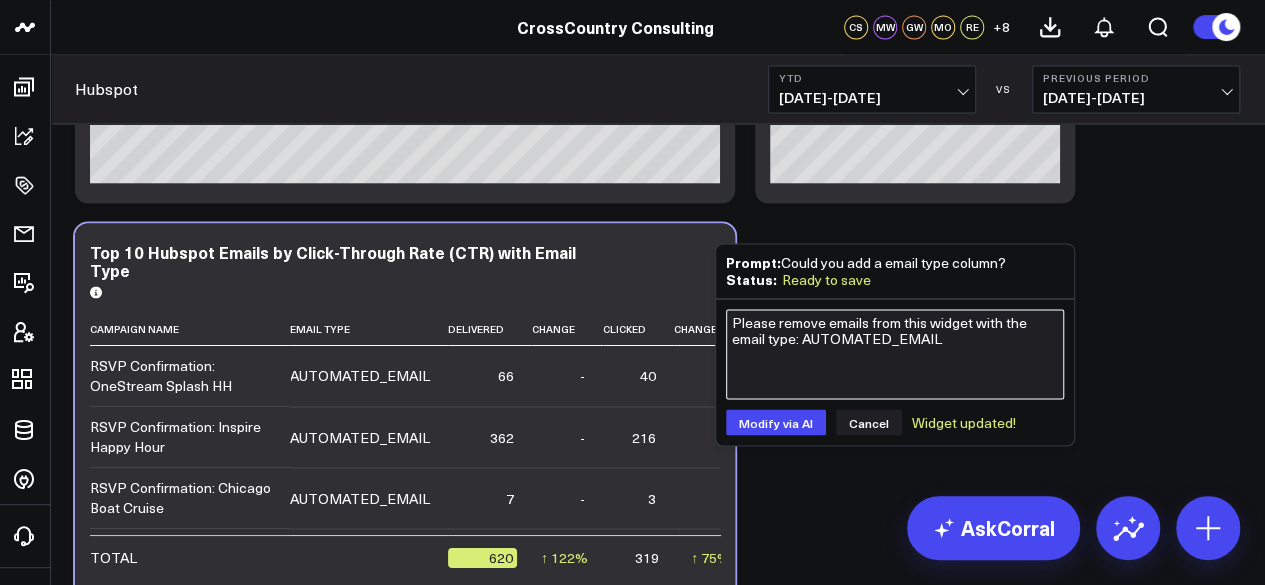 type 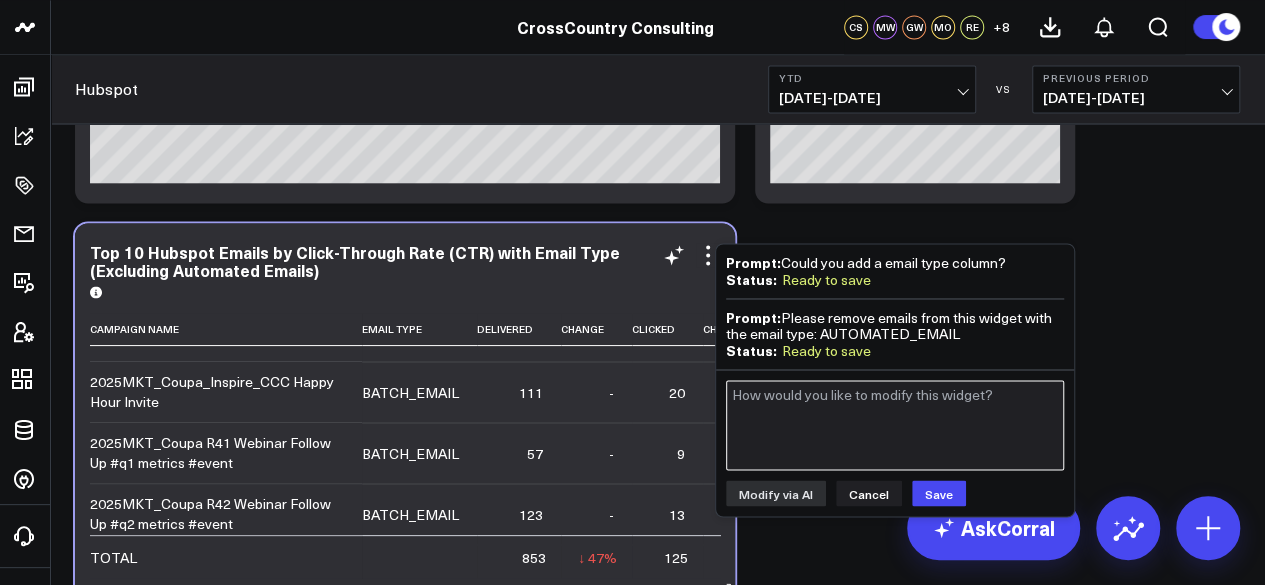 scroll, scrollTop: 407, scrollLeft: 0, axis: vertical 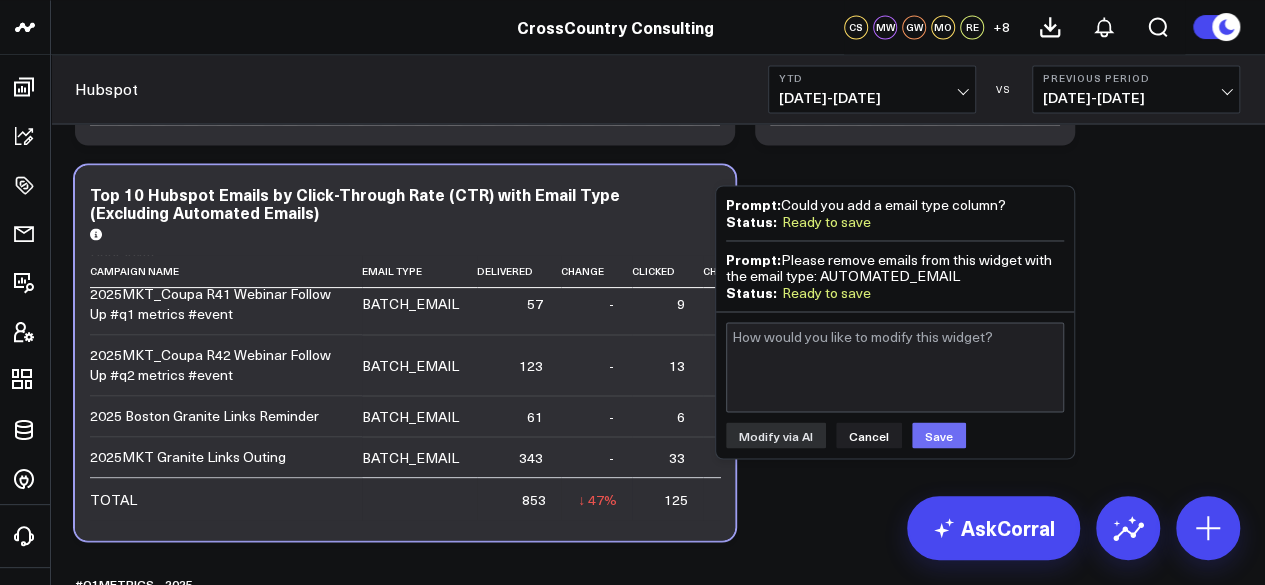 click on "Save" at bounding box center (939, 435) 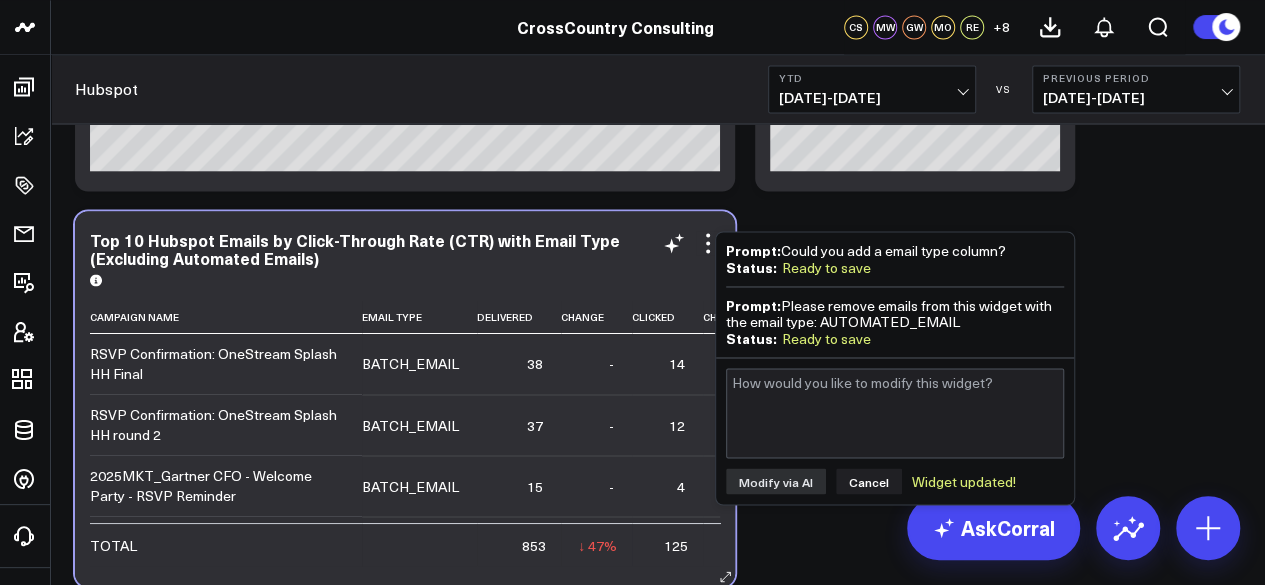 scroll, scrollTop: 1528, scrollLeft: 0, axis: vertical 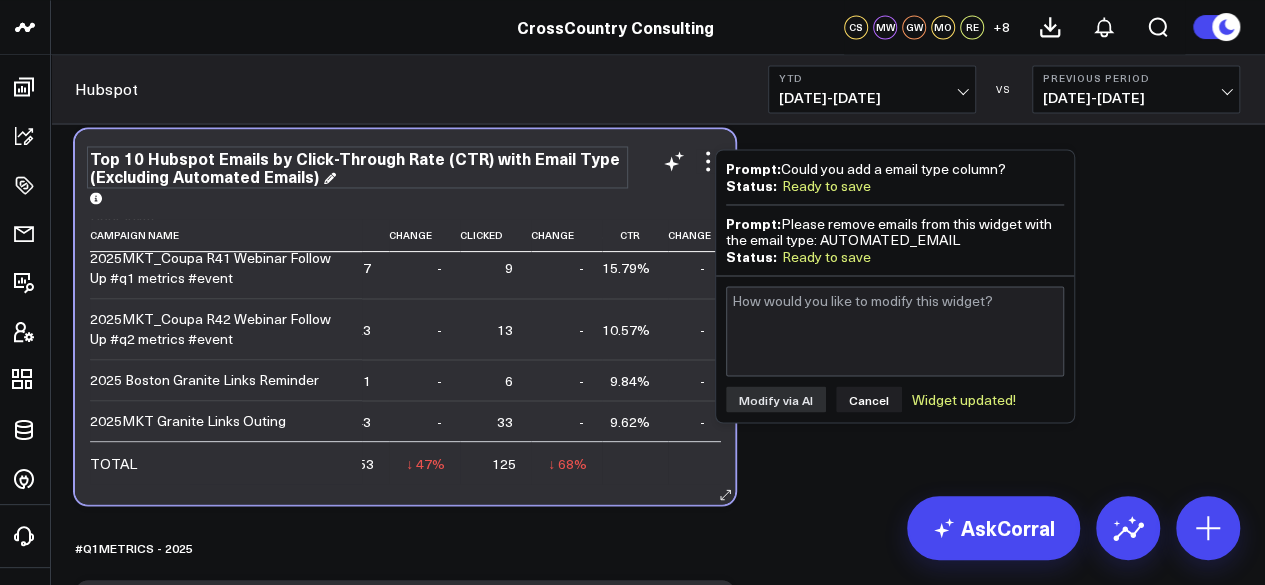 click on "Top 10 Hubspot Emails by Click-Through Rate (CTR) with Email Type (Excluding Automated Emails)" at bounding box center [357, 167] 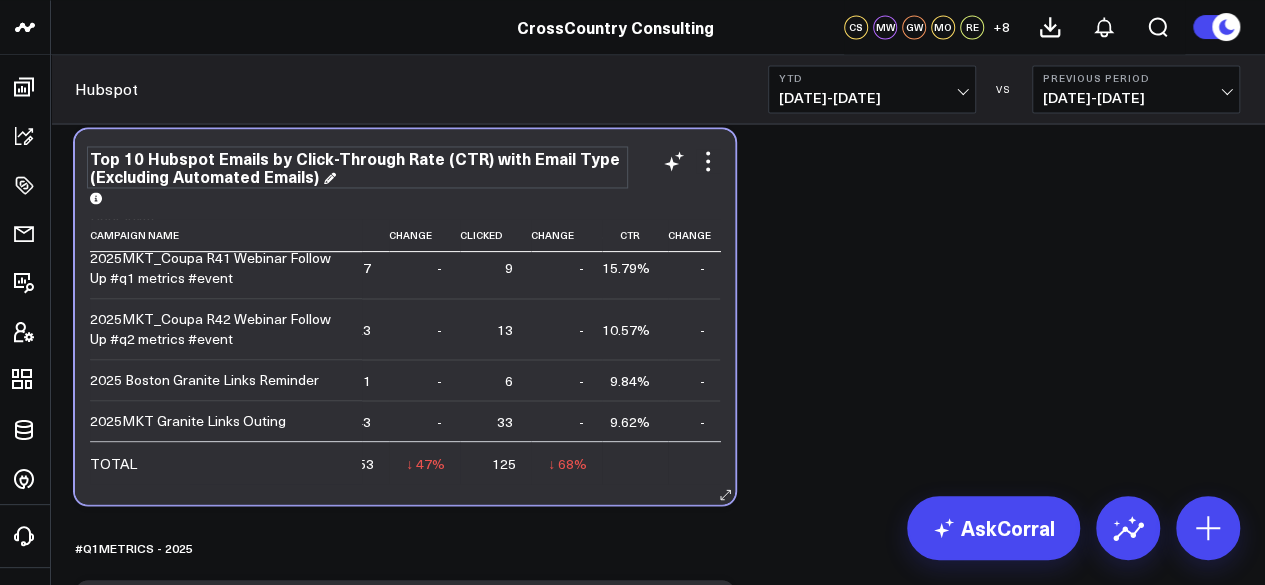 click on "Top 10 Hubspot Emails by Click-Through Rate (CTR) with Email Type (Excluding Automated Emails)" at bounding box center [357, 167] 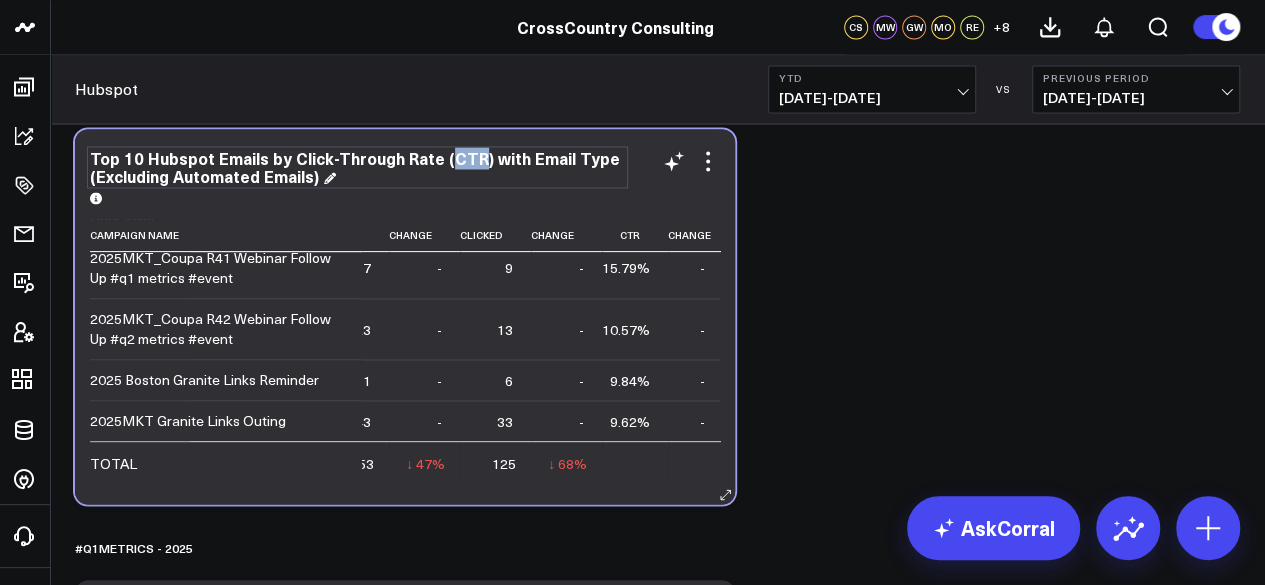 click on "Top 10 Hubspot Emails by Click-Through Rate (CTR) with Email Type (Excluding Automated Emails)" at bounding box center [357, 167] 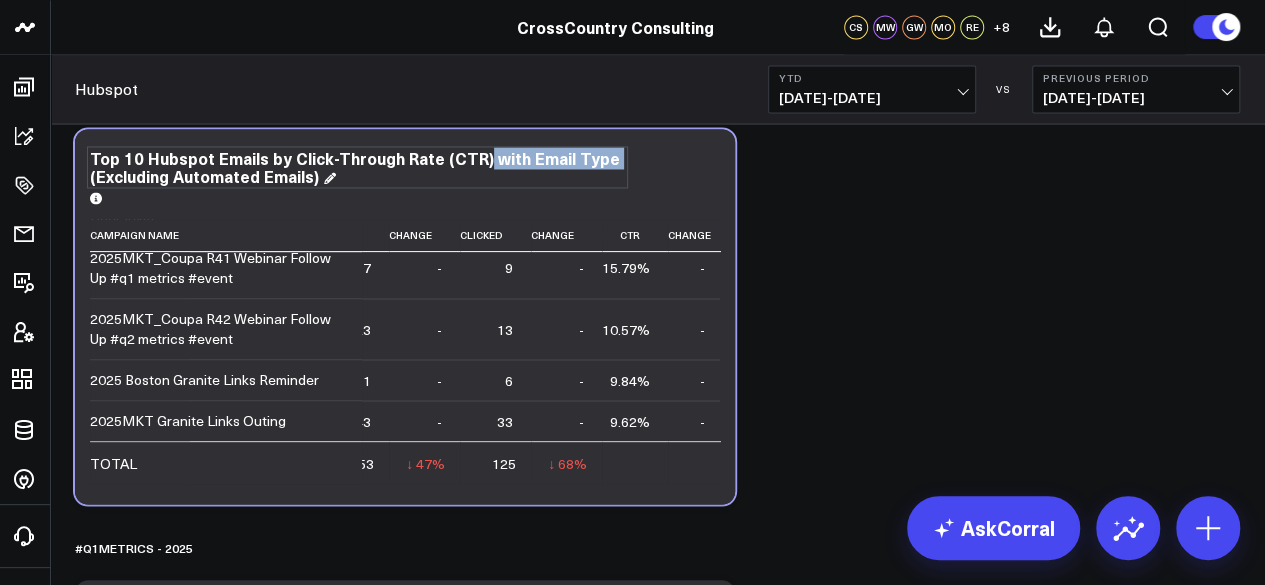 drag, startPoint x: 475, startPoint y: 158, endPoint x: 71, endPoint y: 155, distance: 404.01114 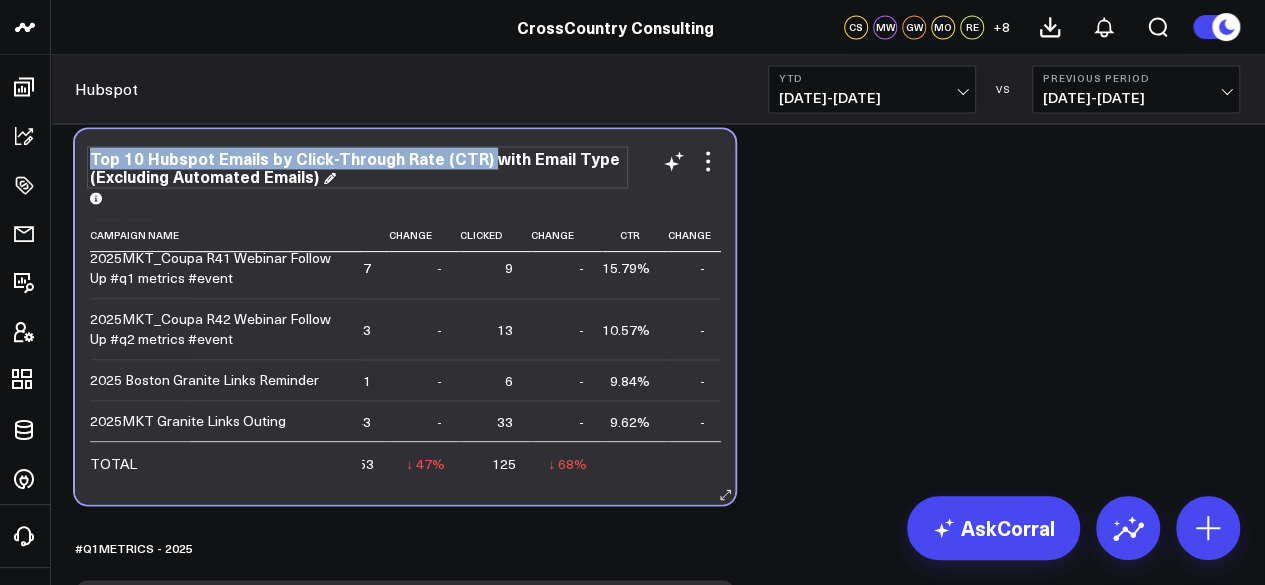 drag, startPoint x: 92, startPoint y: 157, endPoint x: 479, endPoint y: 155, distance: 387.00516 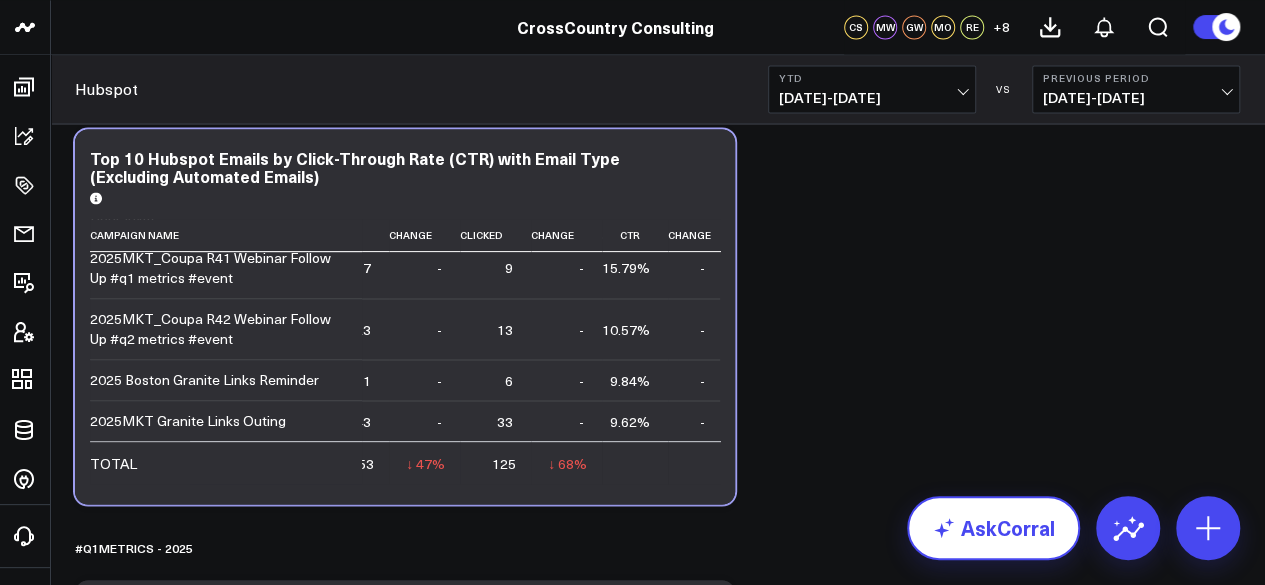 click on "AskCorral" at bounding box center (993, 528) 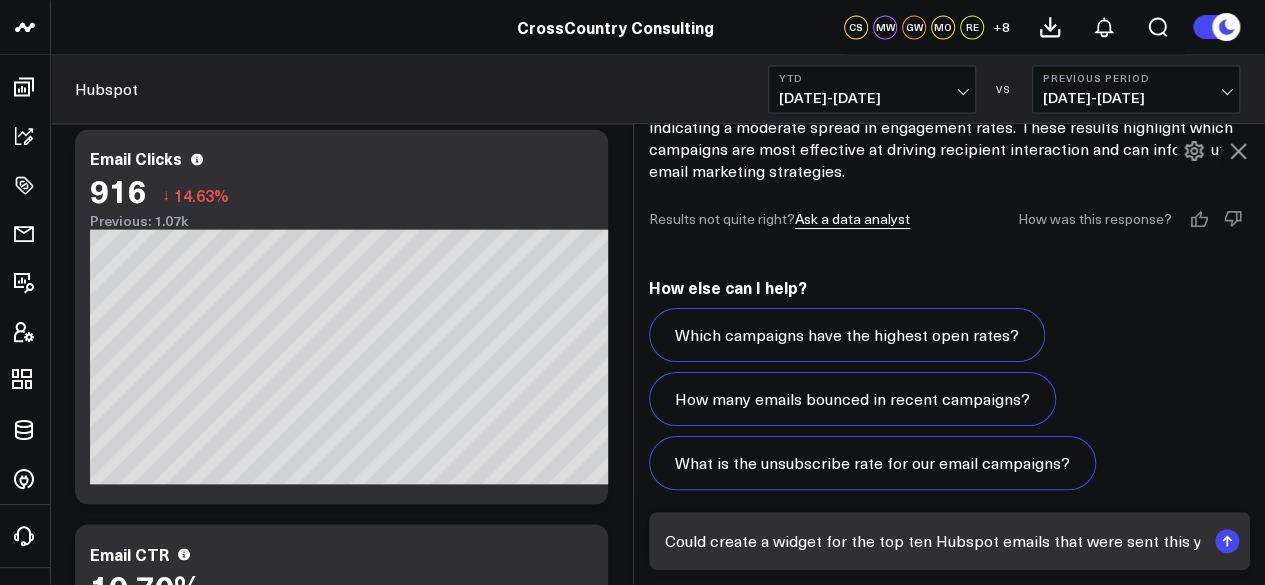 scroll, scrollTop: 2433, scrollLeft: 0, axis: vertical 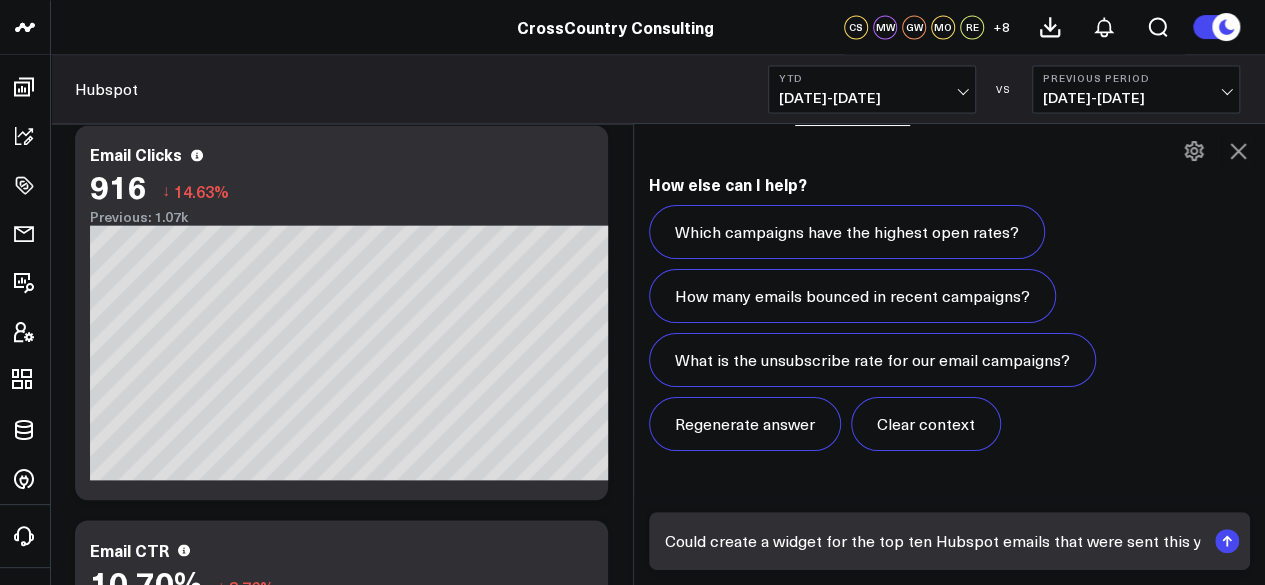 click on "Could create a widget for the top ten Hubspot emails that were sent this year by CTR?" at bounding box center [950, 541] 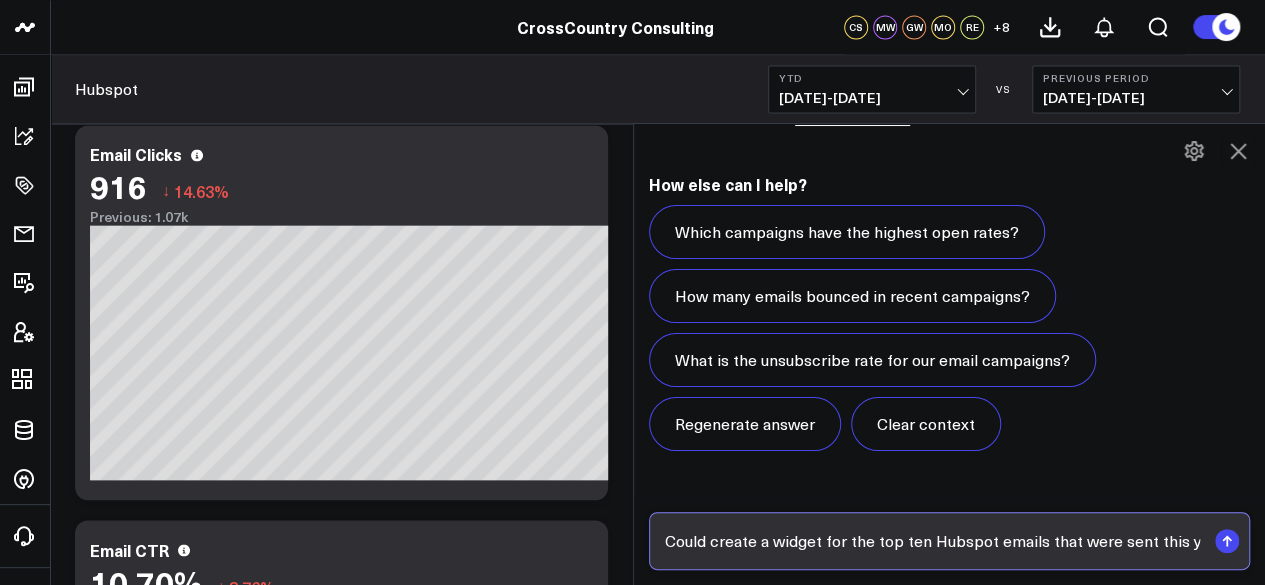 click on "Could create a widget for the top ten Hubspot emails that were sent this year by CTR?" at bounding box center [933, 541] 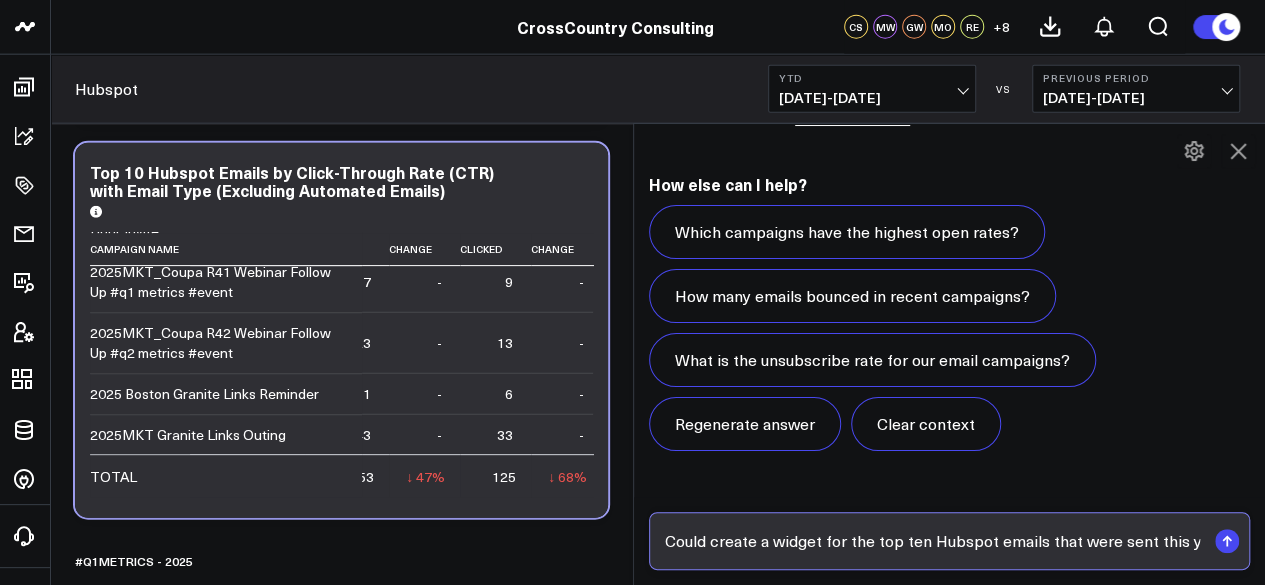 scroll, scrollTop: 2414, scrollLeft: 0, axis: vertical 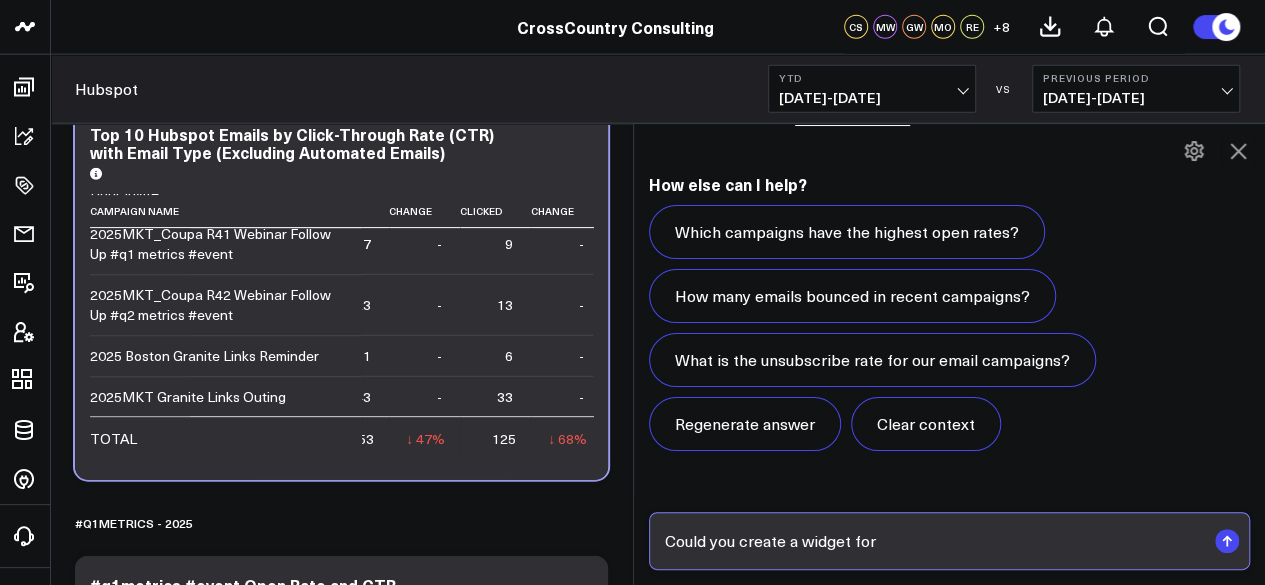 paste on "Top 10 Hubspot Emails by Click-Through Rate (CTR)" 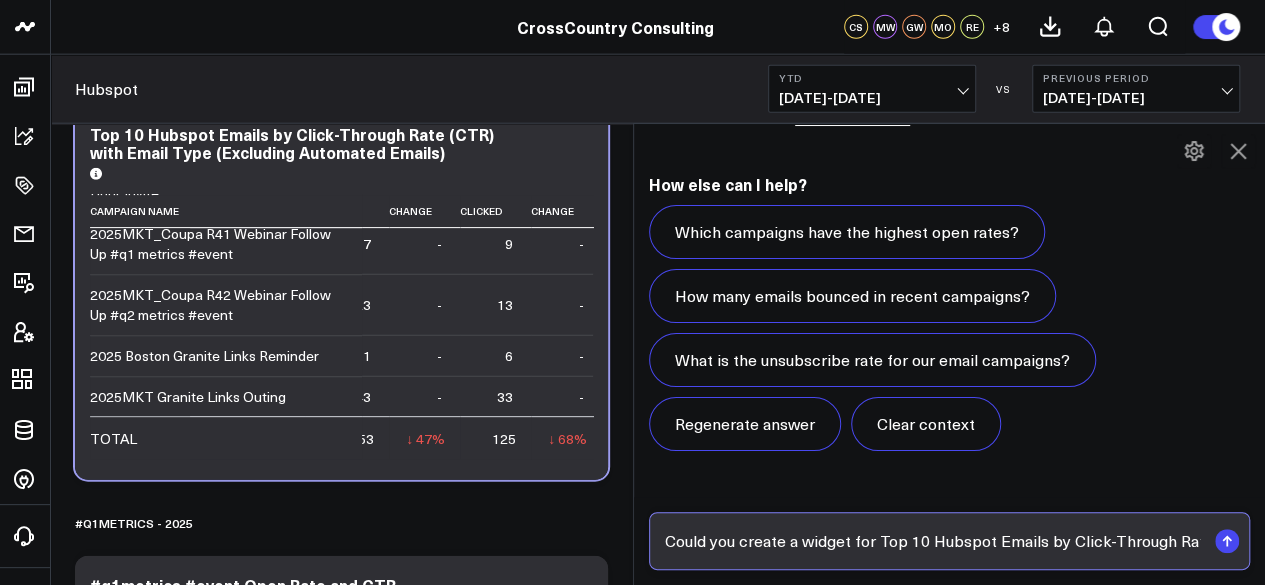 scroll, scrollTop: 0, scrollLeft: 54, axis: horizontal 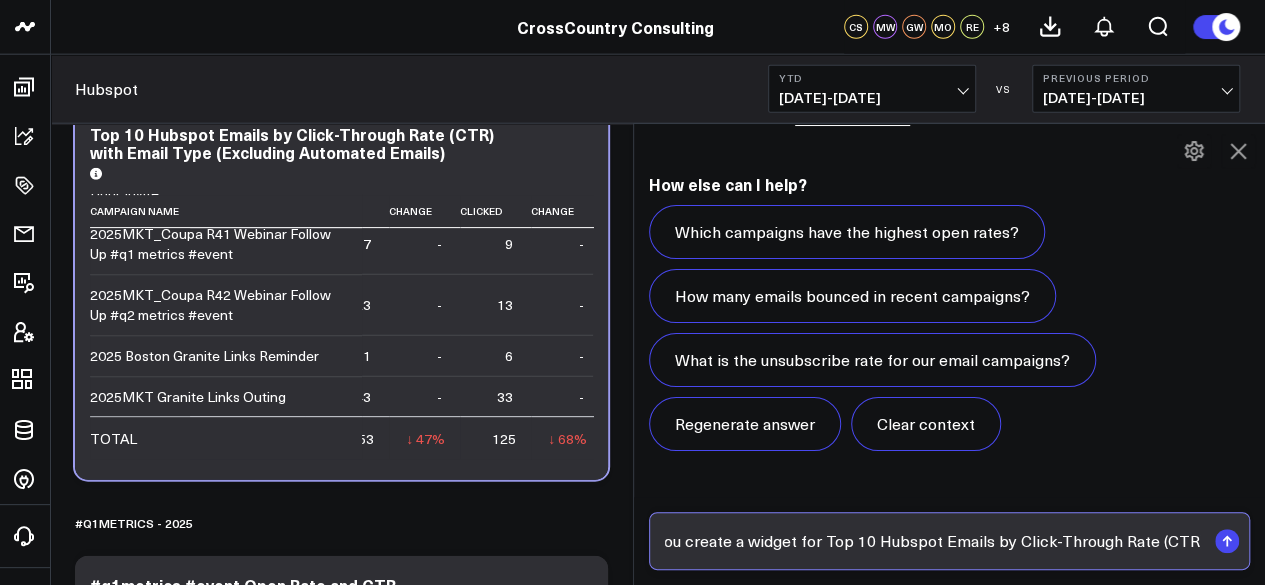 drag, startPoint x: 871, startPoint y: 539, endPoint x: 1215, endPoint y: 525, distance: 344.28476 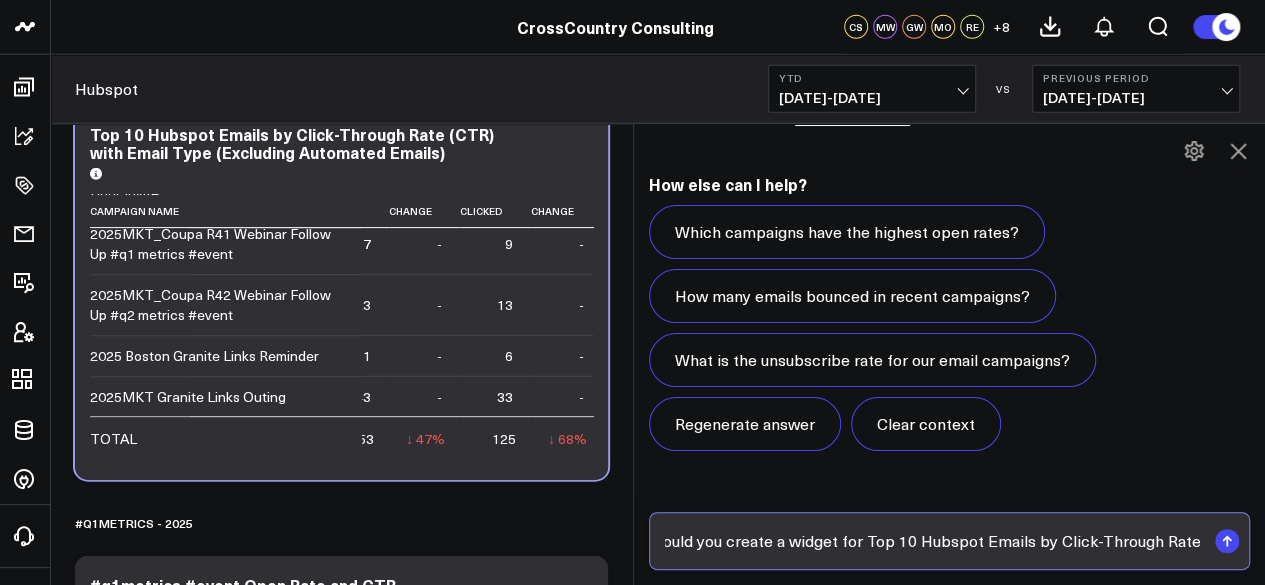 scroll, scrollTop: 0, scrollLeft: 0, axis: both 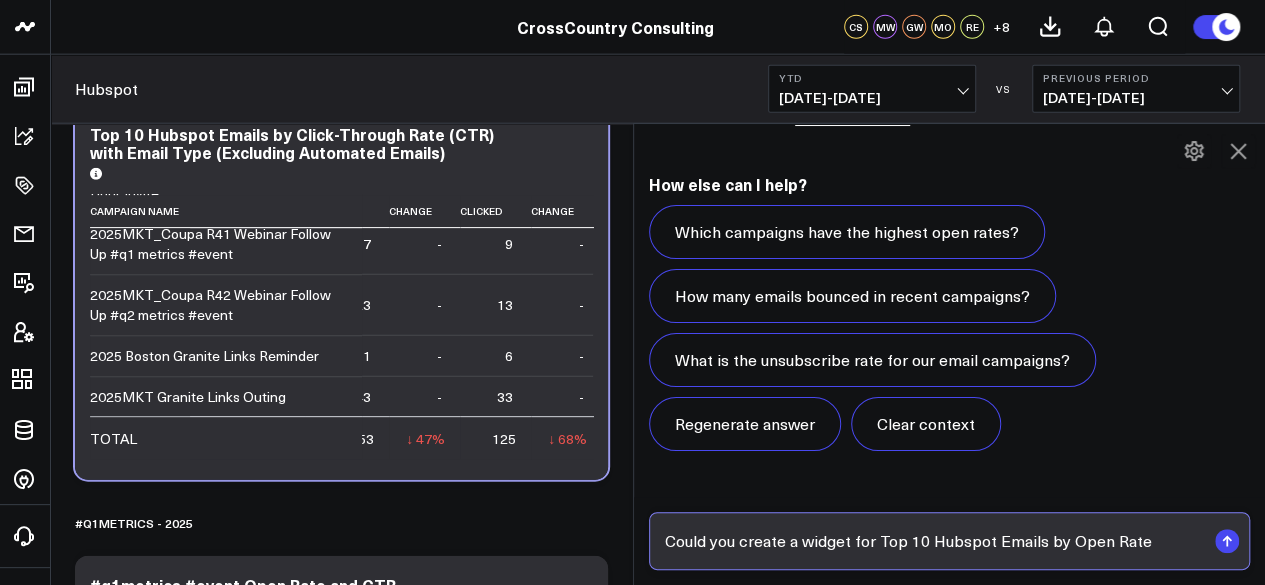 type on "Could you create a widget for Top 10 Hubspot Emails by Open Rate?" 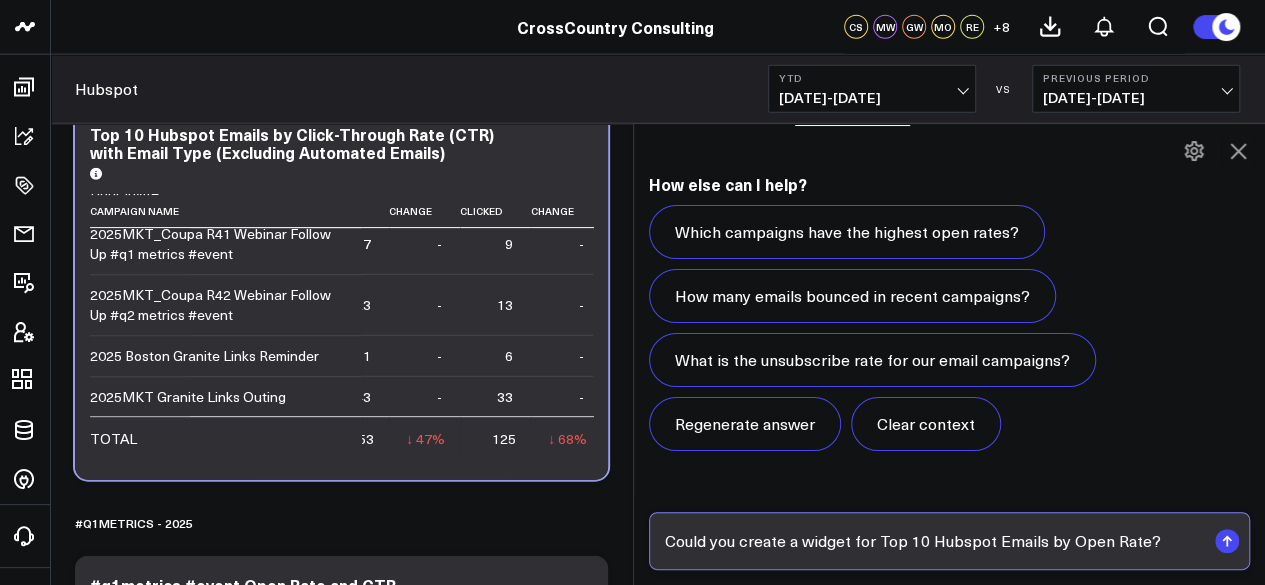 type 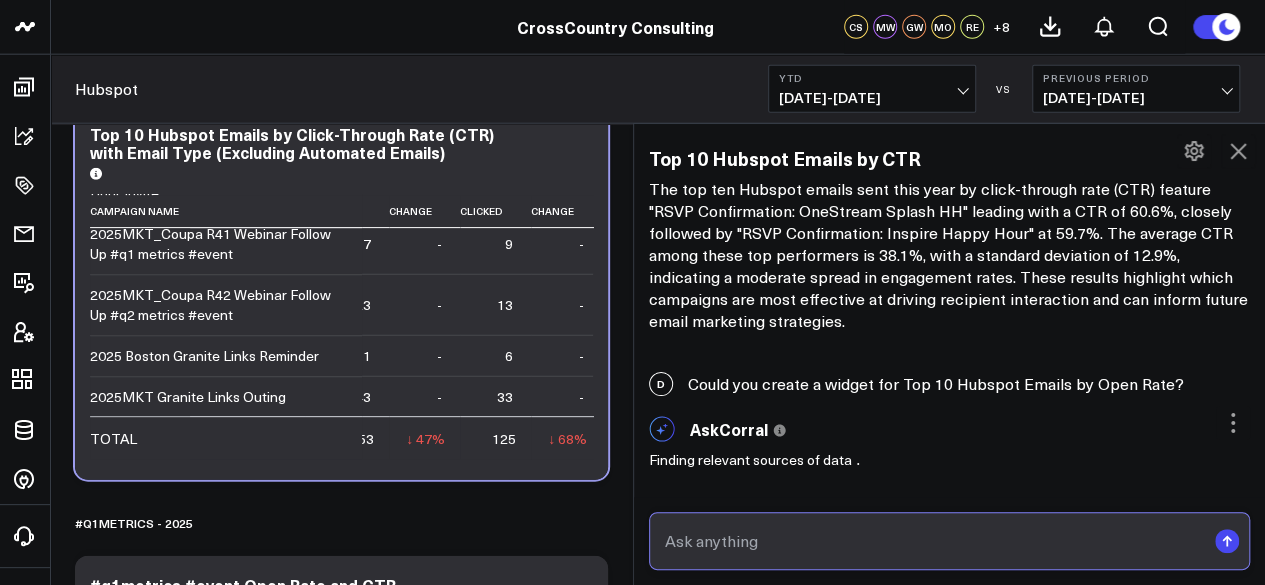 scroll, scrollTop: 2180, scrollLeft: 0, axis: vertical 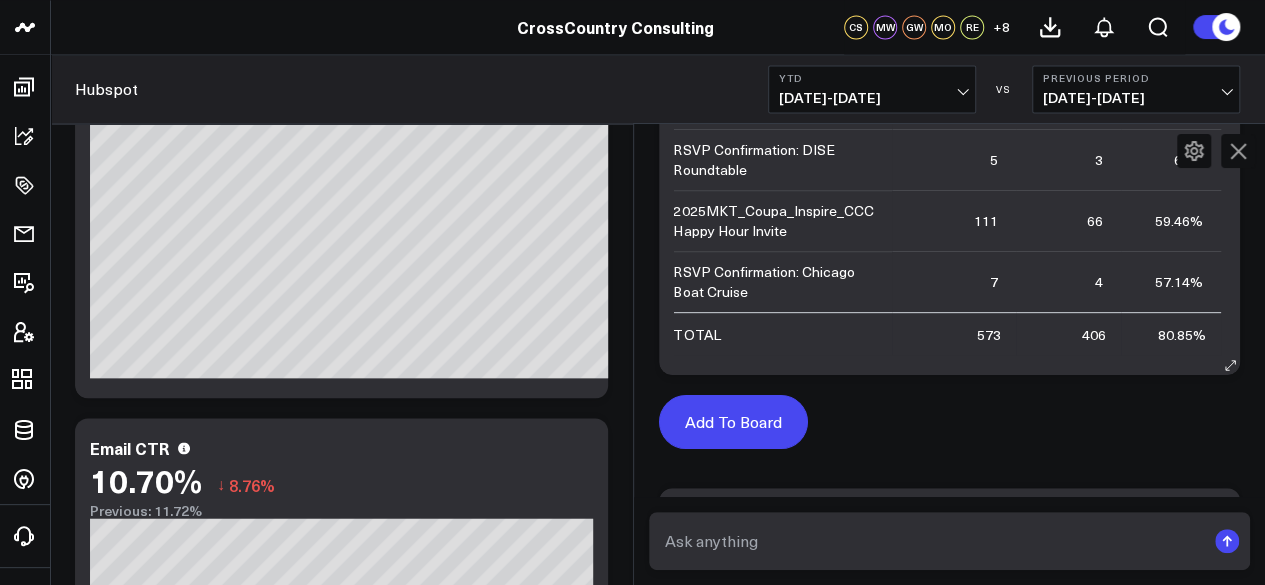 click on "Add To Board" at bounding box center (733, 422) 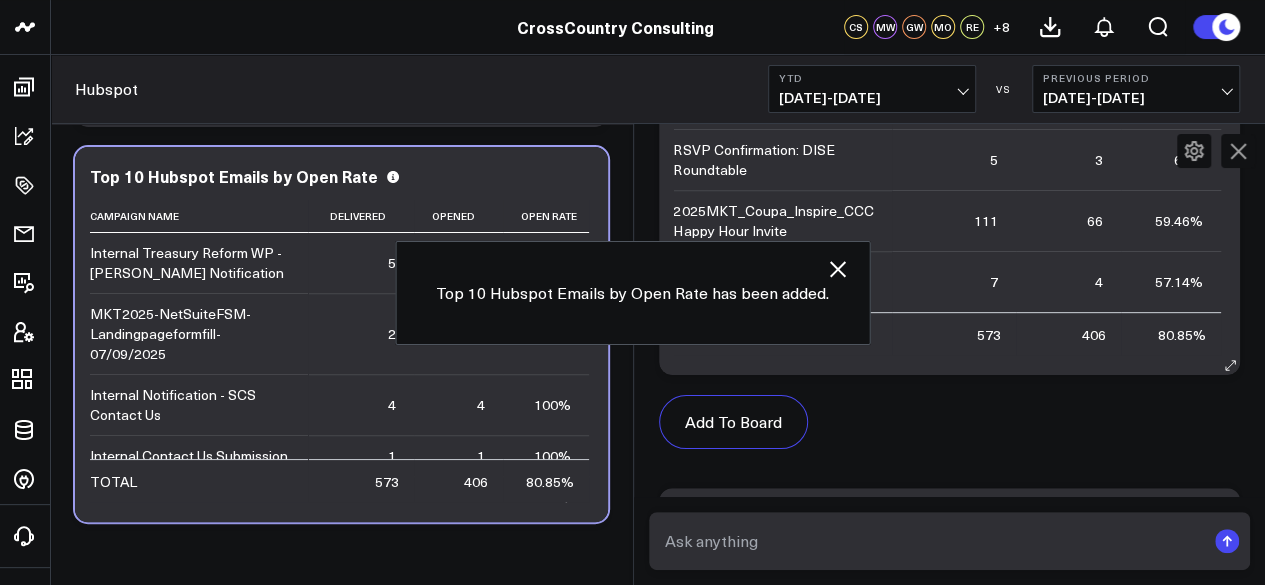 scroll, scrollTop: 4074, scrollLeft: 0, axis: vertical 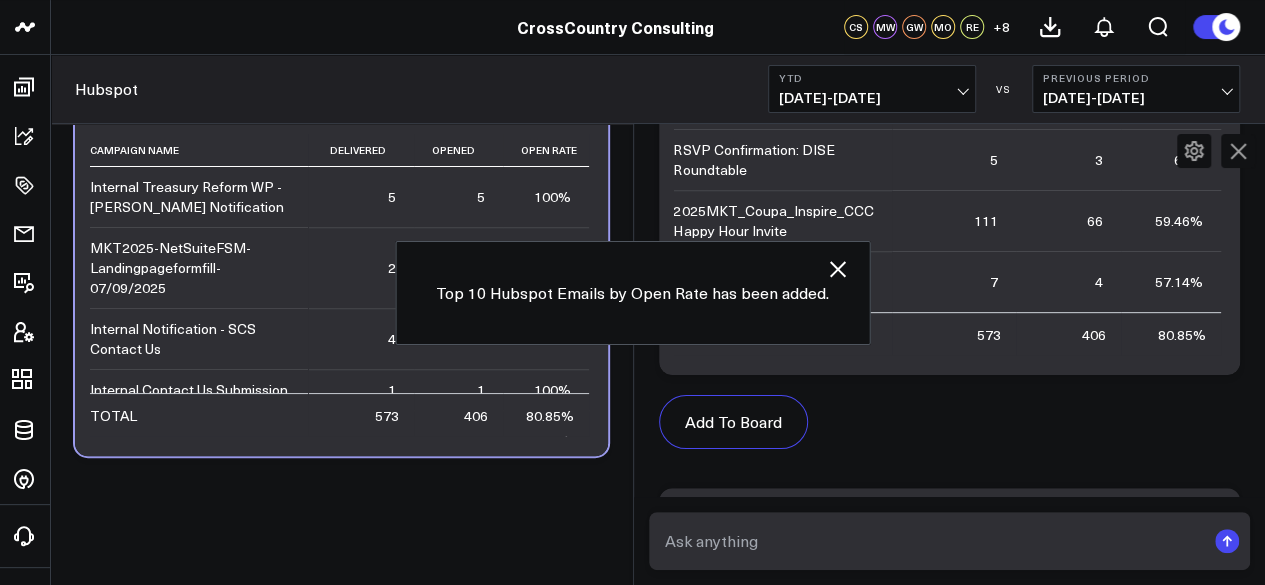 click 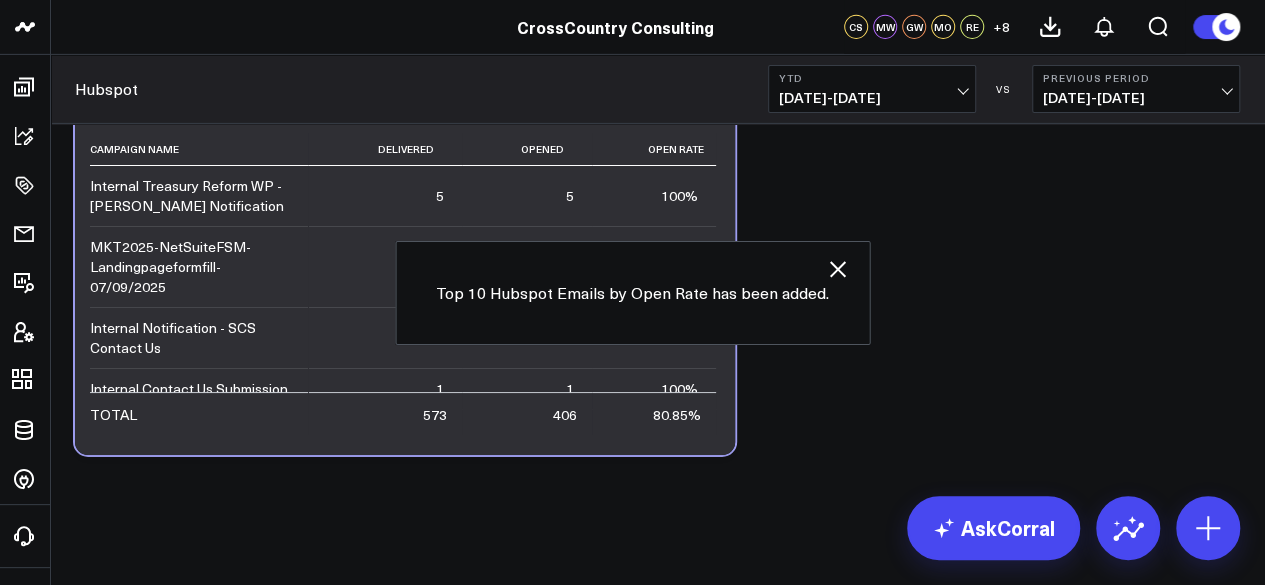 scroll, scrollTop: 3284, scrollLeft: 0, axis: vertical 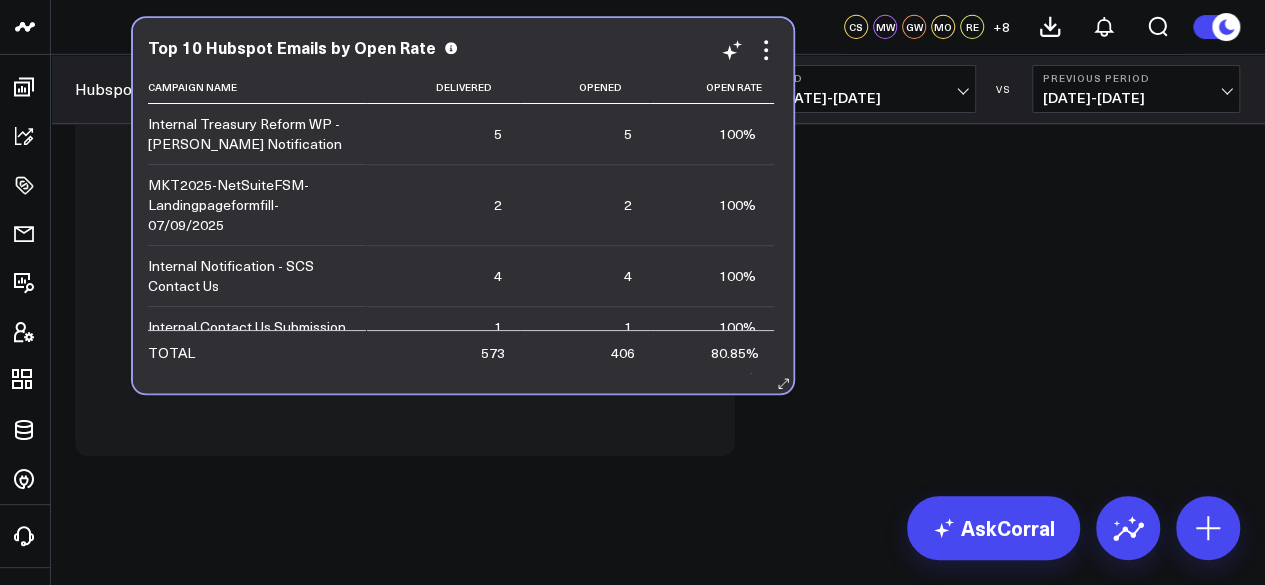 drag, startPoint x: 547, startPoint y: 364, endPoint x: 582, endPoint y: 356, distance: 35.902645 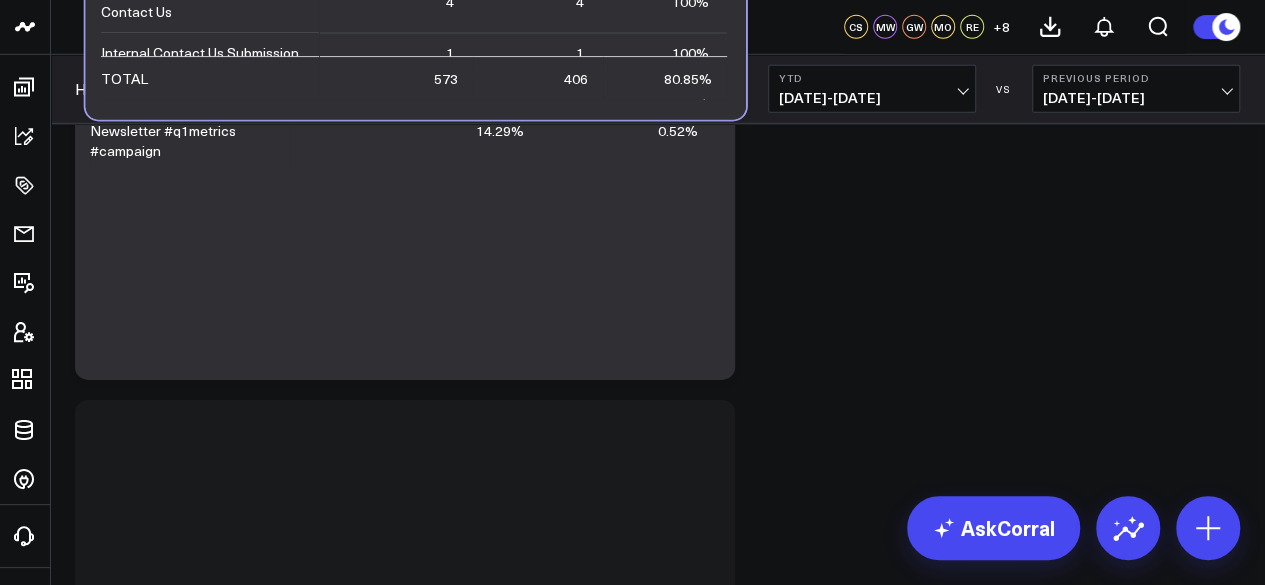 drag, startPoint x: 634, startPoint y: 460, endPoint x: 634, endPoint y: -87, distance: 547 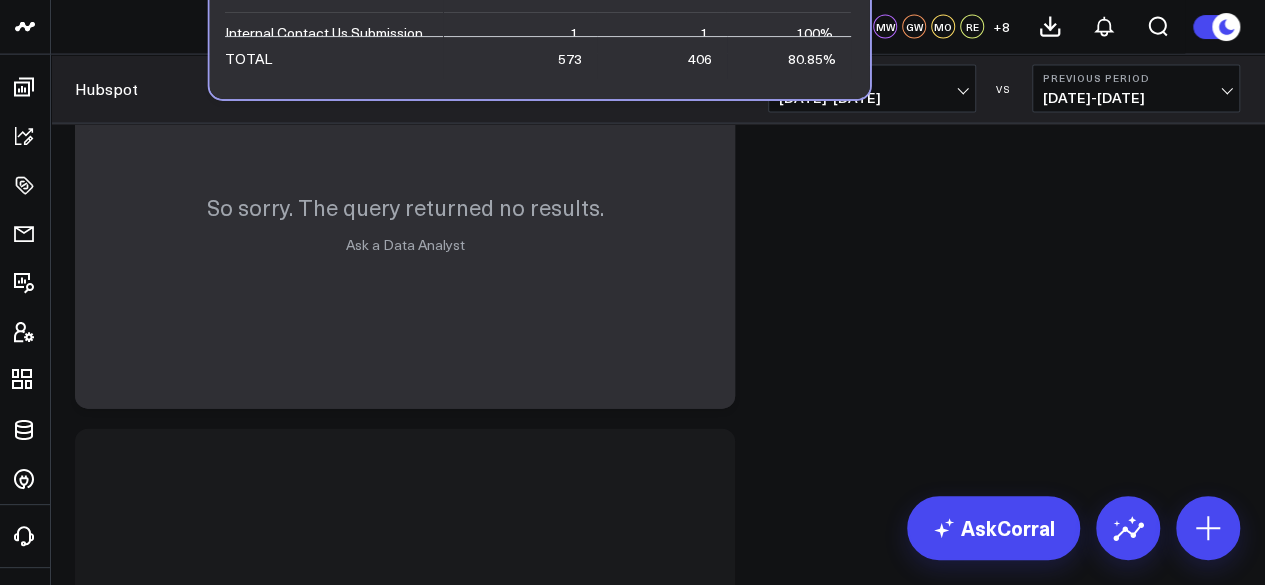 drag, startPoint x: 508, startPoint y: 429, endPoint x: 642, endPoint y: -87, distance: 533.11536 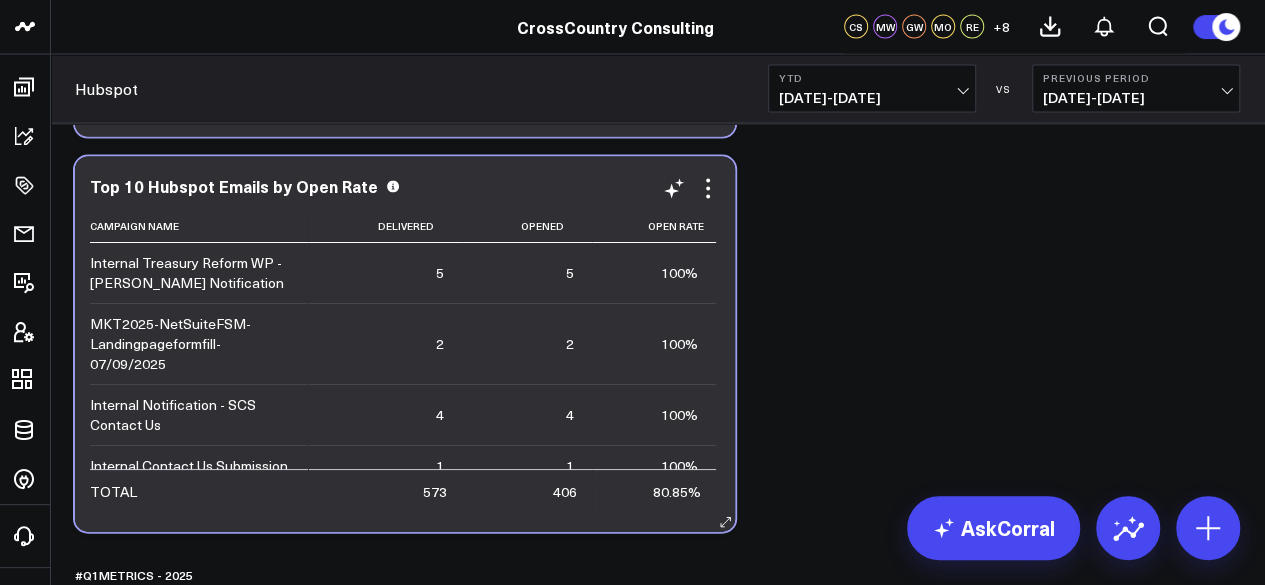 scroll, scrollTop: 1838, scrollLeft: 0, axis: vertical 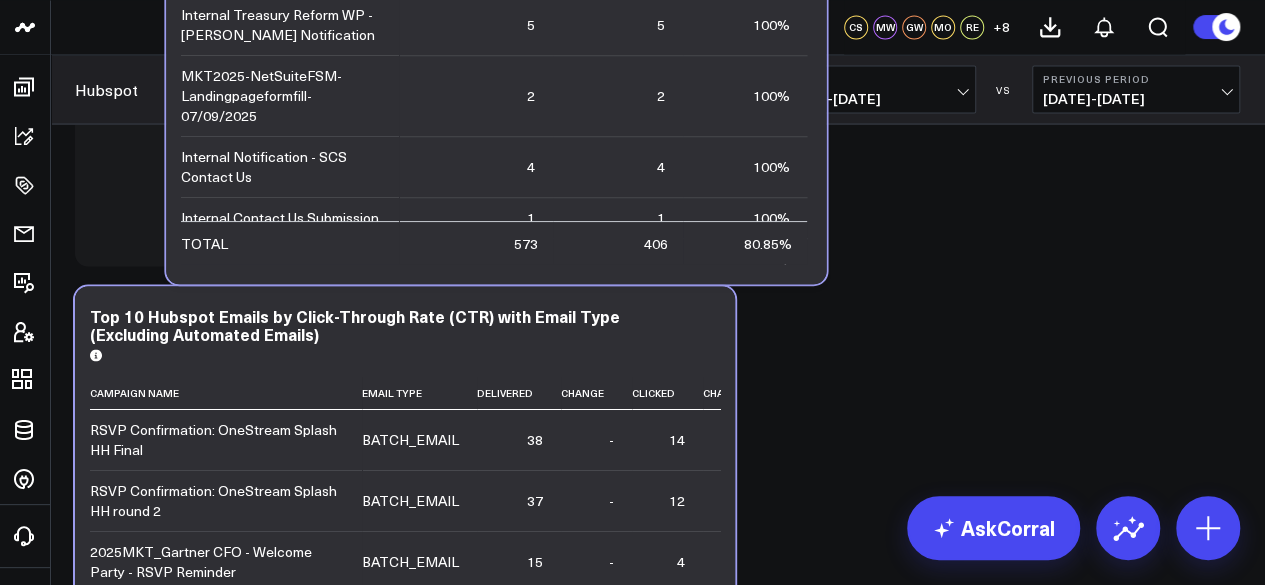 drag, startPoint x: 553, startPoint y: 457, endPoint x: 646, endPoint y: 85, distance: 383.44882 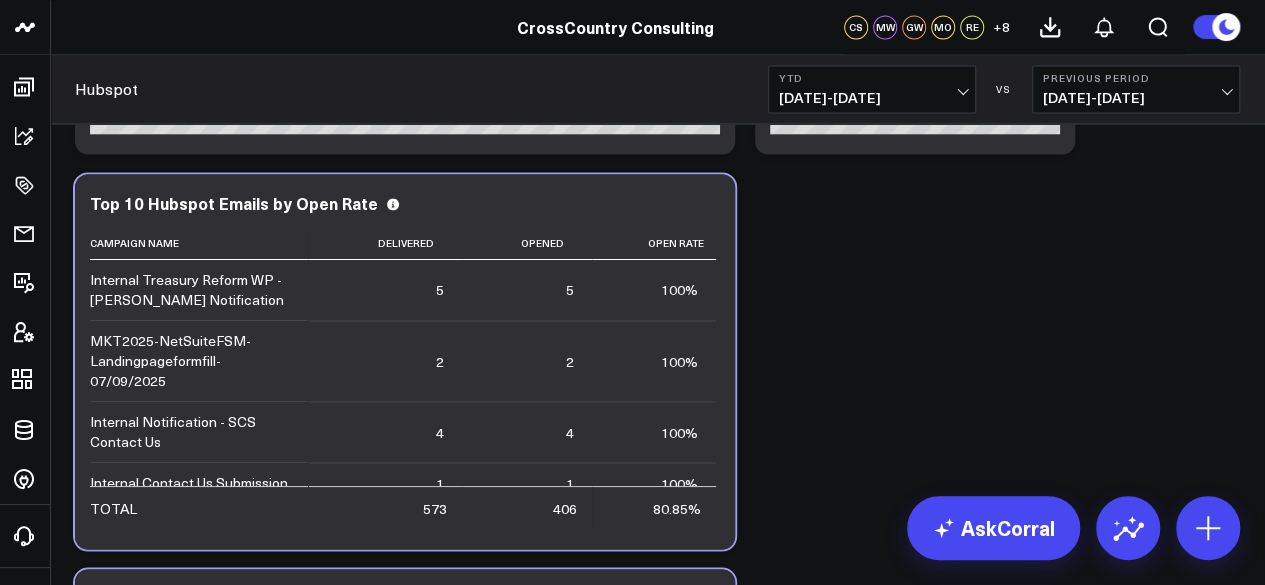 scroll, scrollTop: 1553, scrollLeft: 0, axis: vertical 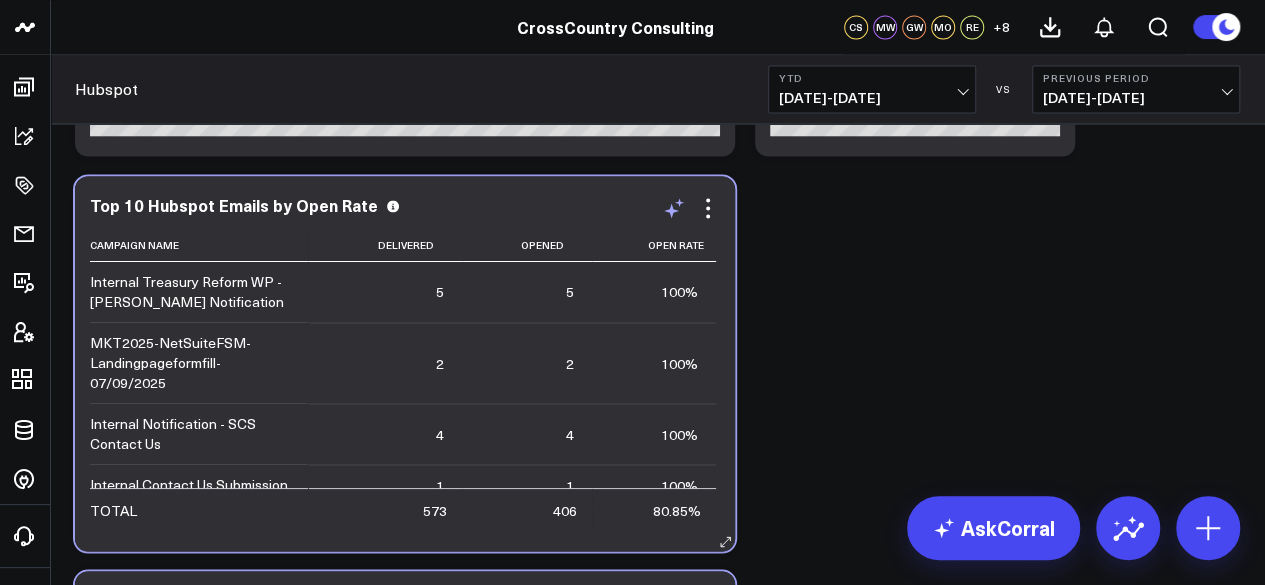 click 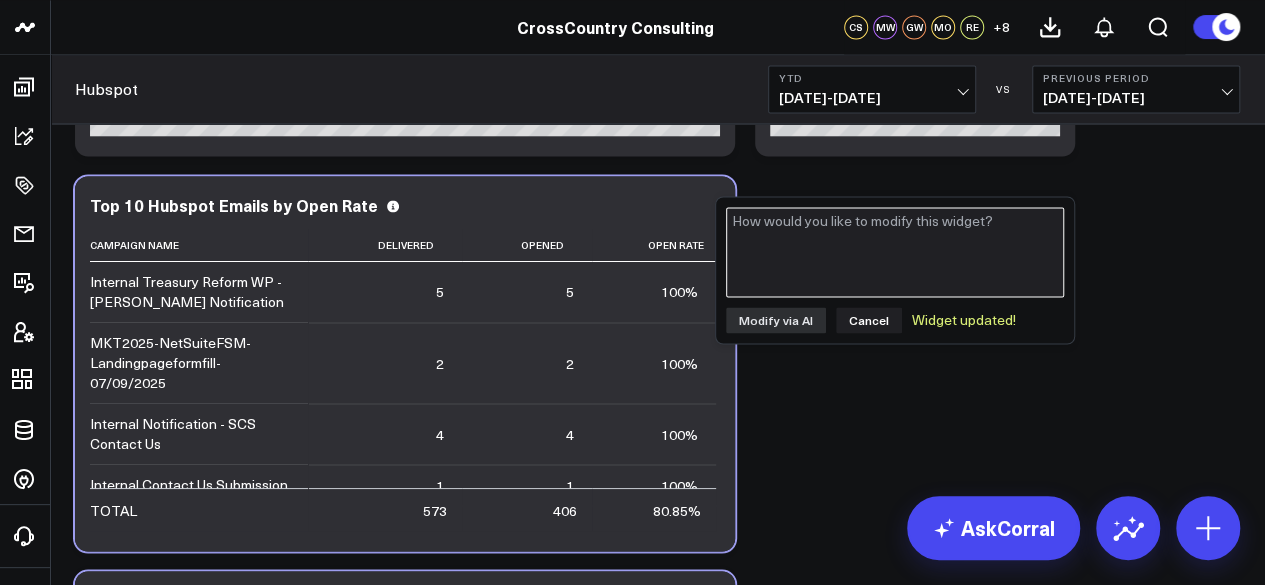 click at bounding box center [895, 252] 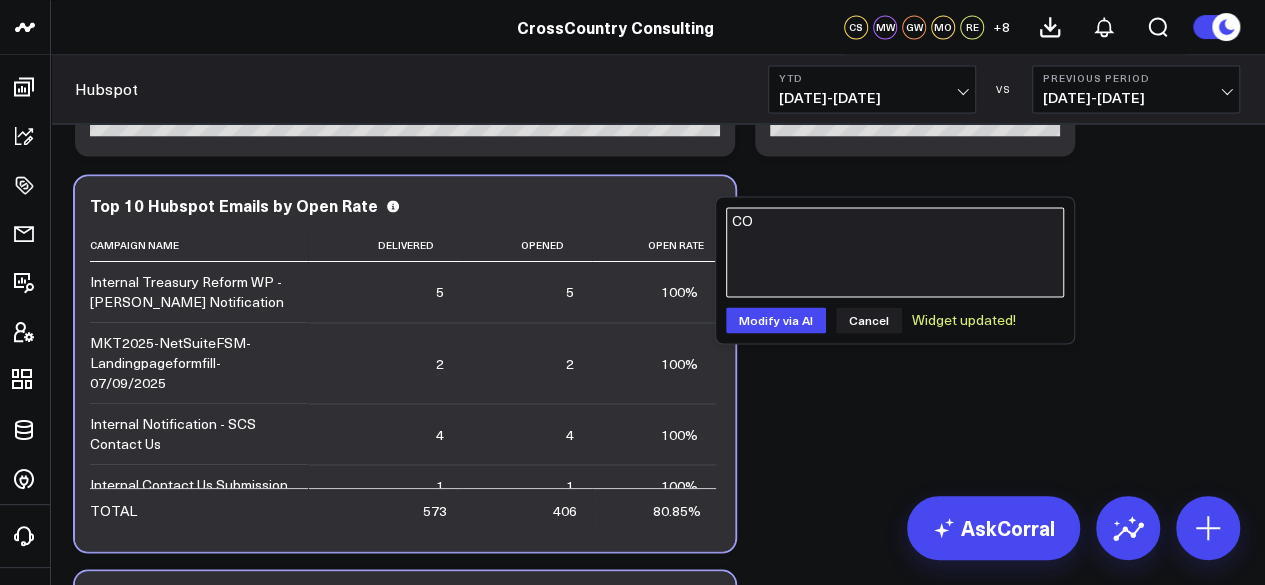 type on "C" 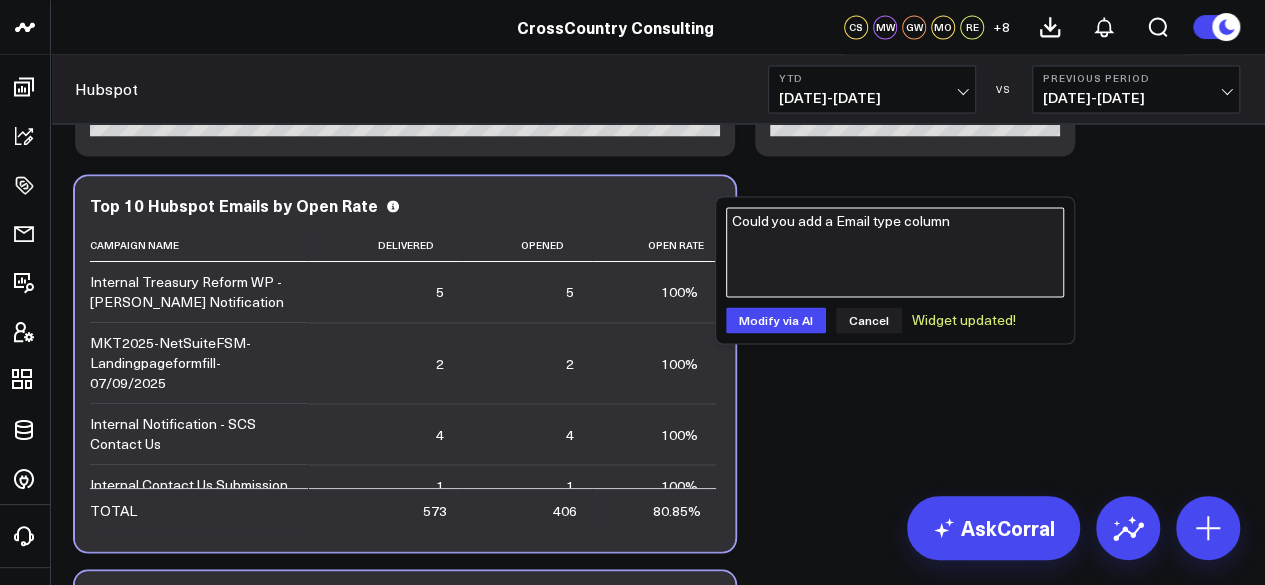 type on "Could you add a Email type column?" 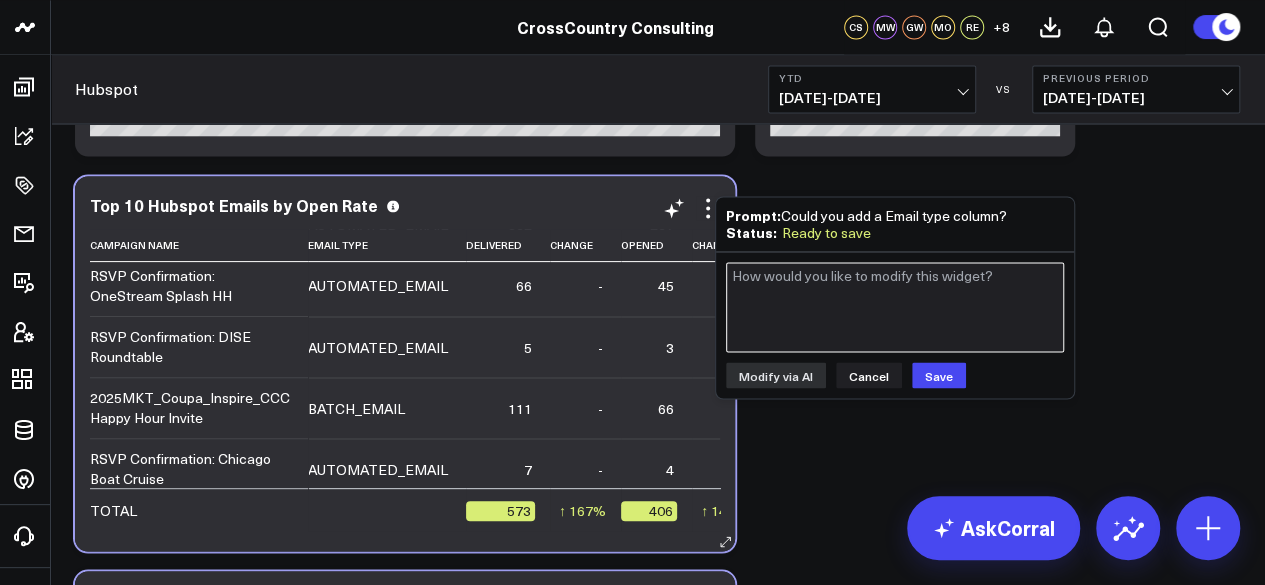 scroll, scrollTop: 409, scrollLeft: 0, axis: vertical 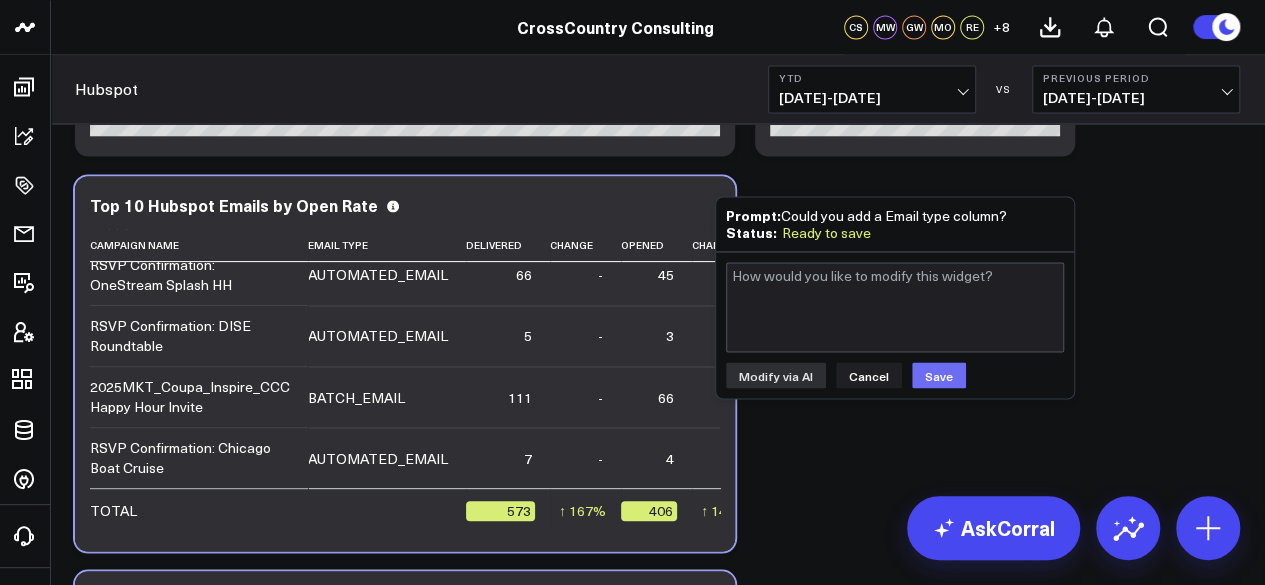 click on "Save" at bounding box center (939, 375) 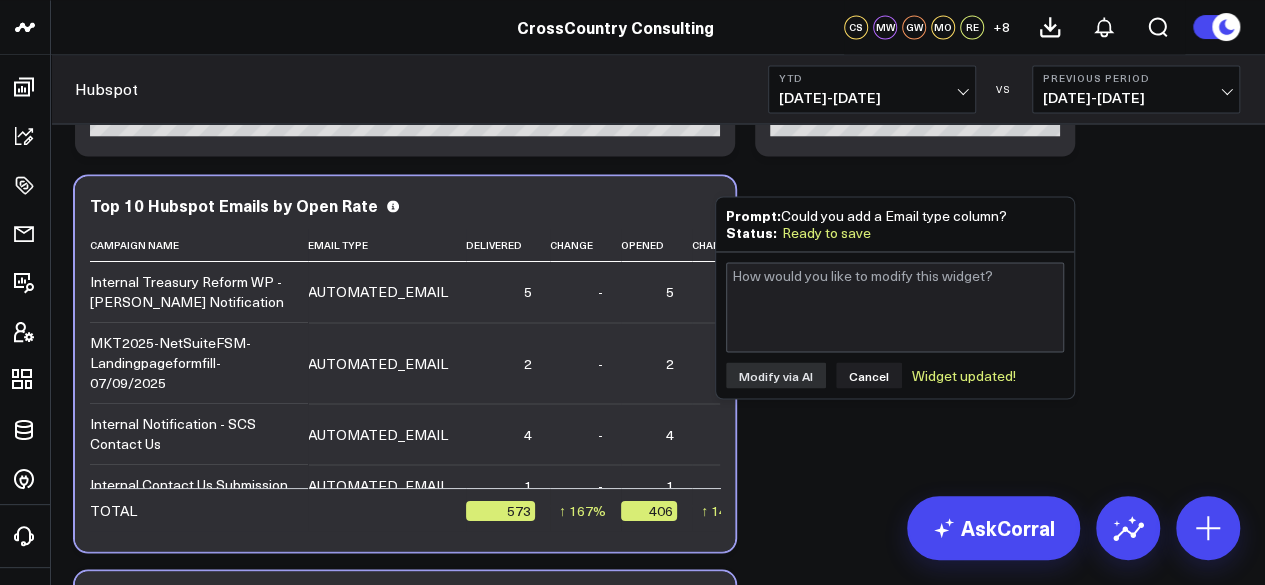 click on "Modify via AI Copy link to widget Ask support Remove Create linked copy Executive Summary Executive Summary (2024) Web Quarterly Report Salesforce Salesforce Marketing Dashboard (2025) Salesforce Marketing Dashboard (2024) Conferences Conferences (2024) Hubspot Hubspot 2024 Sandbox Updates to 2025 Exec Summary march 12 (Alina) LinkedIn Ads Campaigns SCS Acquisition (NetSuite) Archive B4 Q1 - Campaign Details B4 Q2 - Campaign Details Gartner CFO - Campaign Details B4 Q3 - Campaign Details Campaigns (2024) Iceberg 2.0 FAST TAS CARE Solution & Audience Metrics (GA4) Web Metrics (GA4) AI & LLM Metrics Google Ads Paid Search Paid Search Campaign Trends LinkedIn Paid Social Brand Insights Brand Insights Scoring Marketing Events Ads, Awards, Media, PR Social Media Thought Leadership Thought Leadership (2024) Thought Leadership (2025) FILTER BY Market, Solution, and Tech Partner Monthly Leads, Conferences, and Events report Google Ads Google Search Console Duplicate to Executive Summary Executive Summary (2024) FAST" at bounding box center (657, 391) 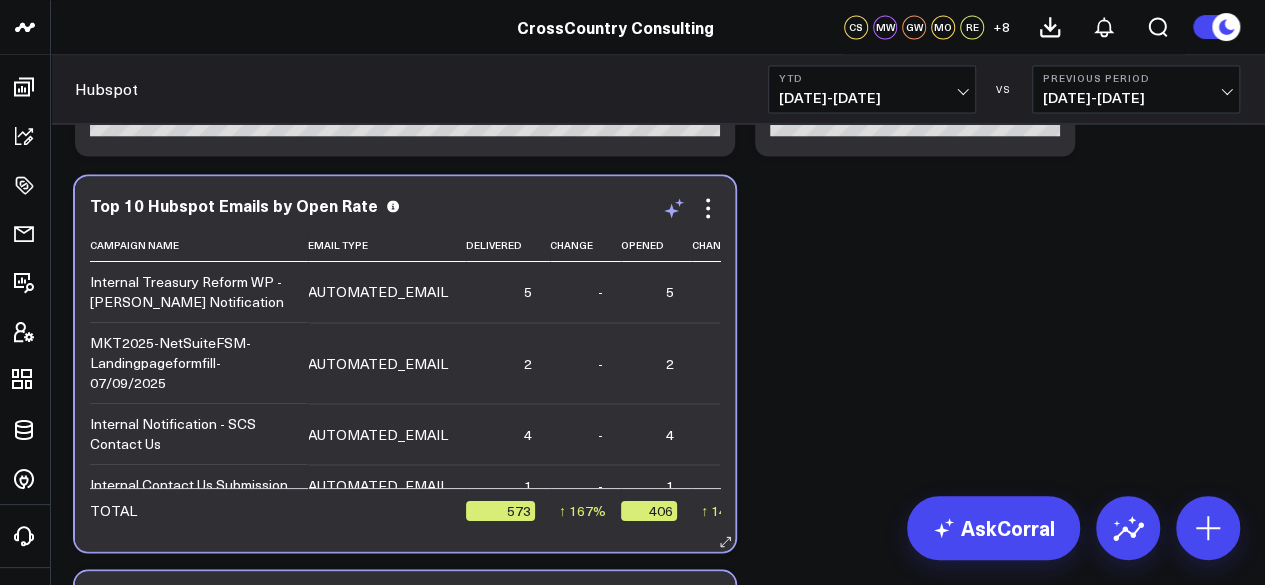 click 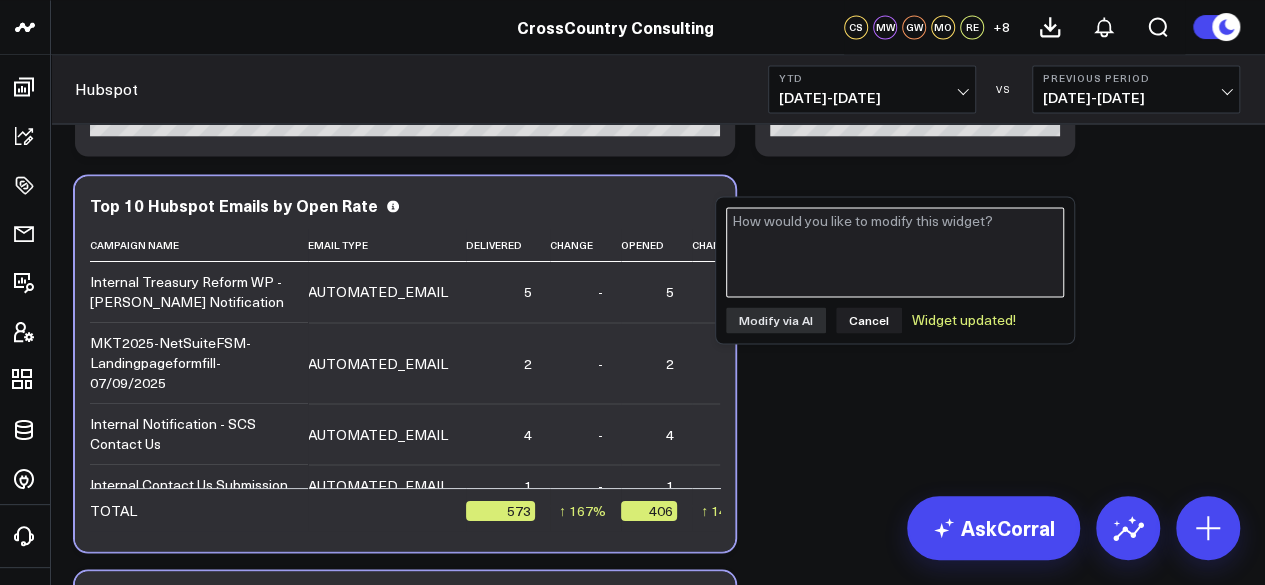 click at bounding box center (895, 252) 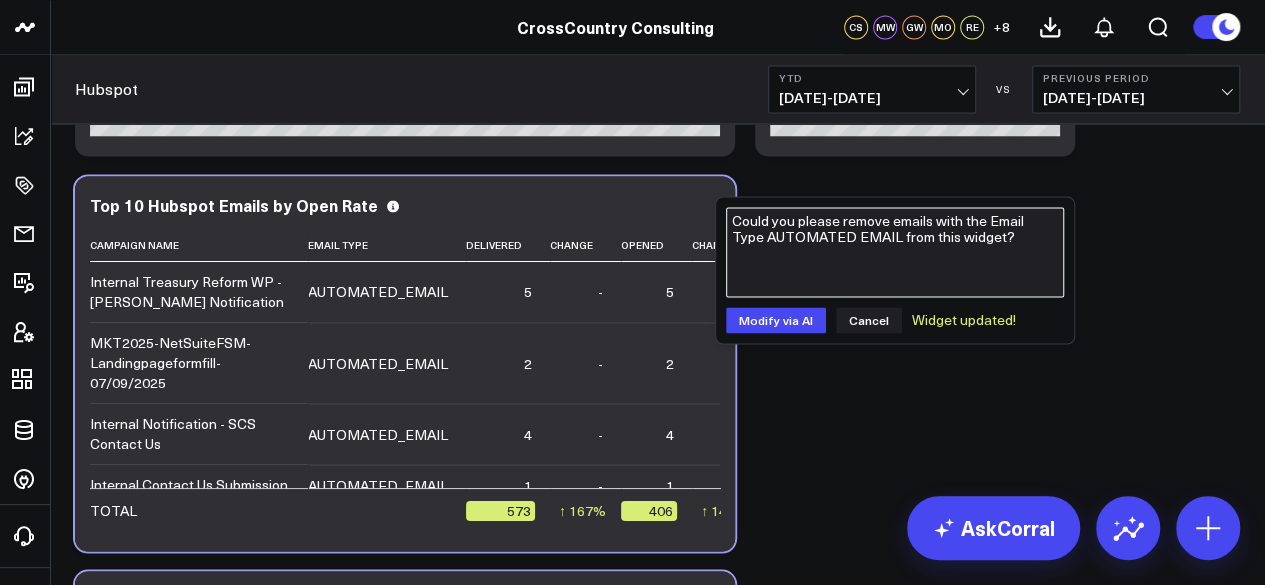 type on "Could you please remove emails with the Email Type AUTOMATED EMAIL from this widget?" 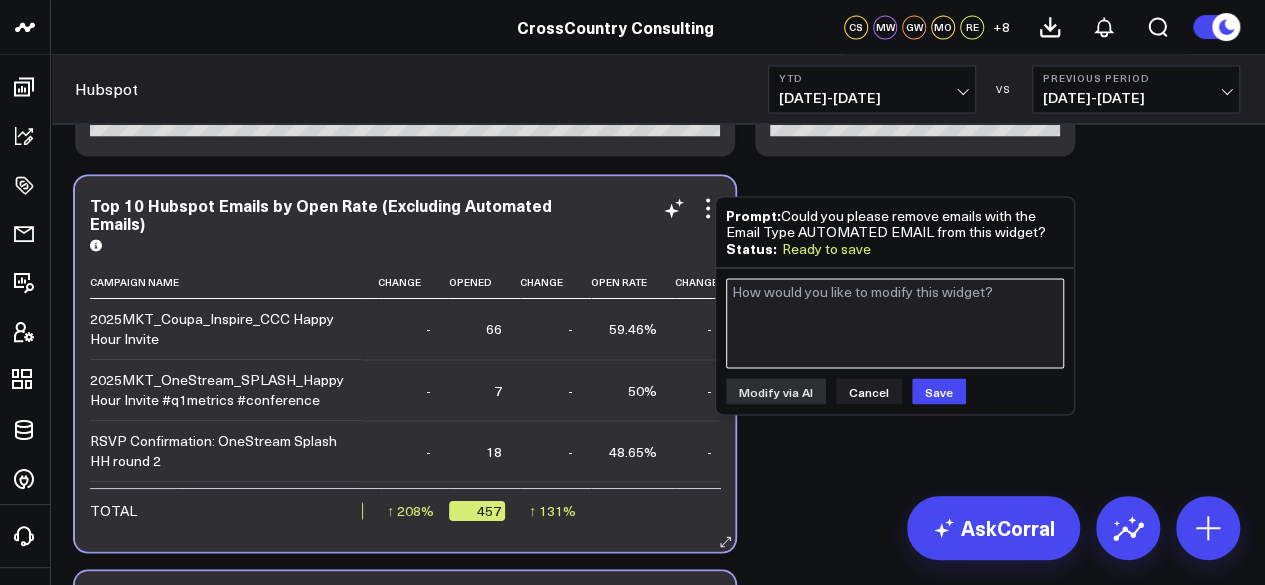 scroll, scrollTop: 0, scrollLeft: 189, axis: horizontal 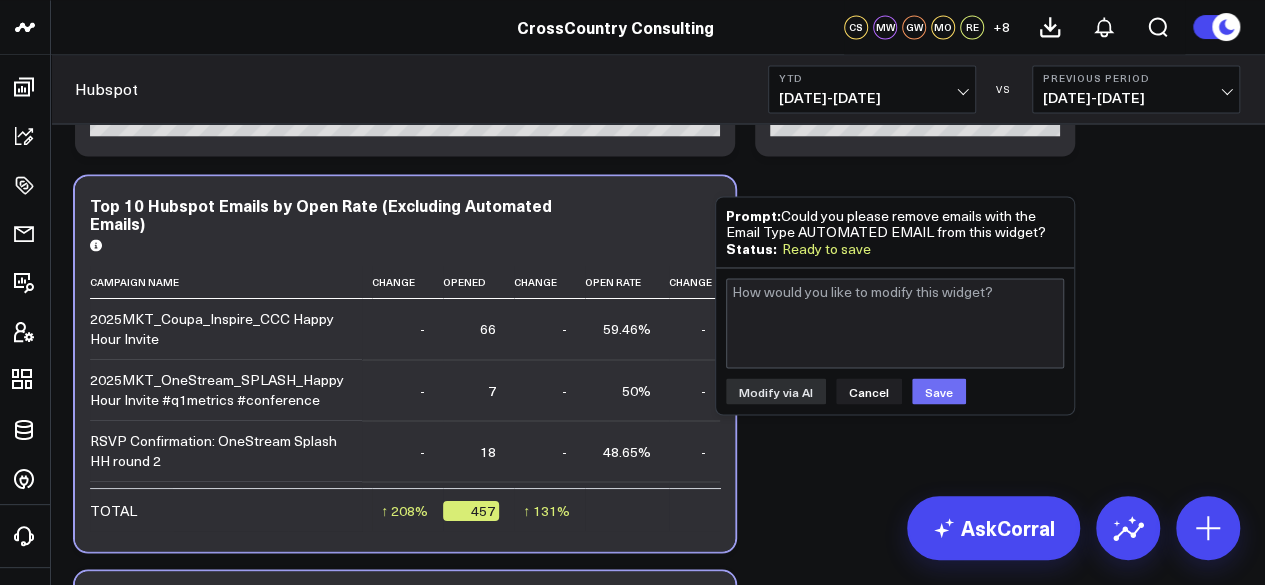 click on "Save" at bounding box center (939, 391) 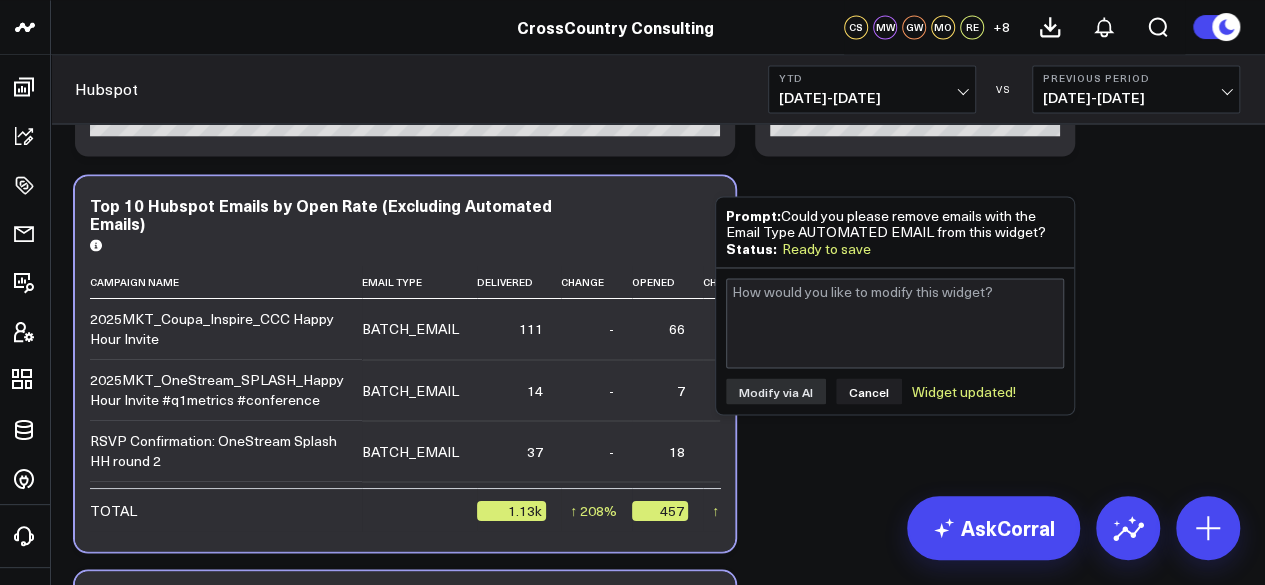 click on "Modify via AI Copy link to widget Ask support Remove Create linked copy Executive Summary Executive Summary (2024) Web Quarterly Report Salesforce Salesforce Marketing Dashboard (2025) Salesforce Marketing Dashboard (2024) Conferences Conferences (2024) Hubspot Hubspot 2024 Sandbox Updates to 2025 Exec Summary march 12 (Alina) LinkedIn Ads Campaigns SCS Acquisition (NetSuite) Archive B4 Q1 - Campaign Details B4 Q2 - Campaign Details Gartner CFO - Campaign Details B4 Q3 - Campaign Details Campaigns (2024) Iceberg 2.0 FAST TAS CARE Solution & Audience Metrics (GA4) Web Metrics (GA4) AI & LLM Metrics Google Ads Paid Search Paid Search Campaign Trends LinkedIn Paid Social Brand Insights Brand Insights Scoring Marketing Events Ads, Awards, Media, PR Social Media Thought Leadership Thought Leadership (2024) Thought Leadership (2025) FILTER BY Market, Solution, and Tech Partner Monthly Leads, Conferences, and Events report Google Ads Google Search Console Duplicate to Executive Summary Executive Summary (2024) FAST" at bounding box center (657, 391) 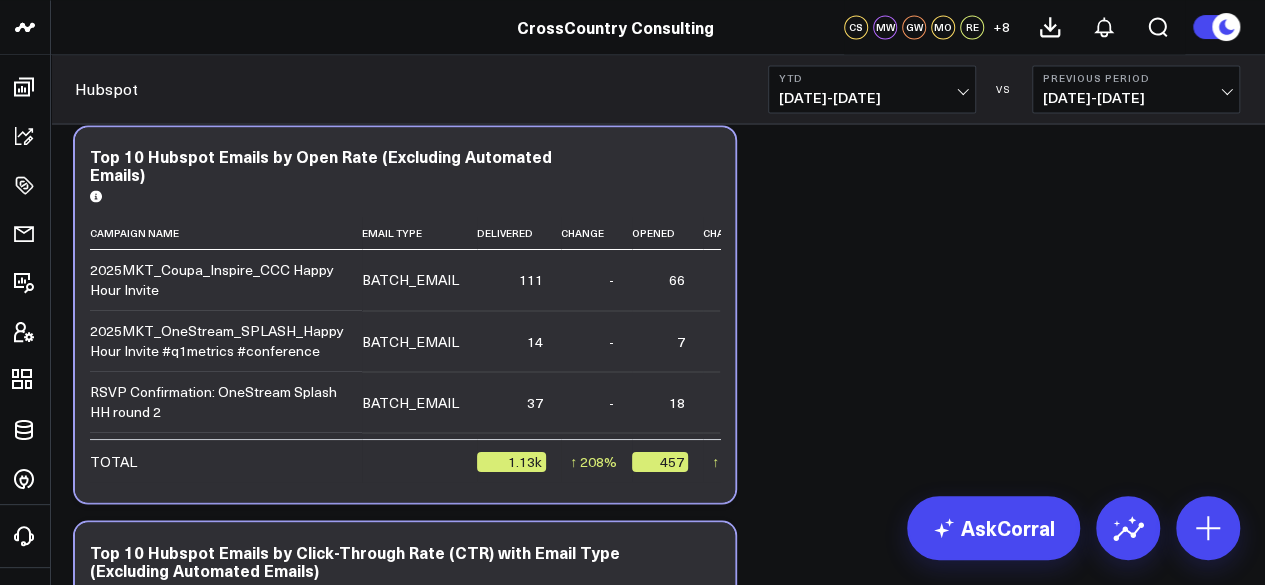 scroll, scrollTop: 1603, scrollLeft: 0, axis: vertical 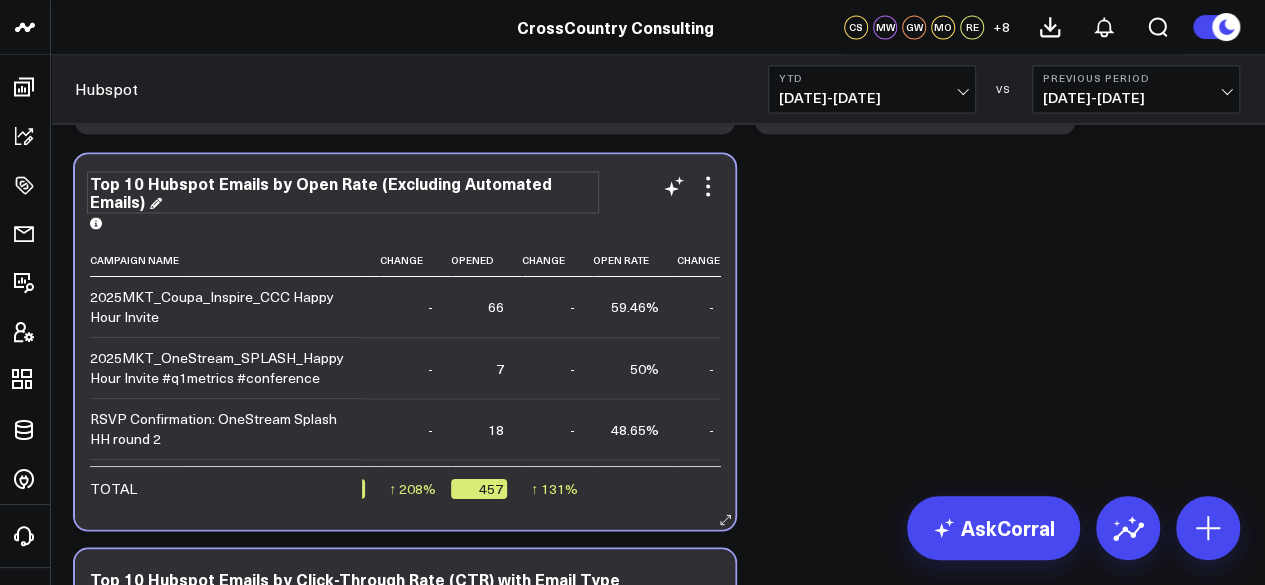 click on "Top 10 Hubspot Emails by Open Rate (Excluding Automated Emails)" at bounding box center [343, 192] 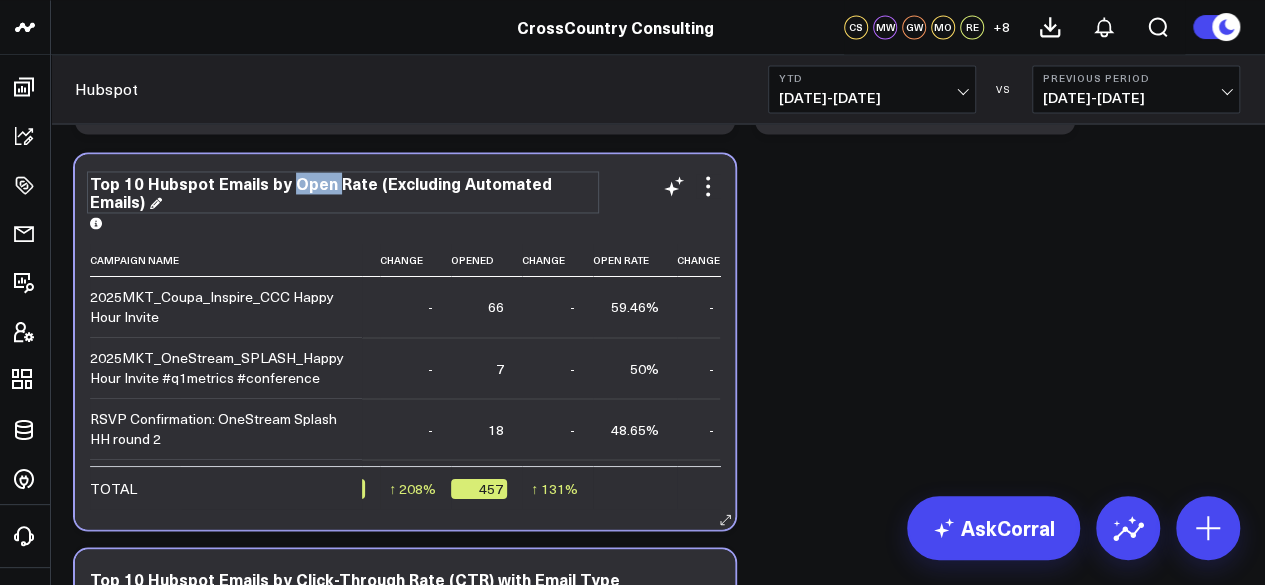 click on "Top 10 Hubspot Emails by Open Rate (Excluding Automated Emails)" at bounding box center [343, 192] 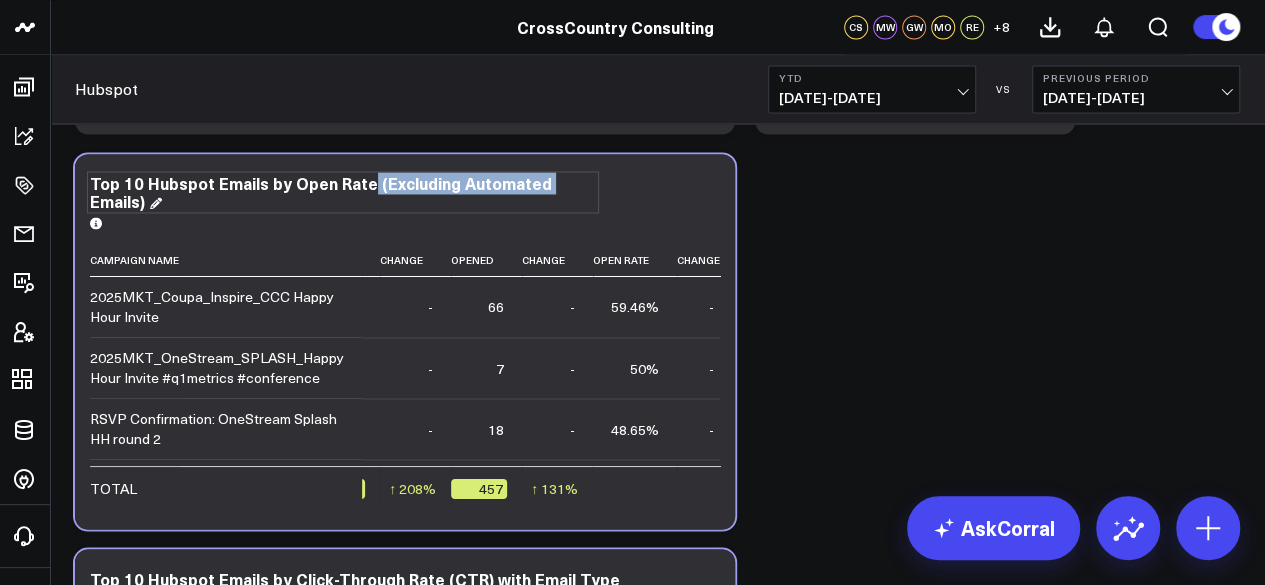 drag, startPoint x: 366, startPoint y: 179, endPoint x: 67, endPoint y: 190, distance: 299.20227 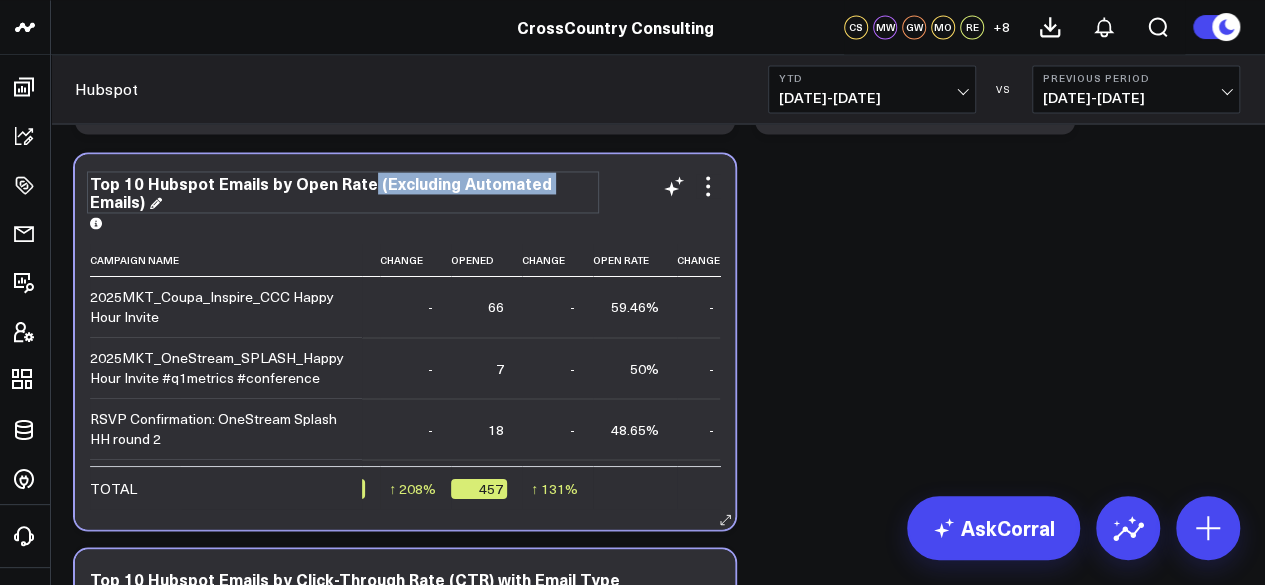 click on "Top 10 Hubspot Emails by Open Rate (Excluding Automated Emails)" at bounding box center (343, 192) 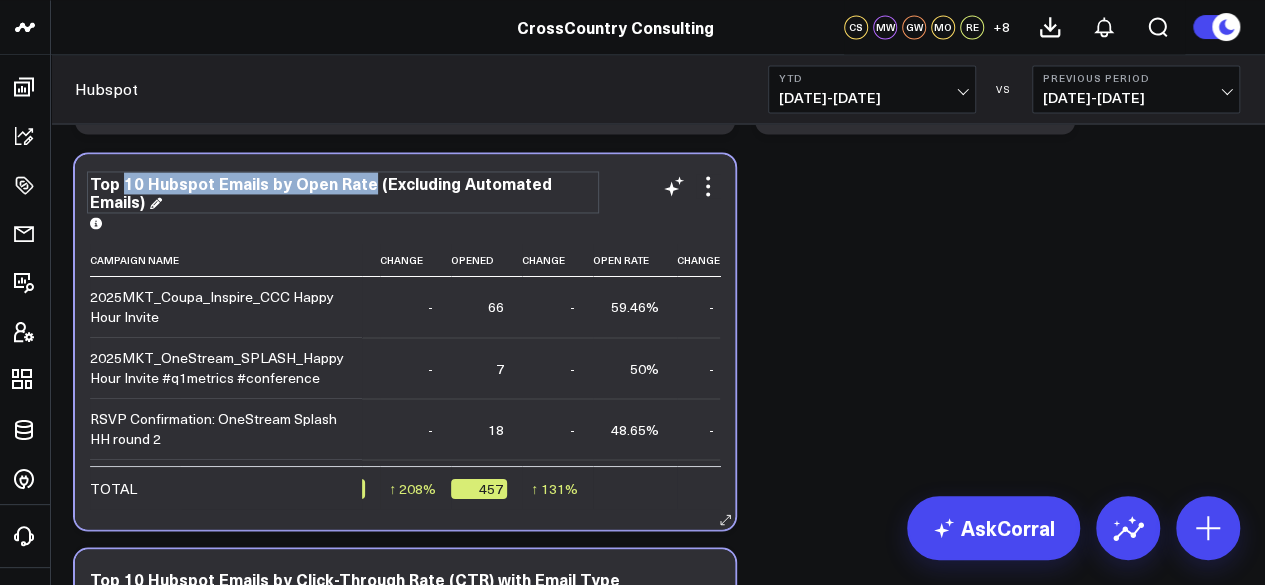 drag, startPoint x: 366, startPoint y: 182, endPoint x: 122, endPoint y: 189, distance: 244.10039 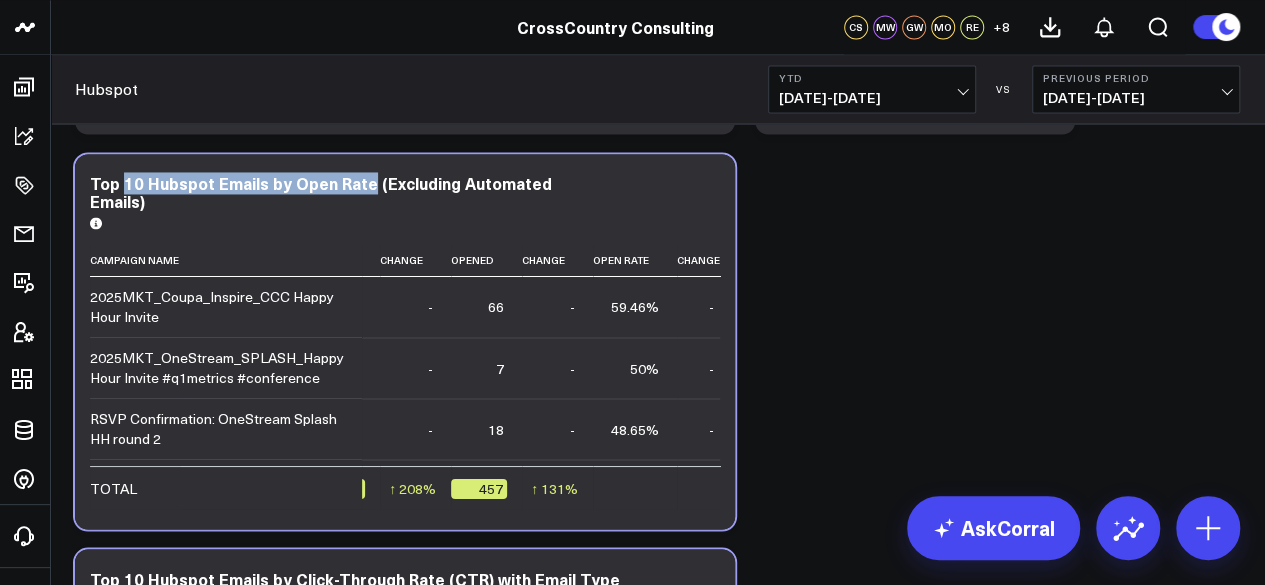 click on "Modify via AI Copy link to widget Ask support Remove Create linked copy Executive Summary Executive Summary (2024) Web Quarterly Report Salesforce Salesforce Marketing Dashboard (2025) Salesforce Marketing Dashboard (2024) Conferences Conferences (2024) Hubspot Hubspot 2024 Sandbox Updates to 2025 Exec Summary march 12 (Alina) LinkedIn Ads Campaigns SCS Acquisition (NetSuite) Archive B4 Q1 - Campaign Details B4 Q2 - Campaign Details Gartner CFO - Campaign Details B4 Q3 - Campaign Details Campaigns (2024) Iceberg 2.0 FAST TAS CARE Solution & Audience Metrics (GA4) Web Metrics (GA4) AI & LLM Metrics Google Ads Paid Search Paid Search Campaign Trends LinkedIn Paid Social Brand Insights Brand Insights Scoring Marketing Events Ads, Awards, Media, PR Social Media Thought Leadership Thought Leadership (2024) Thought Leadership (2025) FILTER BY Market, Solution, and Tech Partner Monthly Leads, Conferences, and Events report Google Ads Google Search Console Duplicate to Executive Summary Executive Summary (2024) FAST" at bounding box center (657, 369) 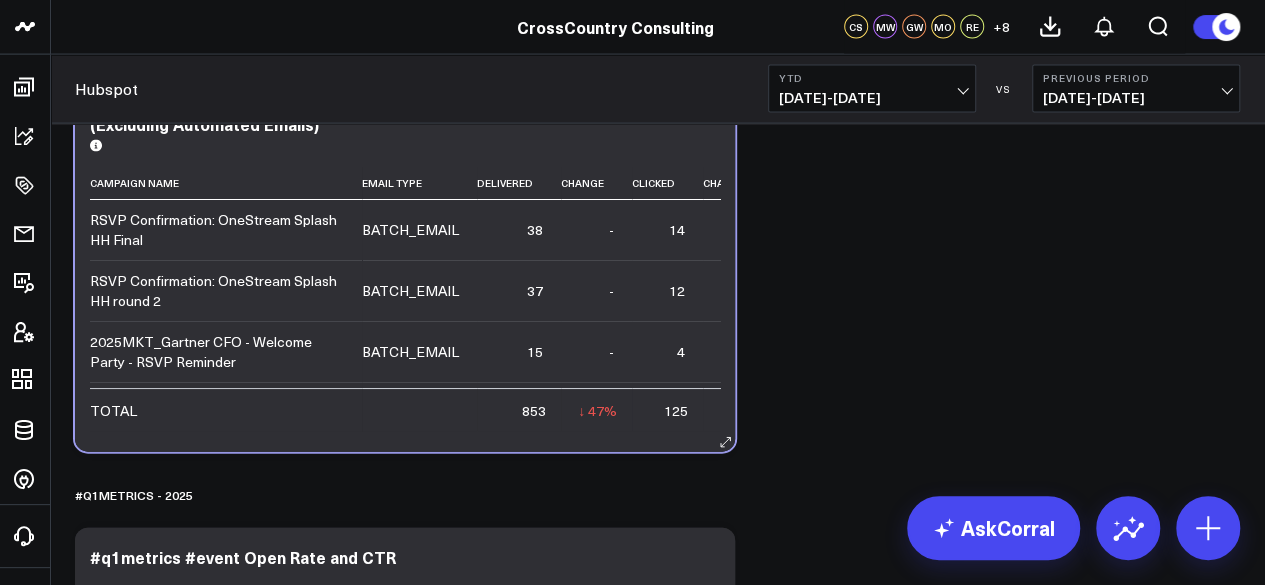 scroll, scrollTop: 2048, scrollLeft: 0, axis: vertical 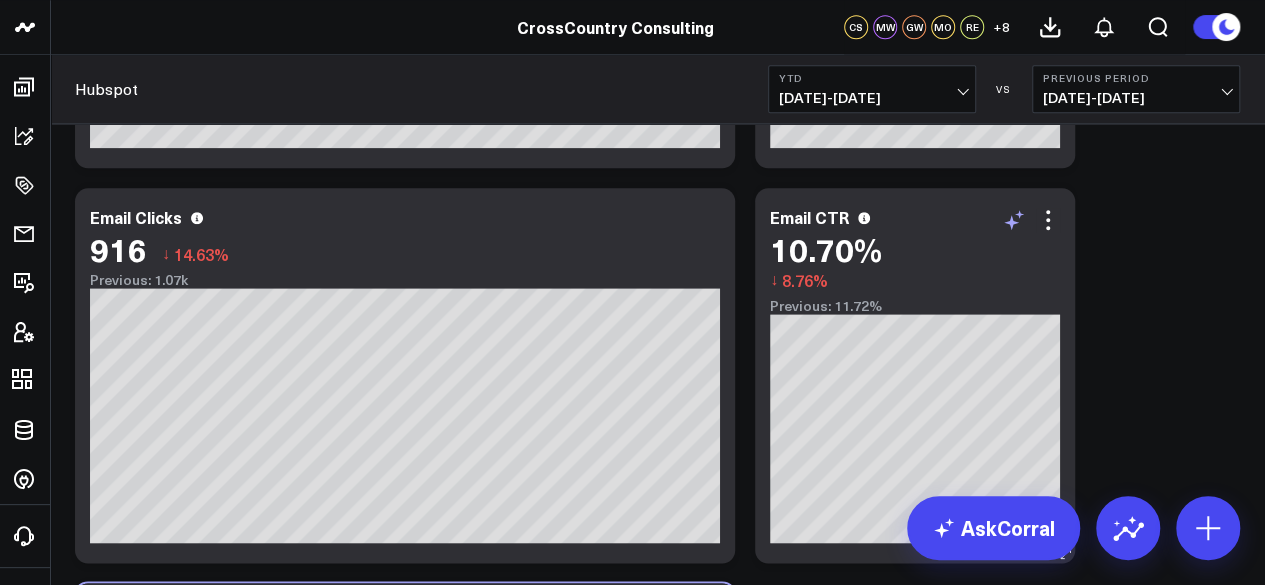 click 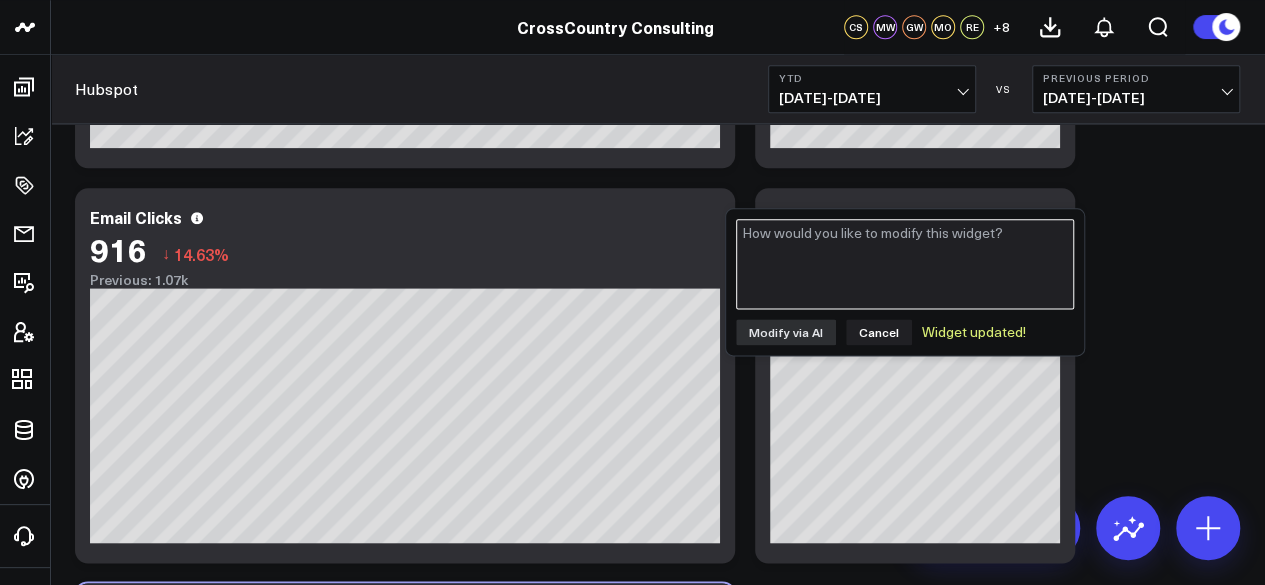 click at bounding box center (905, 264) 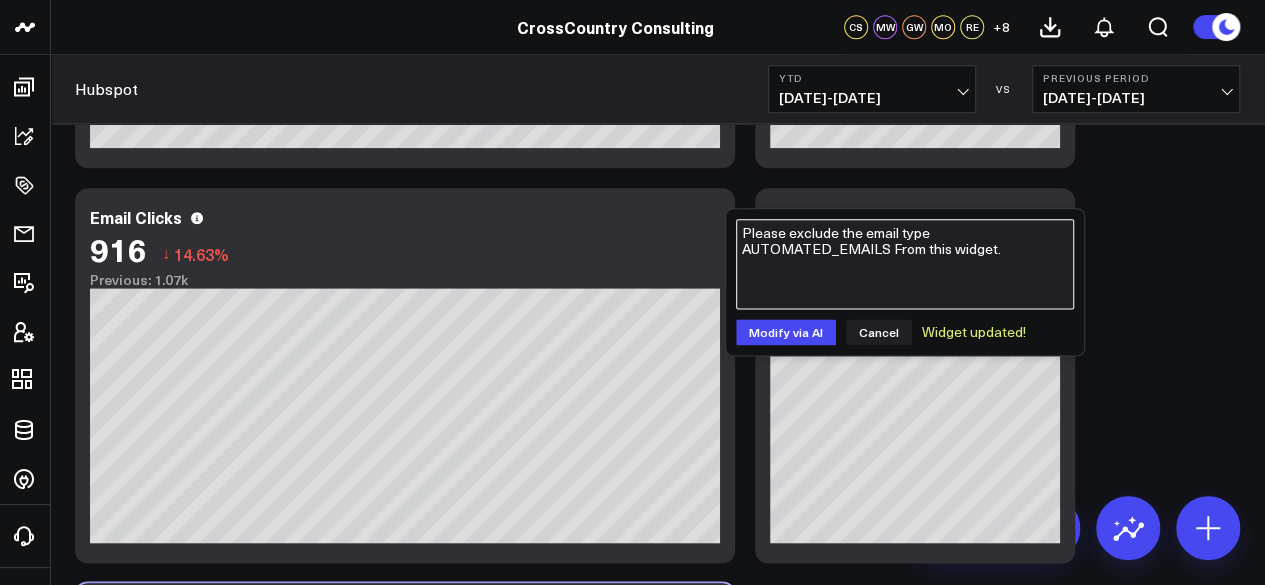 click on "Please exclude the email type AUTOMATED_EMAILS From this widget." at bounding box center (905, 264) 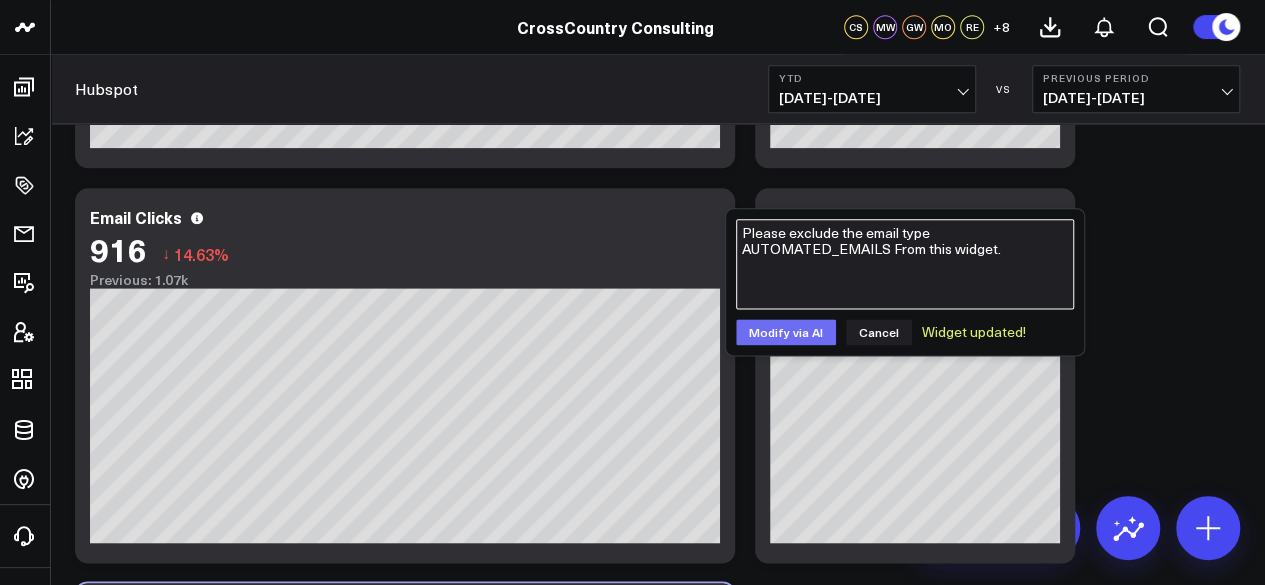 type on "Please exclude the email type AUTOMATED_EMAILS From this widget." 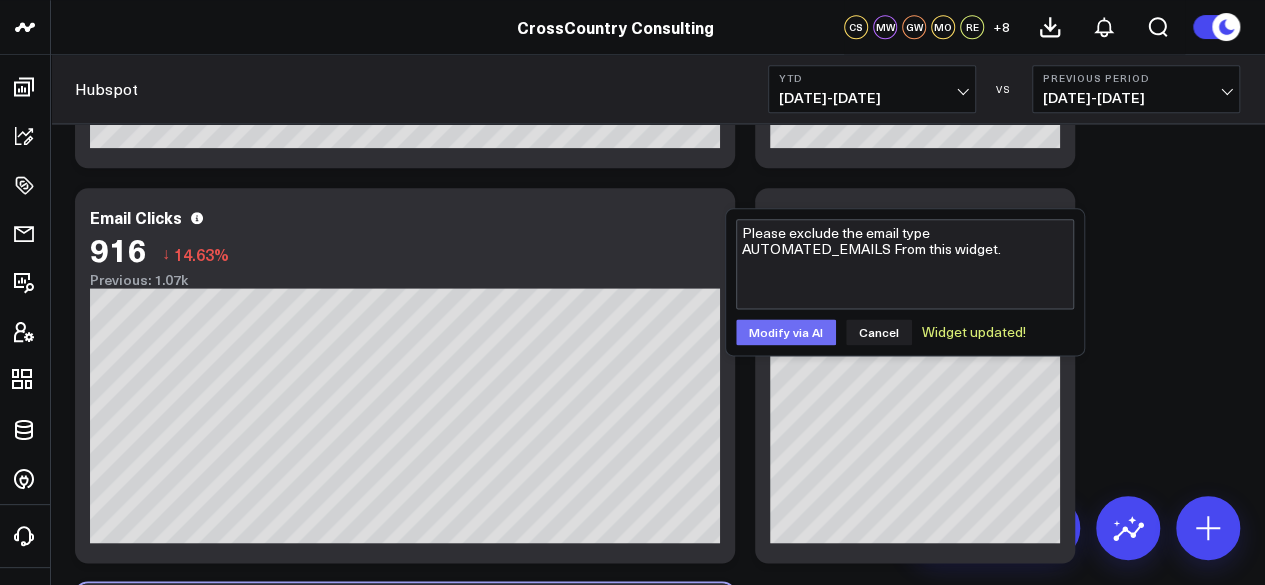 click on "Modify via AI" at bounding box center (786, 332) 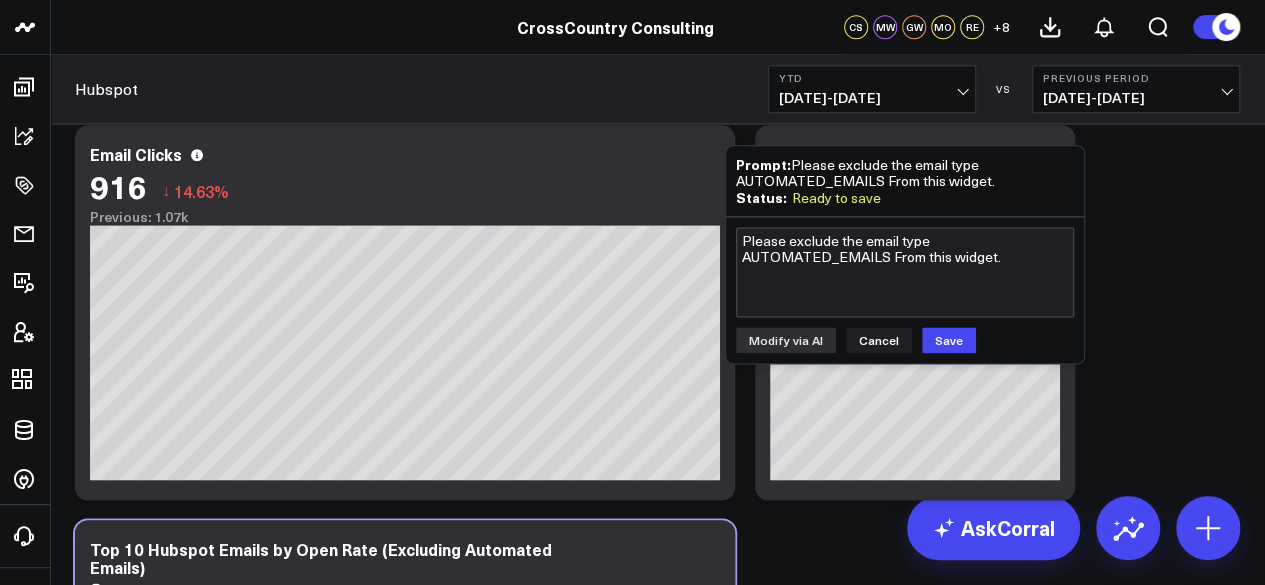 scroll, scrollTop: 1210, scrollLeft: 0, axis: vertical 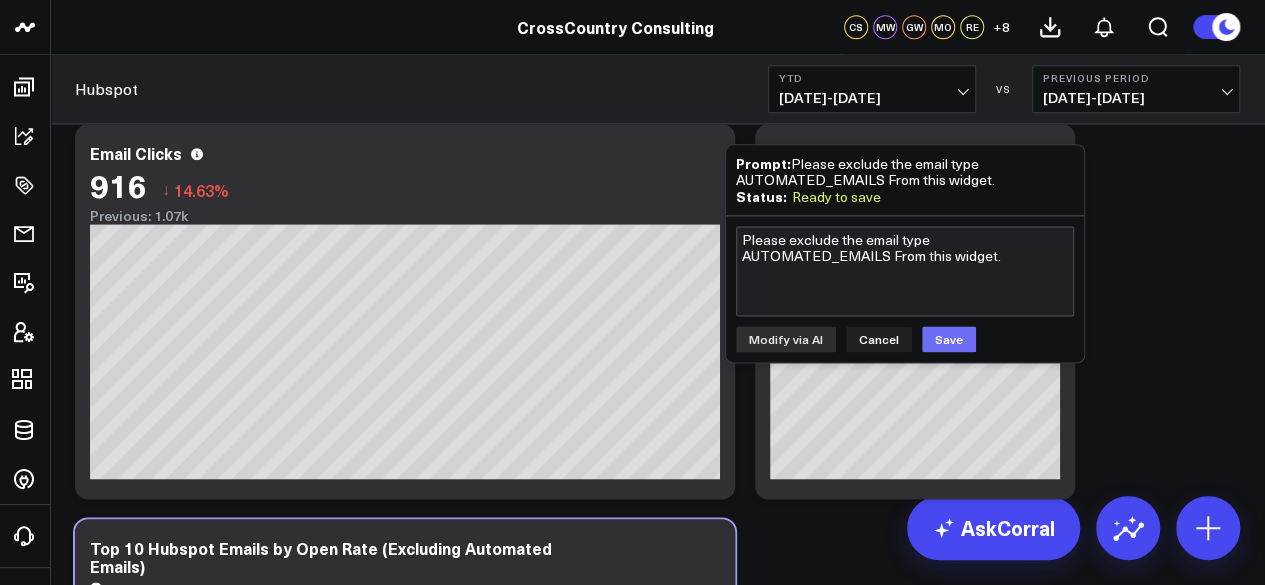 click on "Save" at bounding box center (949, 339) 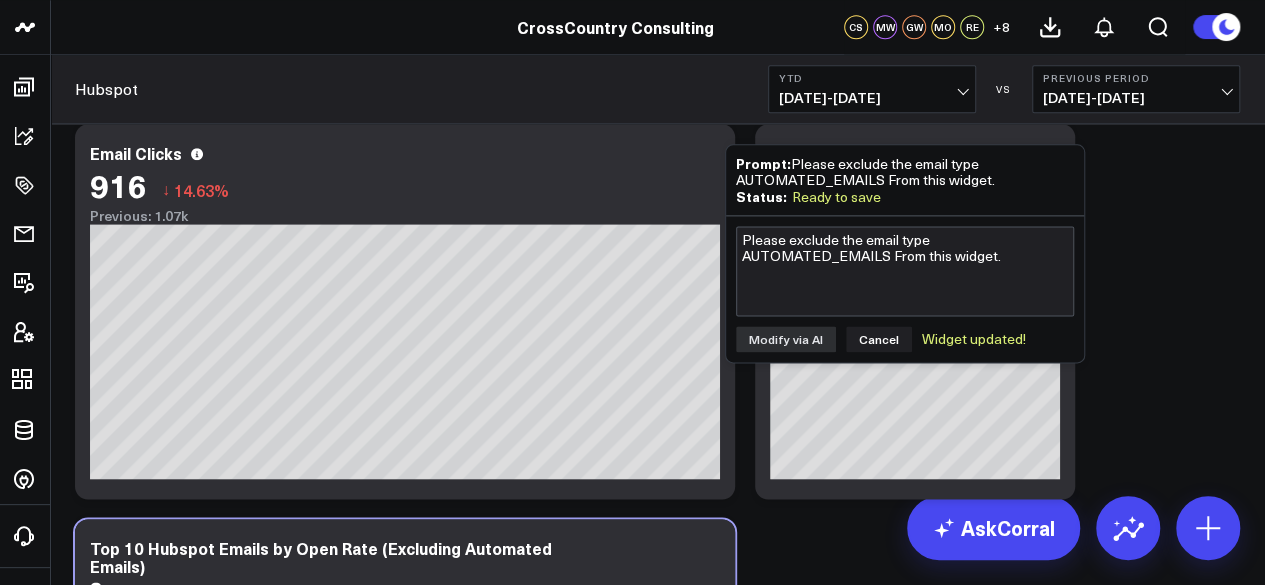 click on "Modify via AI Copy link to widget Ask support Remove Create linked copy Executive Summary Executive Summary (2024) Web Quarterly Report Salesforce Salesforce Marketing Dashboard (2025) Salesforce Marketing Dashboard (2024) Conferences Conferences (2024) Hubspot Hubspot 2024 Sandbox Updates to 2025 Exec Summary march 12 (Alina) LinkedIn Ads Campaigns SCS Acquisition (NetSuite) Archive B4 Q1 - Campaign Details B4 Q2 - Campaign Details Gartner CFO - Campaign Details B4 Q3 - Campaign Details Campaigns (2024) Iceberg 2.0 FAST TAS CARE Solution & Audience Metrics (GA4) Web Metrics (GA4) AI & LLM Metrics Google Ads Paid Search Paid Search Campaign Trends LinkedIn Paid Social Brand Insights Brand Insights Scoring Marketing Events Ads, Awards, Media, PR Social Media Thought Leadership Thought Leadership (2024) Thought Leadership (2025) FILTER BY Market, Solution, and Tech Partner Monthly Leads, Conferences, and Events report Google Ads Google Search Console Duplicate to Executive Summary Executive Summary (2024) FAST" at bounding box center (657, 734) 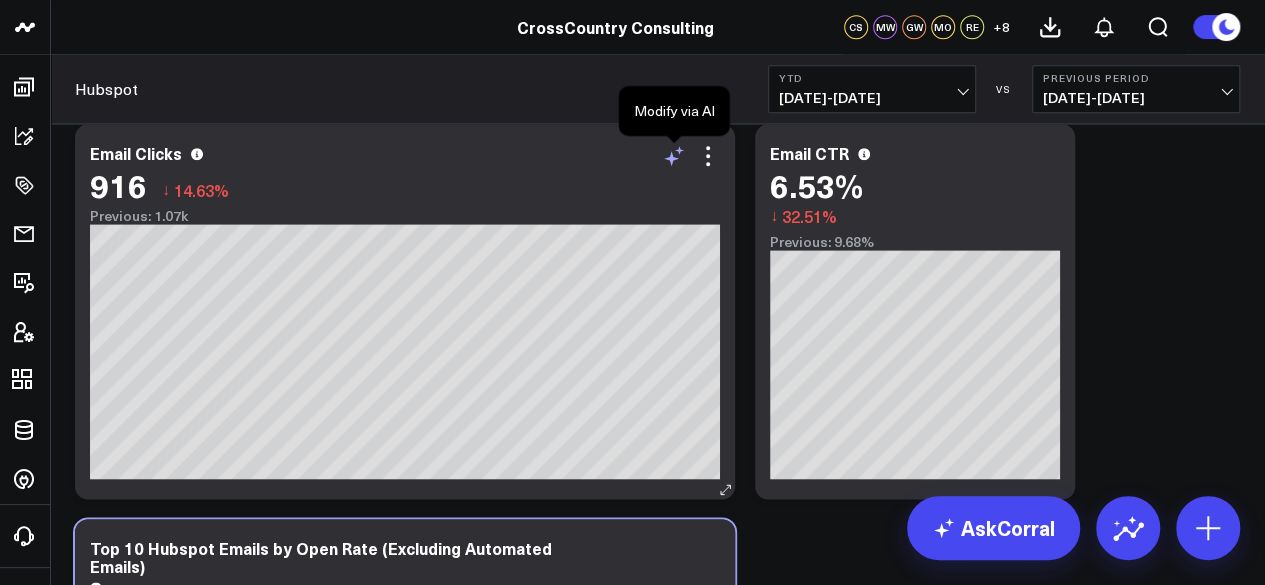 click 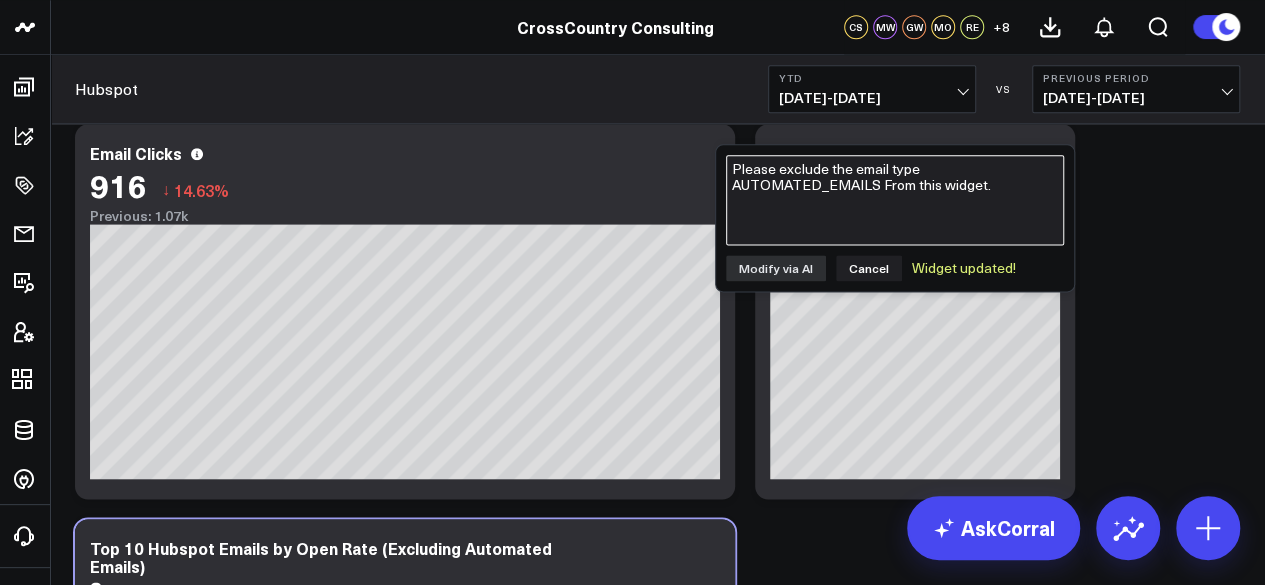 click on "Please exclude the email type AUTOMATED_EMAILS From this widget." at bounding box center [895, 200] 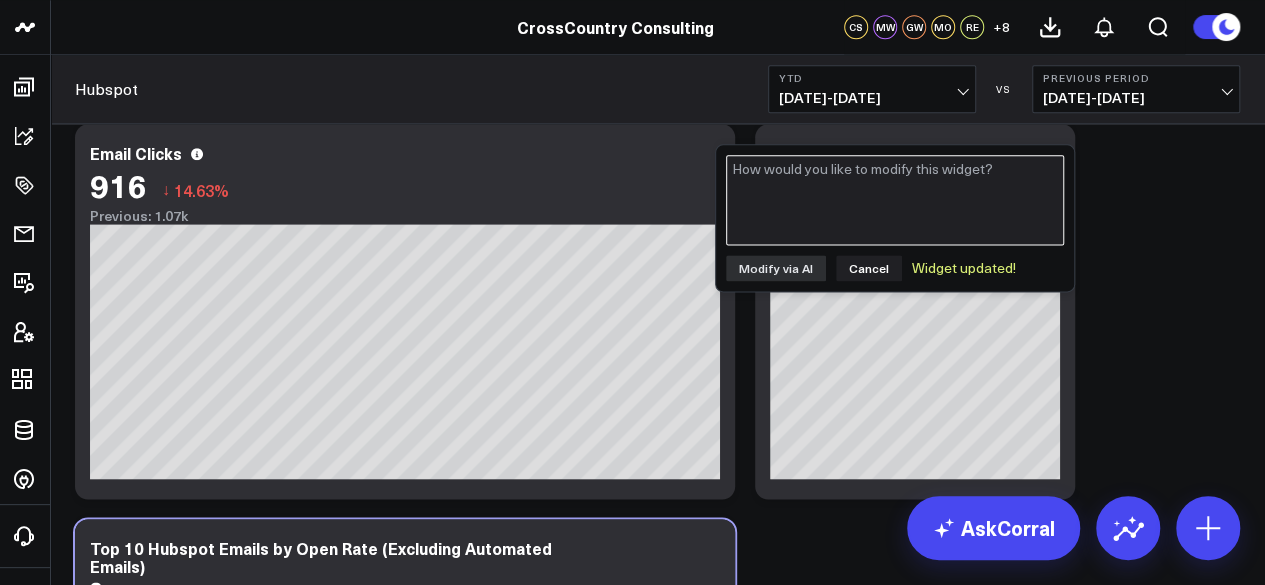 paste on "Please exclude the email type AUTOMATED_EMAILS From this widget." 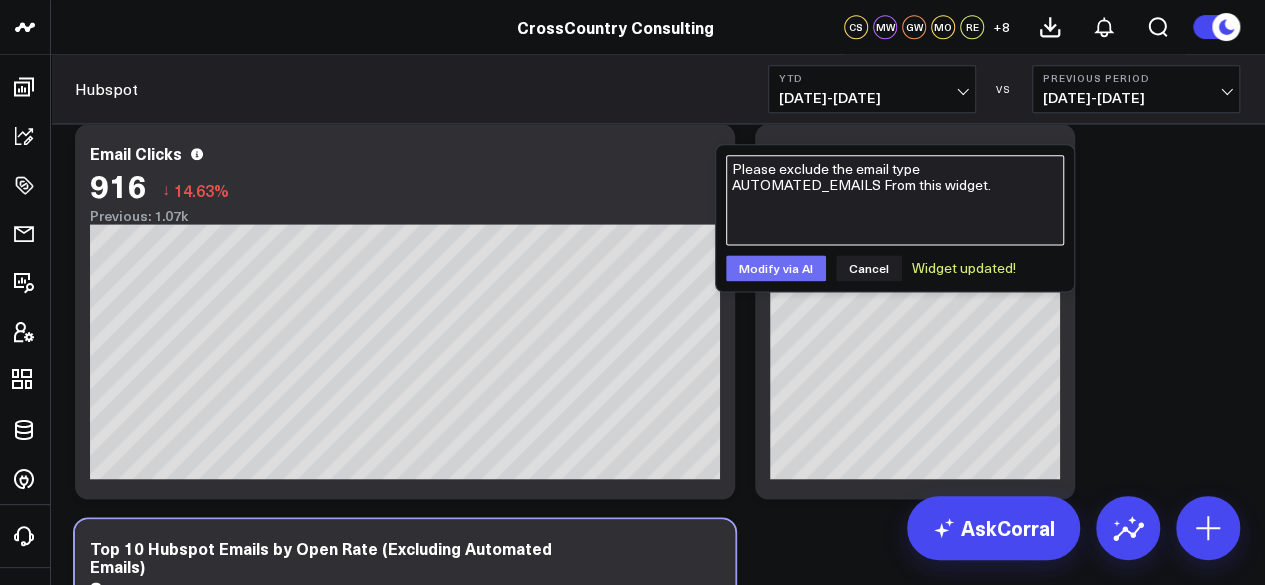 type on "Please exclude the email type AUTOMATED_EMAILS From this widget." 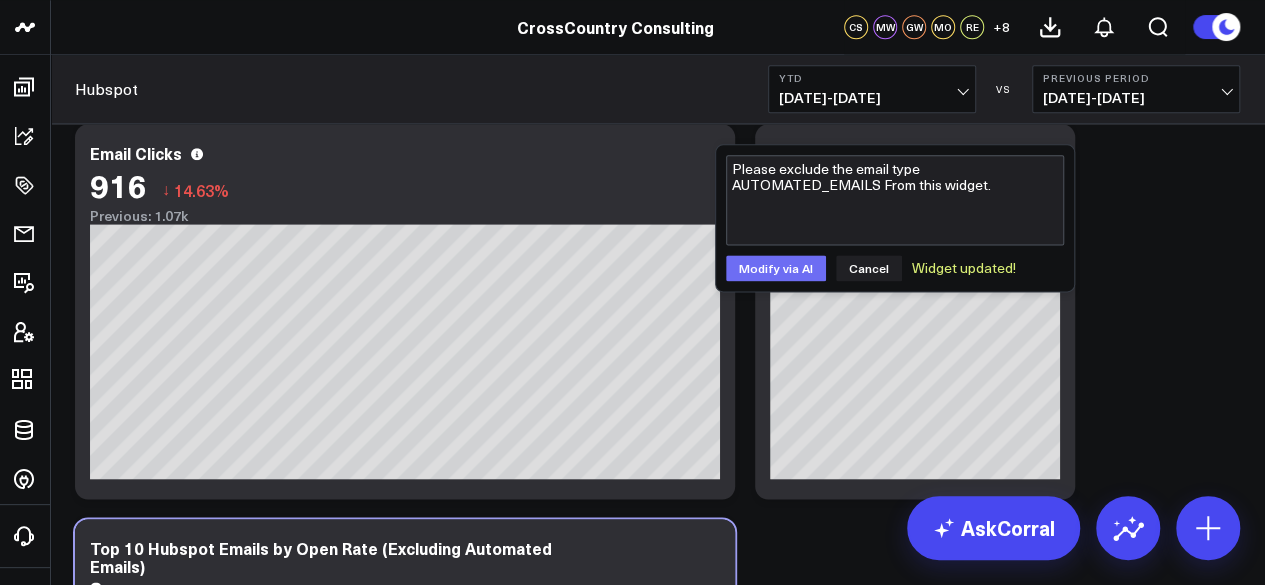 click on "Modify via AI" at bounding box center [776, 268] 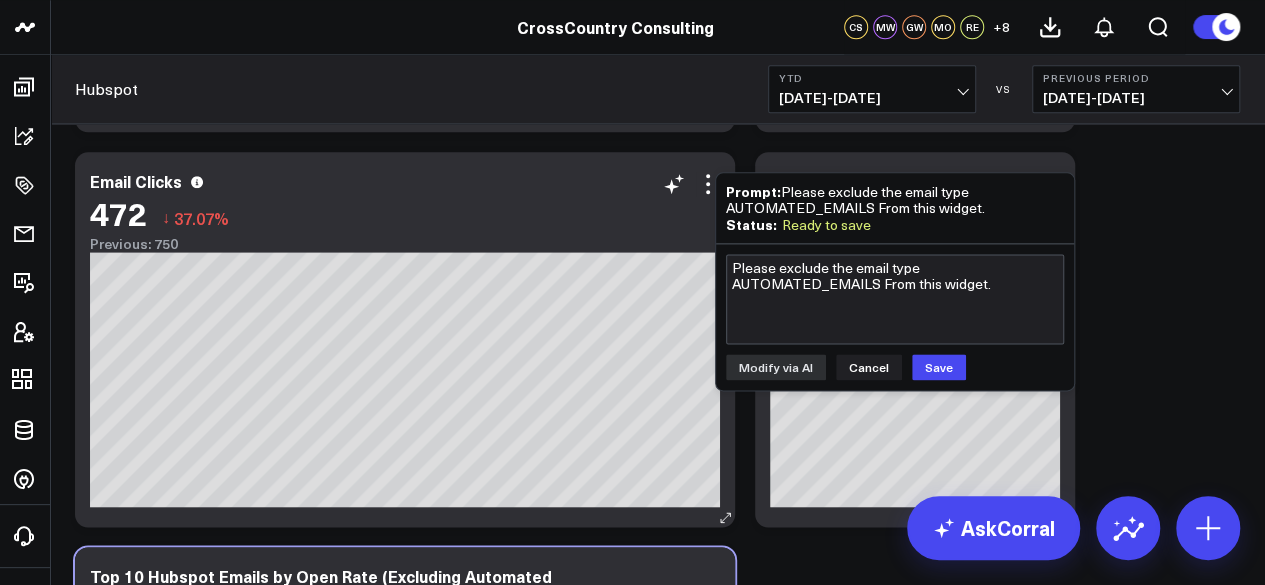 scroll, scrollTop: 1201, scrollLeft: 0, axis: vertical 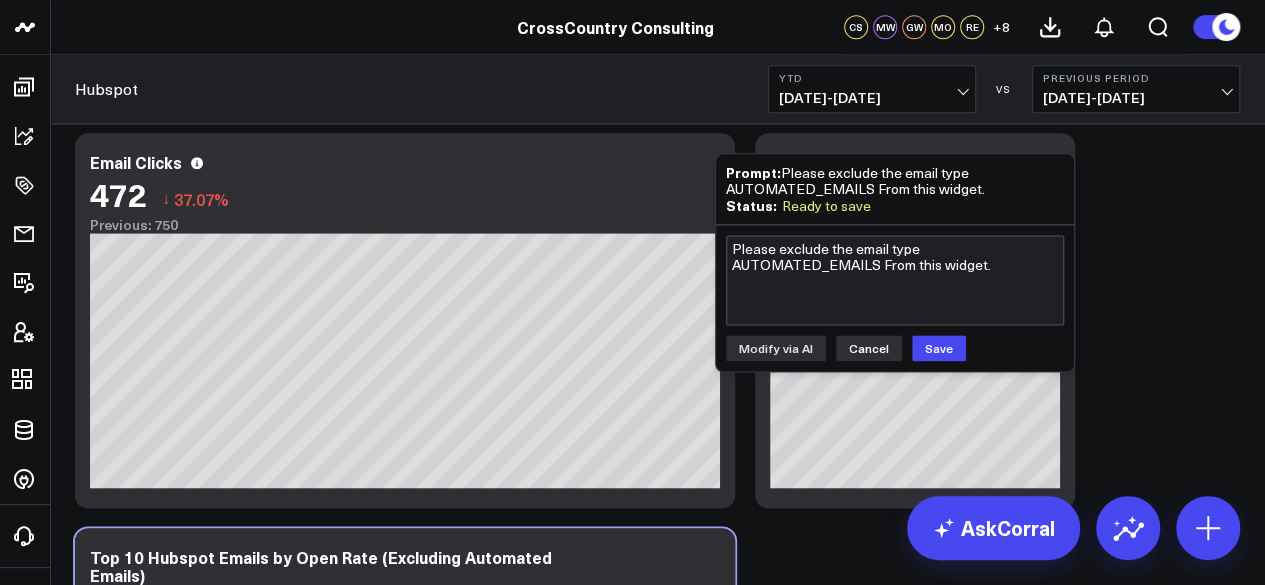click on "Cancel" at bounding box center [869, 348] 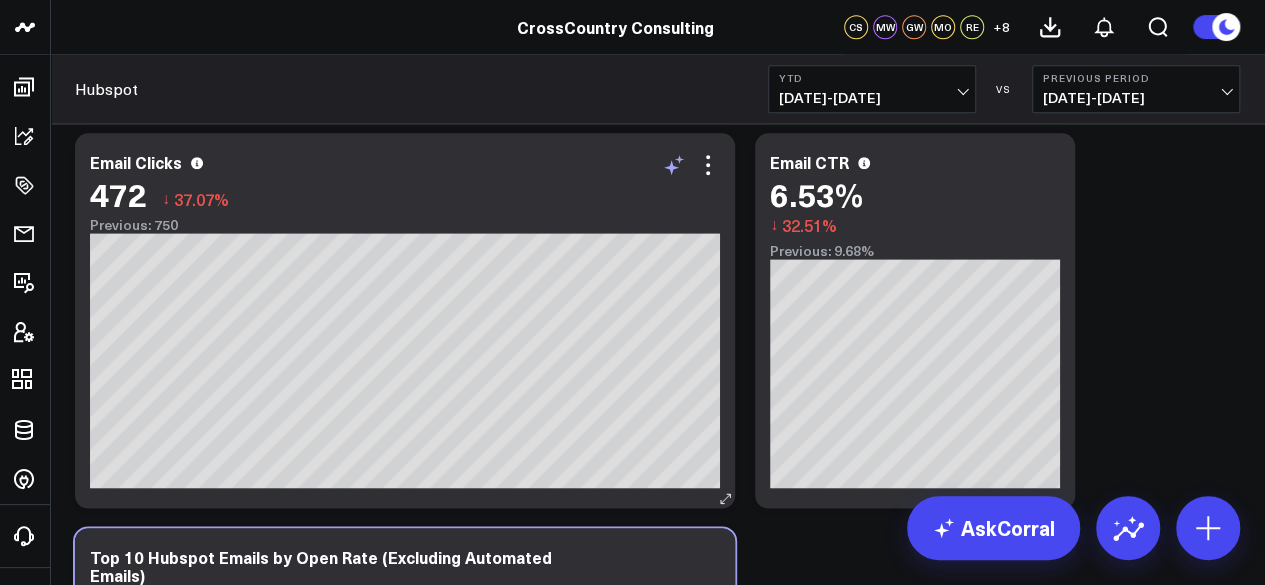click 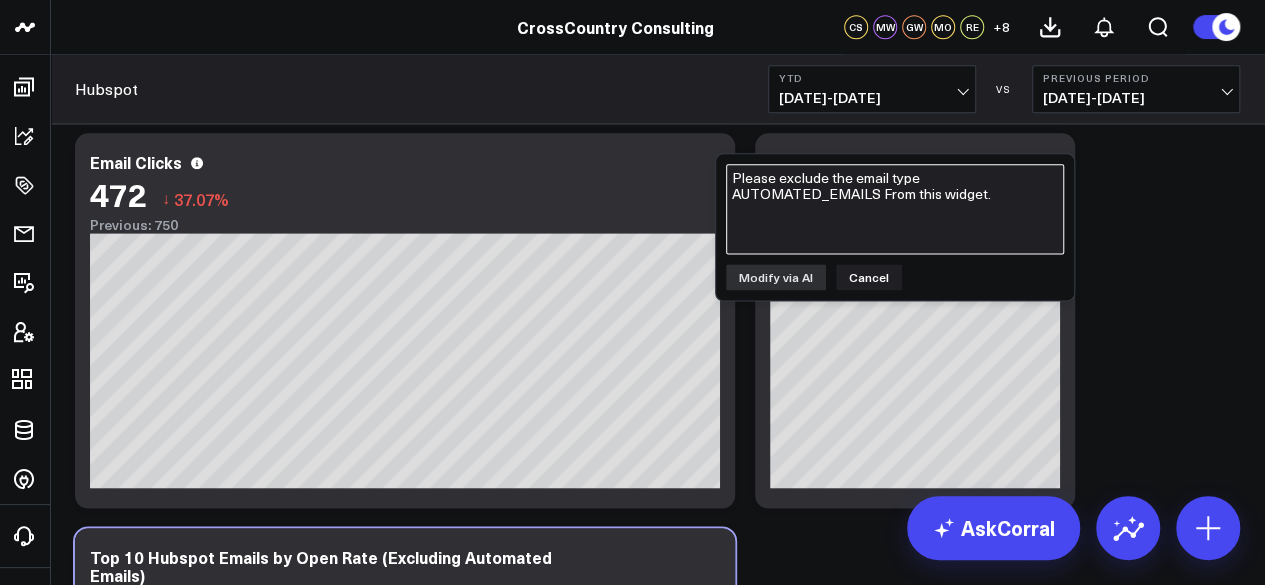 click on "Please exclude the email type AUTOMATED_EMAILS From this widget." at bounding box center (895, 209) 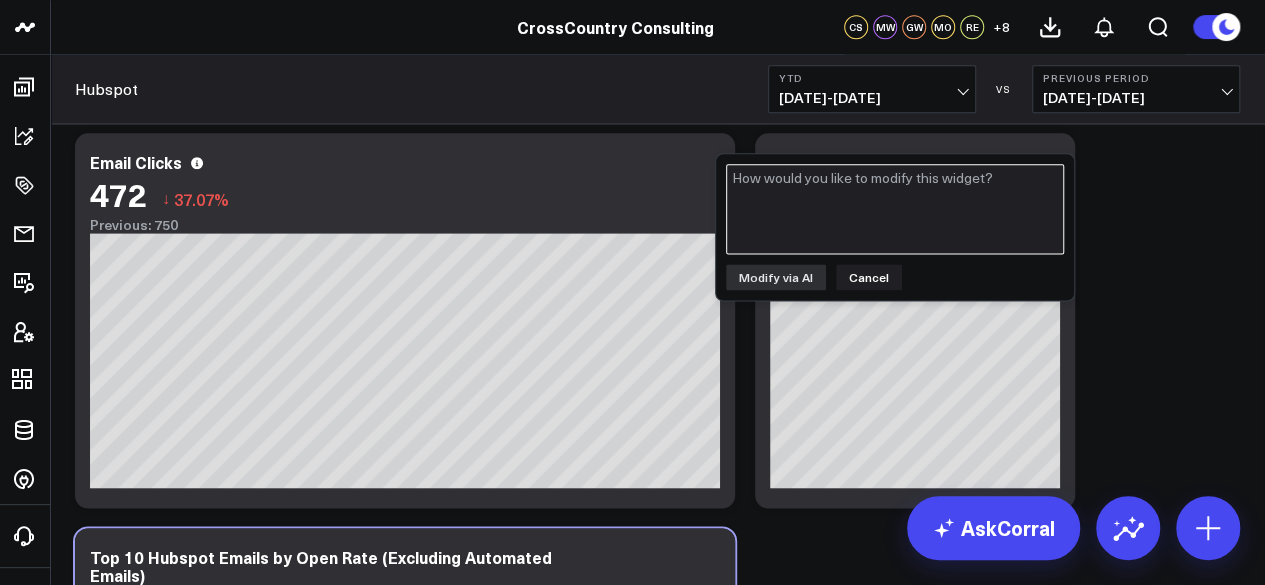paste on "Please exclude the email type AUTOMATED_EMAILS From this widget." 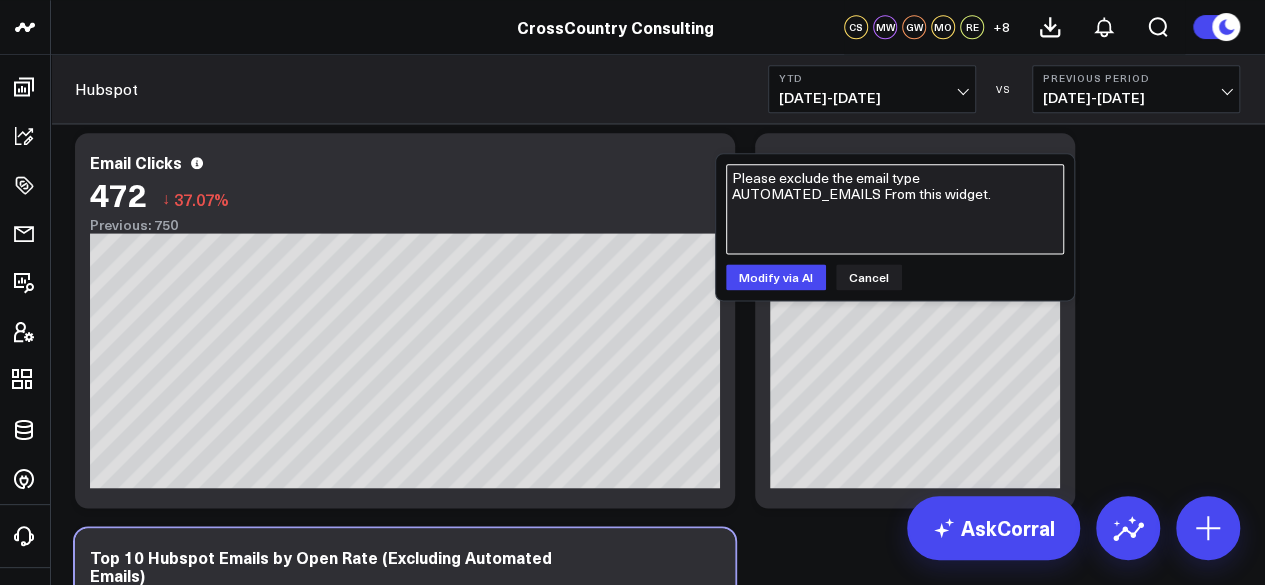 click on "Please exclude the email type AUTOMATED_EMAILS From this widget." at bounding box center (895, 209) 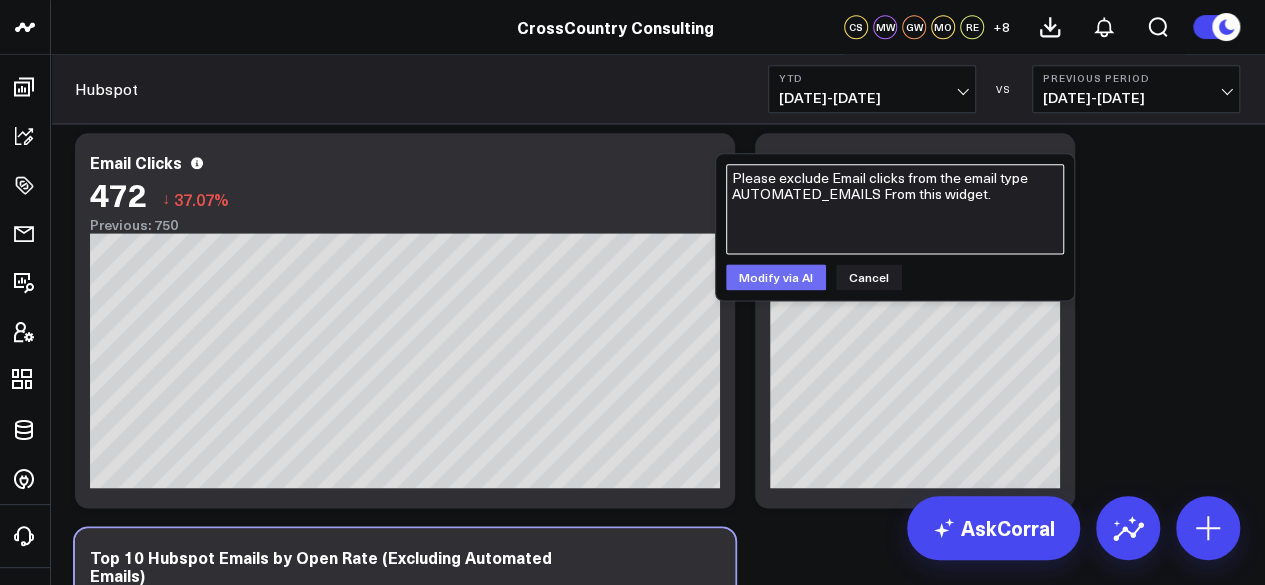 type on "Please exclude Email clicks from the email type AUTOMATED_EMAILS From this widget." 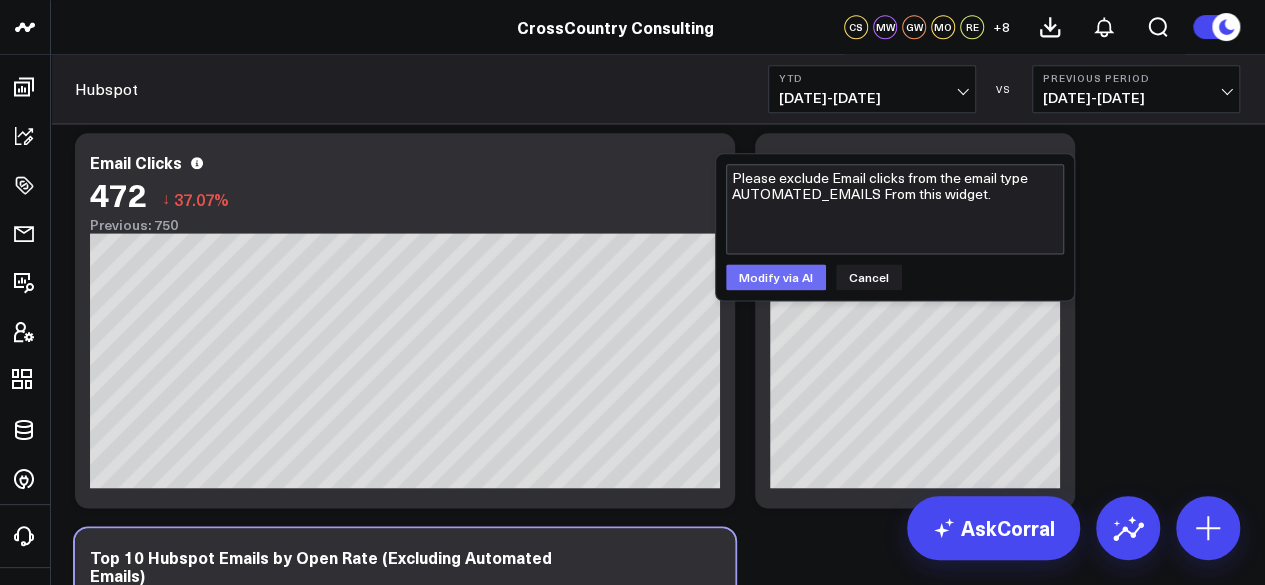 click on "Modify via AI" at bounding box center (776, 277) 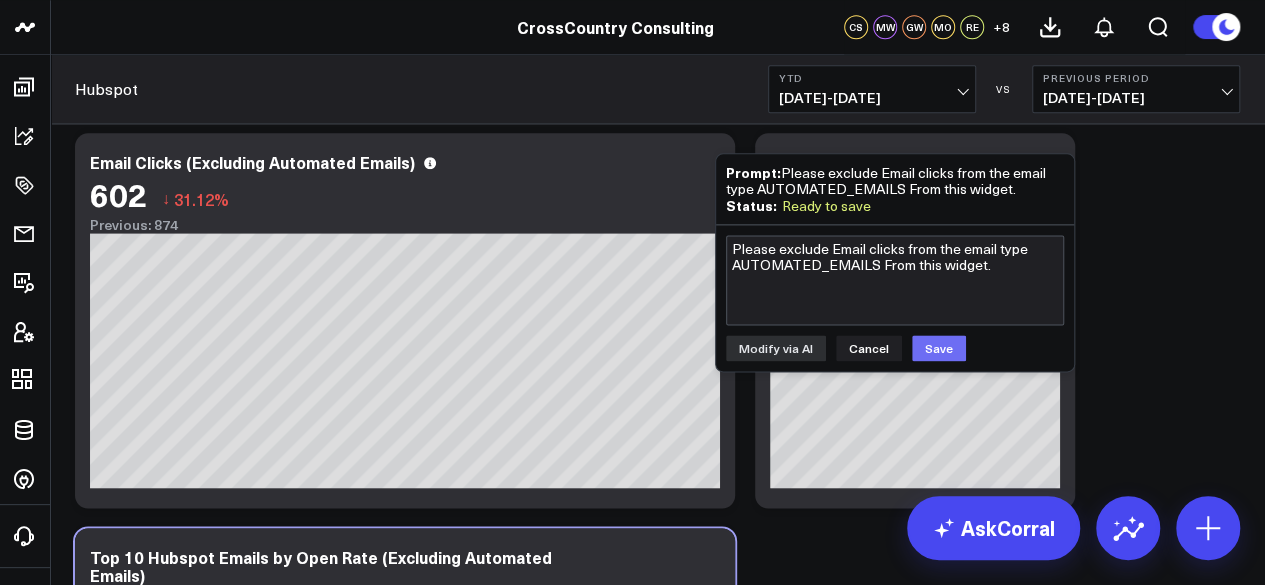 click on "Save" at bounding box center [939, 348] 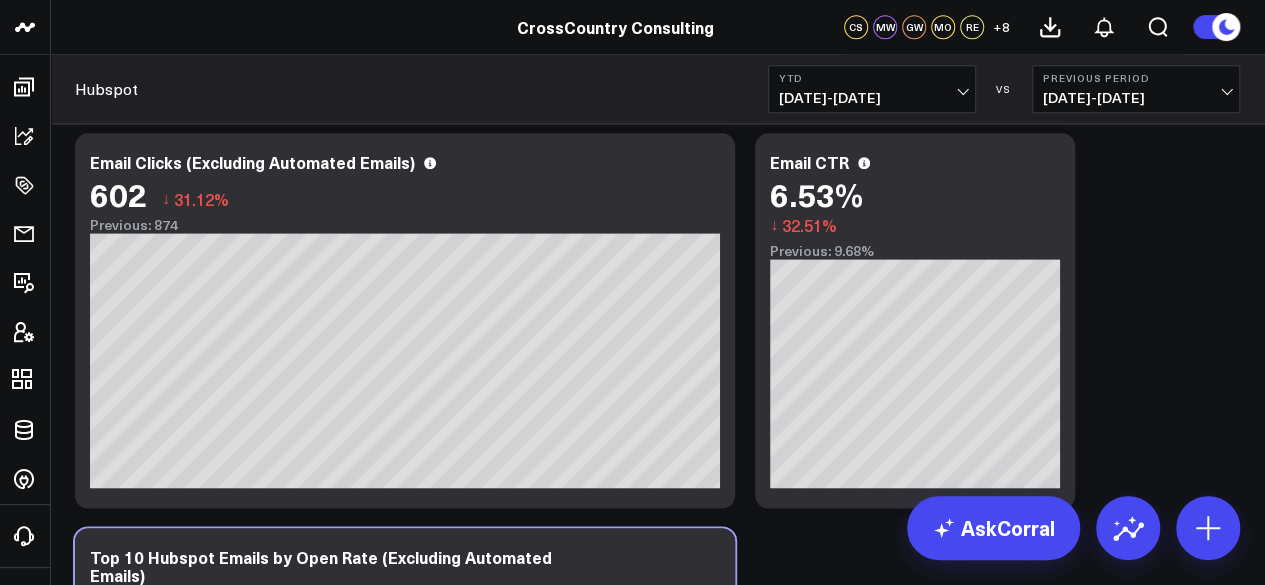 click on "Modify via AI Copy link to widget Ask support Remove Create linked copy Executive Summary Executive Summary (2024) Web Quarterly Report Salesforce Salesforce Marketing Dashboard (2025) Salesforce Marketing Dashboard (2024) Conferences Conferences (2024) Hubspot Hubspot 2024 Sandbox Updates to 2025 Exec Summary march 12 (Alina) LinkedIn Ads Campaigns SCS Acquisition (NetSuite) Archive B4 Q1 - Campaign Details B4 Q2 - Campaign Details Gartner CFO - Campaign Details B4 Q3 - Campaign Details Campaigns (2024) Iceberg 2.0 FAST TAS CARE Solution & Audience Metrics (GA4) Web Metrics (GA4) AI & LLM Metrics Google Ads Paid Search Paid Search Campaign Trends LinkedIn Paid Social Brand Insights Brand Insights Scoring Marketing Events Ads, Awards, Media, PR Social Media Thought Leadership Thought Leadership (2024) Thought Leadership (2025) FILTER BY Market, Solution, and Tech Partner Monthly Leads, Conferences, and Events report Google Ads Google Search Console Duplicate to Executive Summary Executive Summary (2024) FAST" at bounding box center [657, 743] 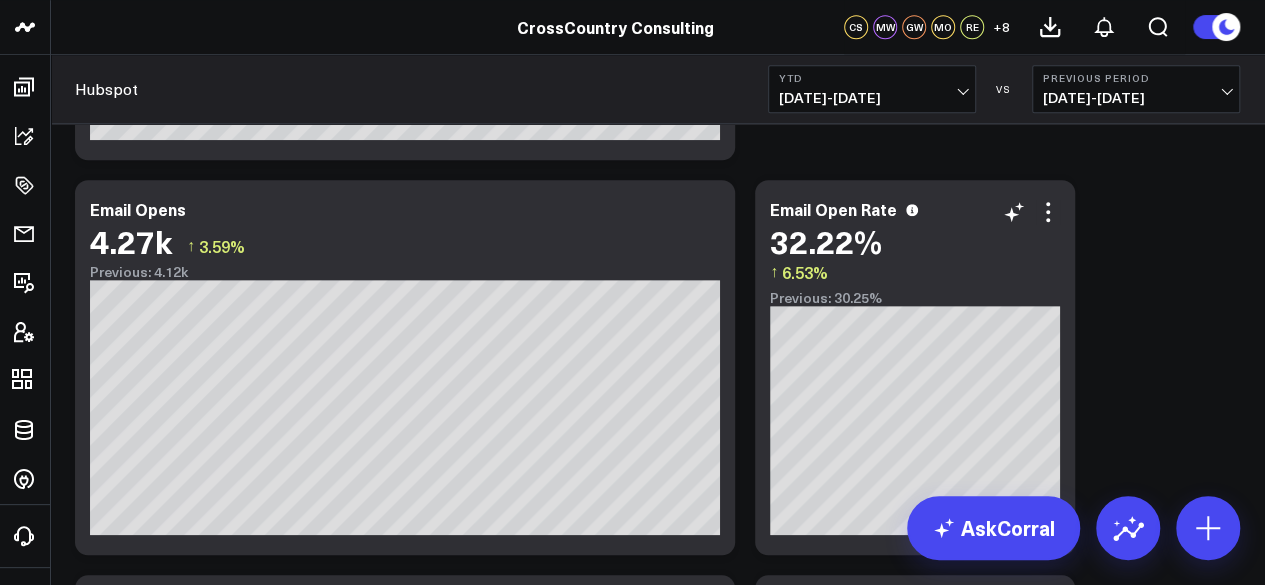 scroll, scrollTop: 743, scrollLeft: 0, axis: vertical 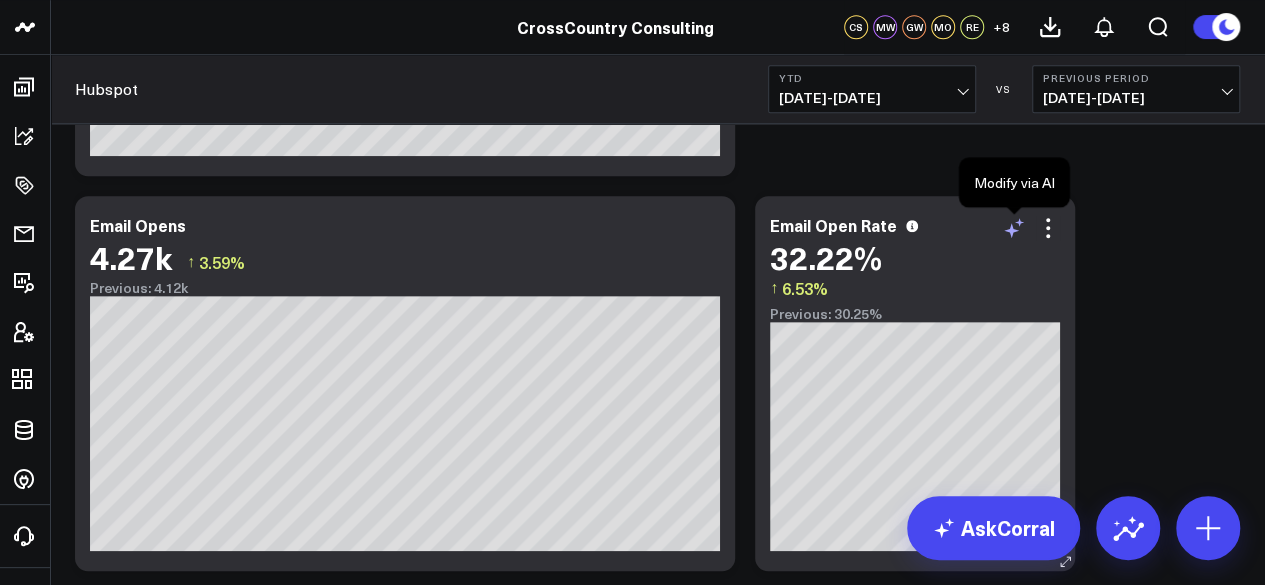 click 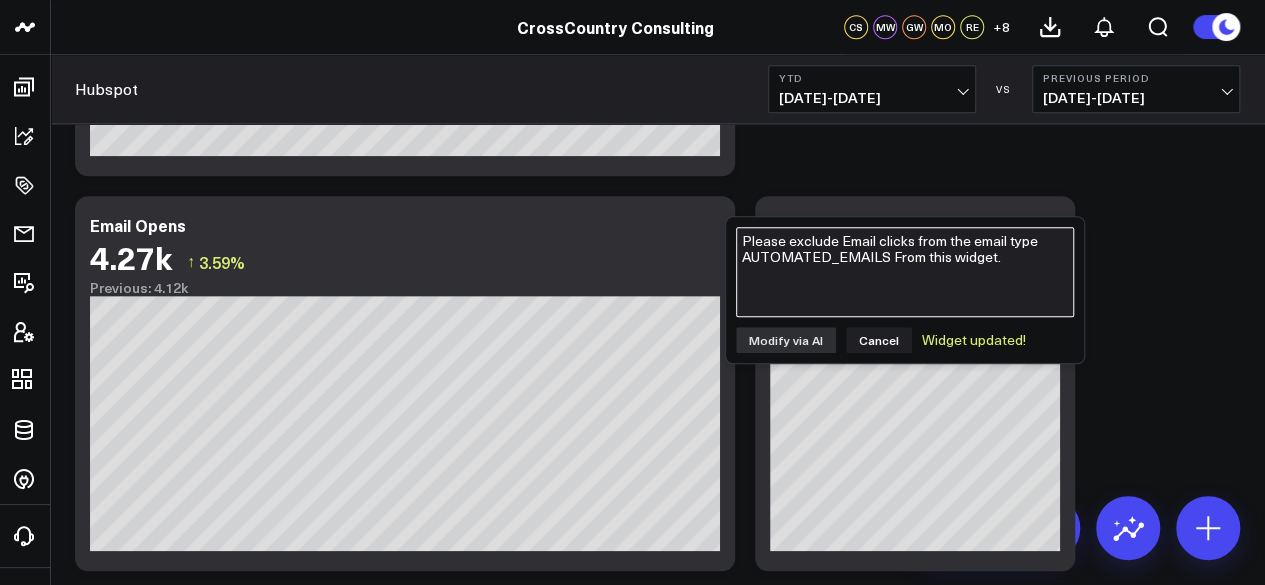 click on "Please exclude Email clicks from the email type AUTOMATED_EMAILS From this widget." at bounding box center [905, 272] 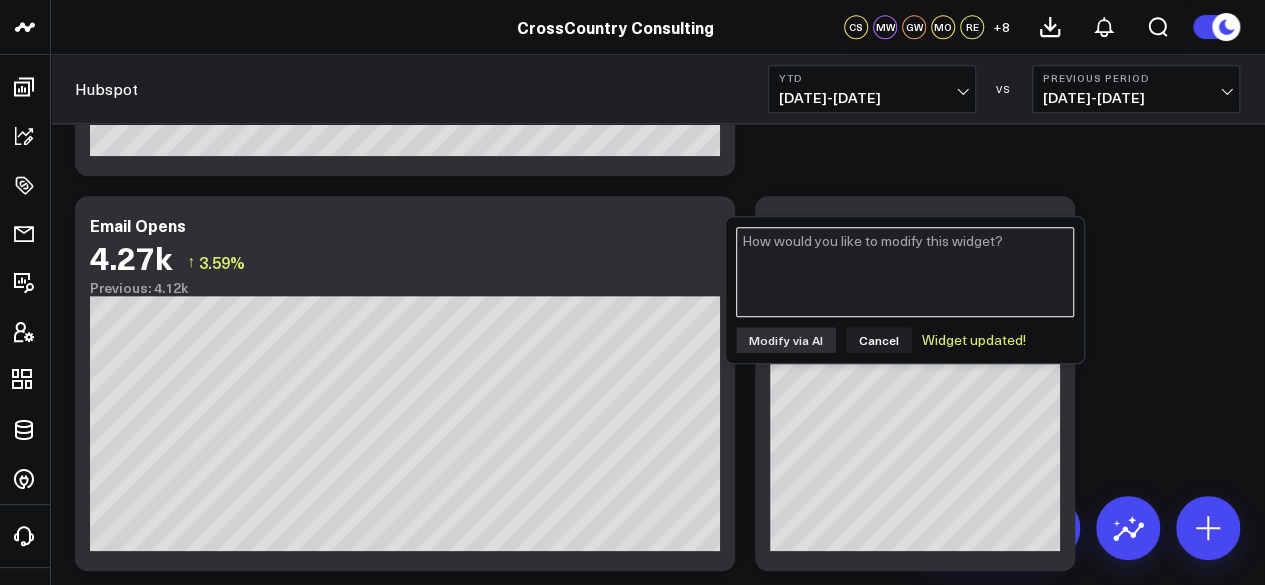 paste on "Please exclude the email type AUTOMATED_EMAILS From this widget." 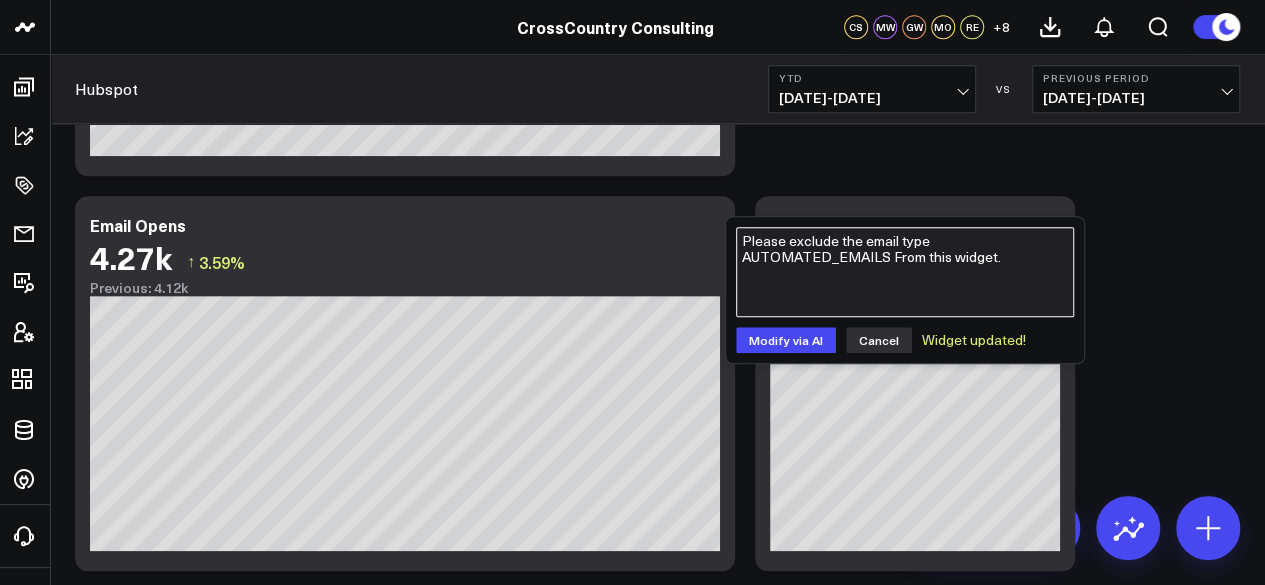 type on "Please exclude the email type AUTOMATED_EMAILS From this widget." 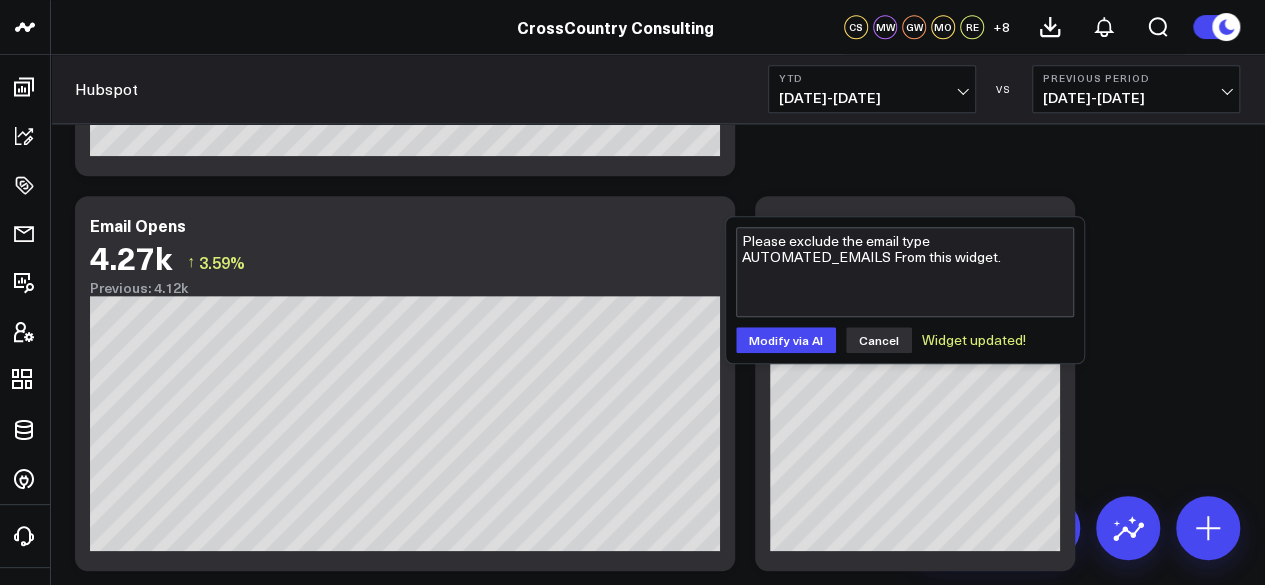 click on "Cancel" at bounding box center (879, 340) 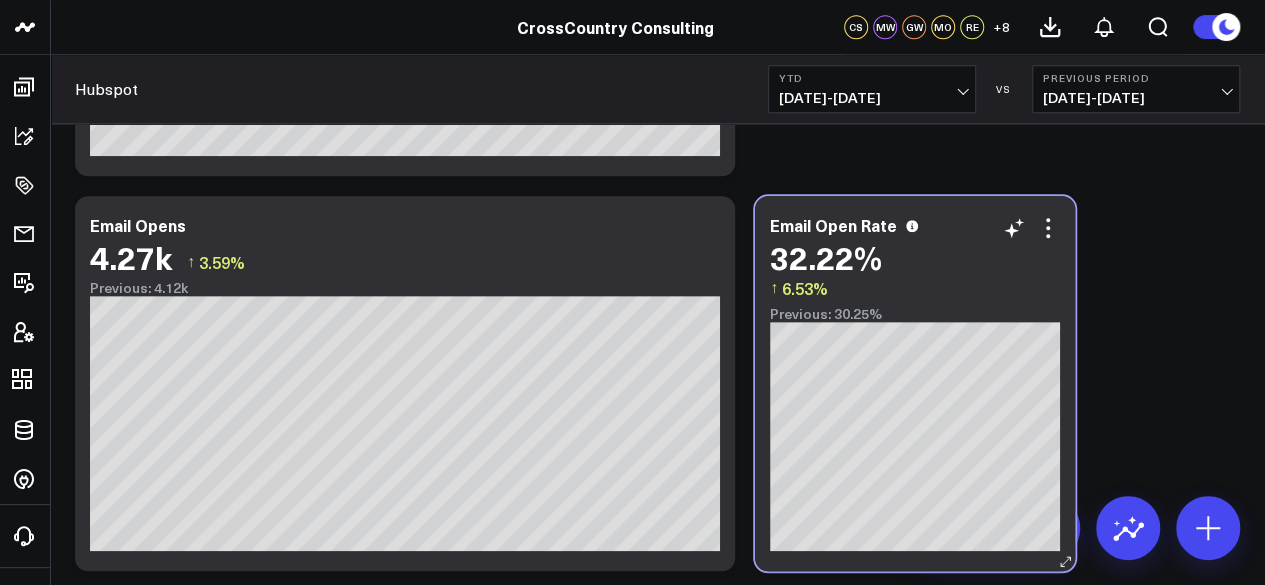 click on "Date Locked" at bounding box center (1005, 269) 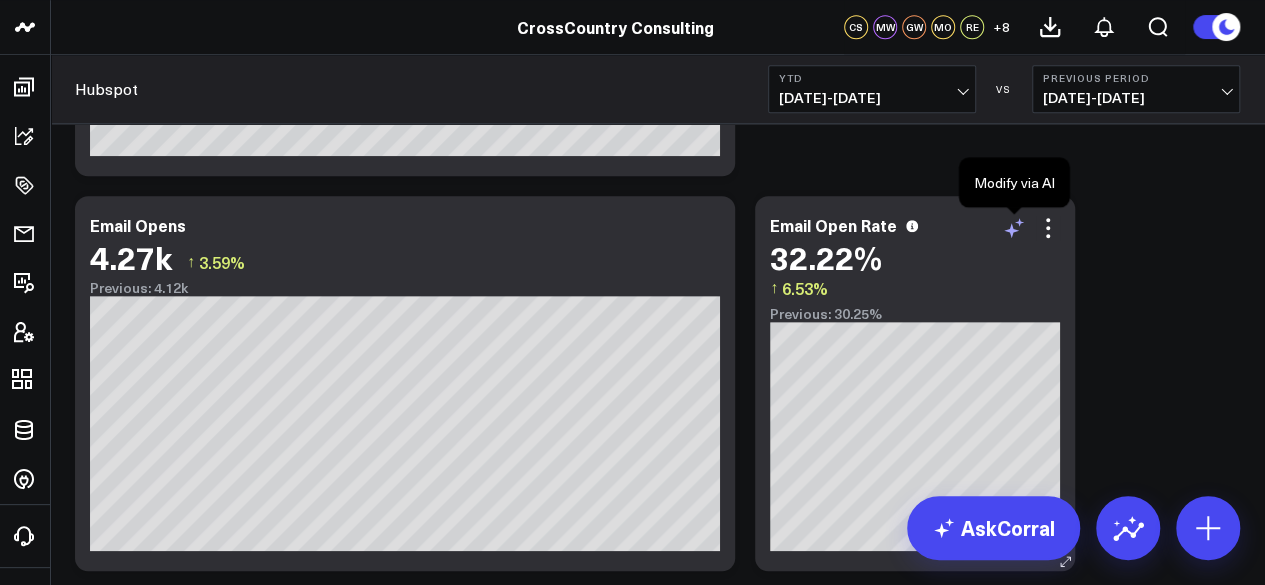 click 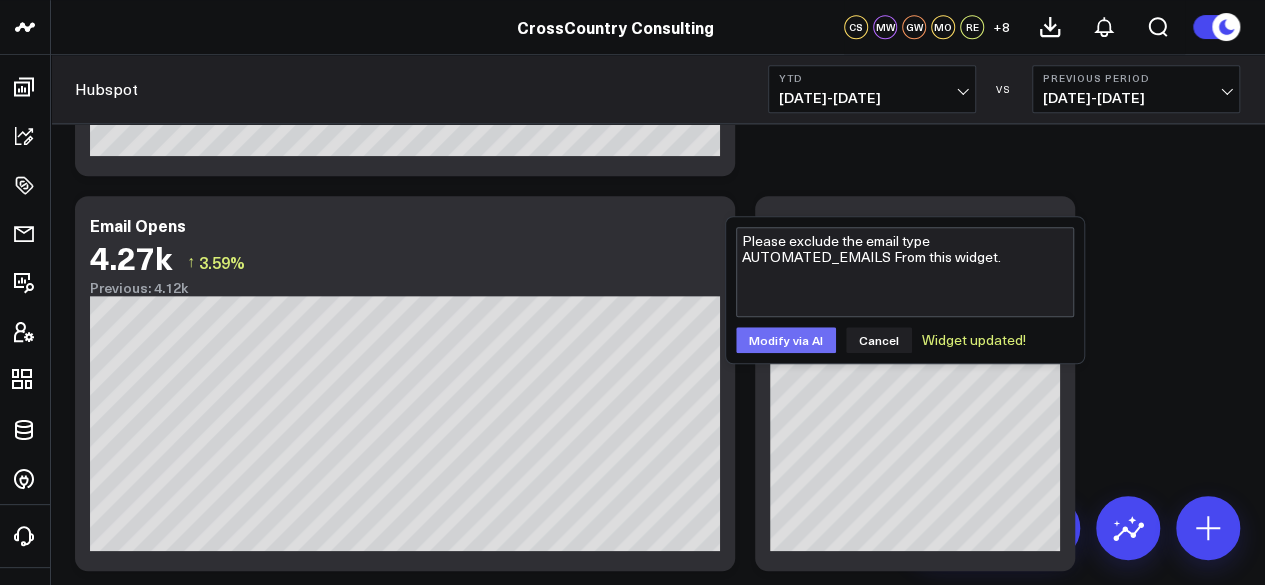 click on "Modify via AI" at bounding box center (786, 340) 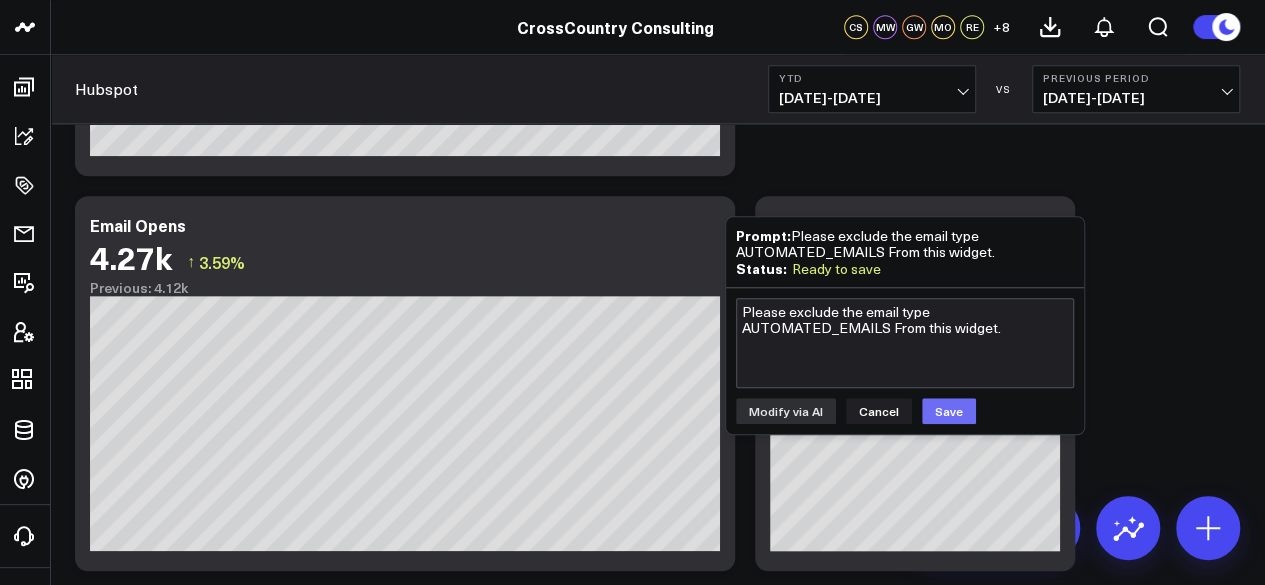 click on "Save" at bounding box center [949, 411] 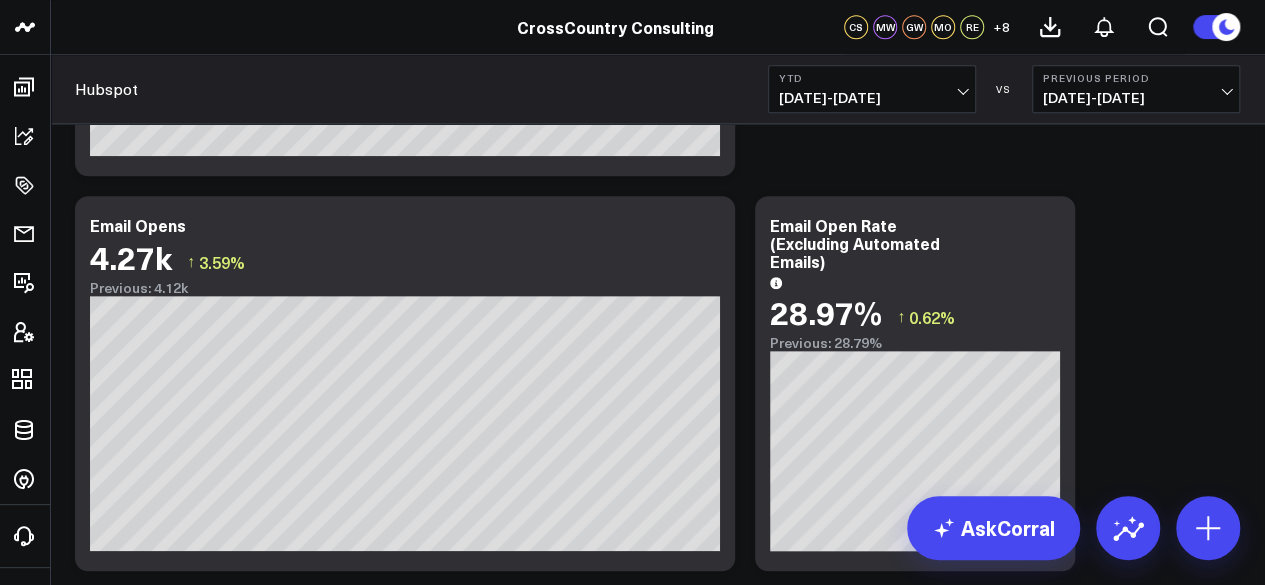 click on "Modify via AI Copy link to widget Ask support Remove Create linked copy Executive Summary Executive Summary (2024) Web Quarterly Report Salesforce Salesforce Marketing Dashboard (2025) Salesforce Marketing Dashboard (2024) Conferences Conferences (2024) Hubspot Hubspot 2024 Sandbox Updates to 2025 Exec Summary march 12 (Alina) LinkedIn Ads Campaigns SCS Acquisition (NetSuite) Archive B4 Q1 - Campaign Details B4 Q2 - Campaign Details Gartner CFO - Campaign Details B4 Q3 - Campaign Details Campaigns (2024) Iceberg 2.0 FAST TAS CARE Solution & Audience Metrics (GA4) Web Metrics (GA4) AI & LLM Metrics Google Ads Paid Search Paid Search Campaign Trends LinkedIn Paid Social Brand Insights Brand Insights Scoring Marketing Events Ads, Awards, Media, PR Social Media Thought Leadership Thought Leadership (2024) Thought Leadership (2025) FILTER BY Market, Solution, and Tech Partner Monthly Leads, Conferences, and Events report Google Ads Google Search Console Duplicate to Executive Summary Executive Summary (2024) FAST" at bounding box center (657, 1201) 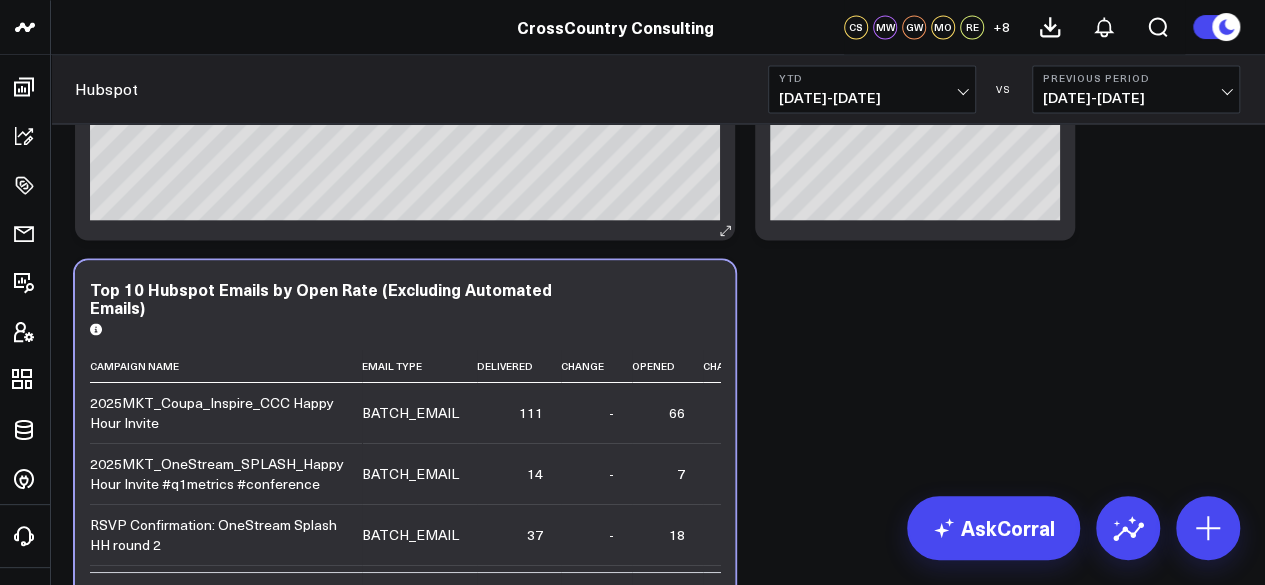 scroll, scrollTop: 1517, scrollLeft: 0, axis: vertical 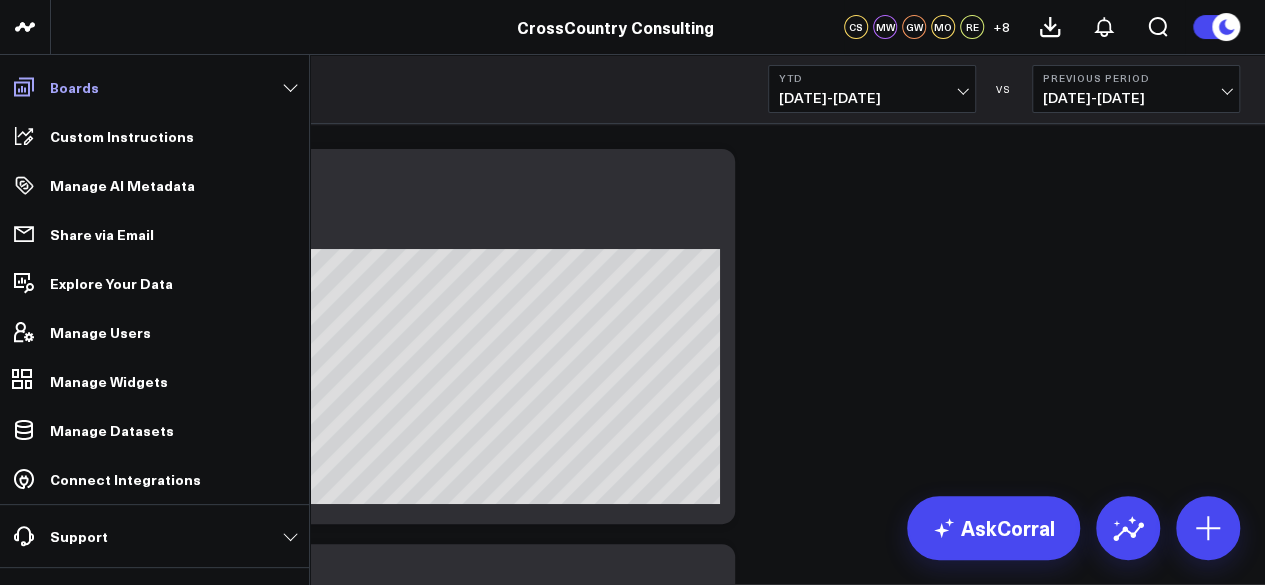 click 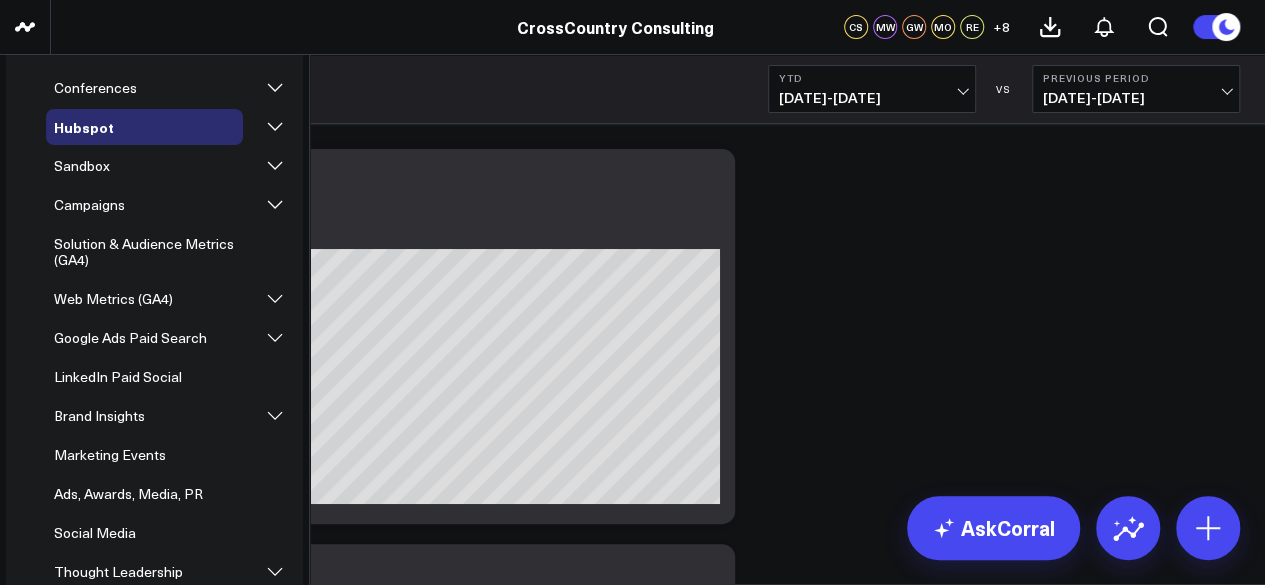 scroll, scrollTop: 162, scrollLeft: 0, axis: vertical 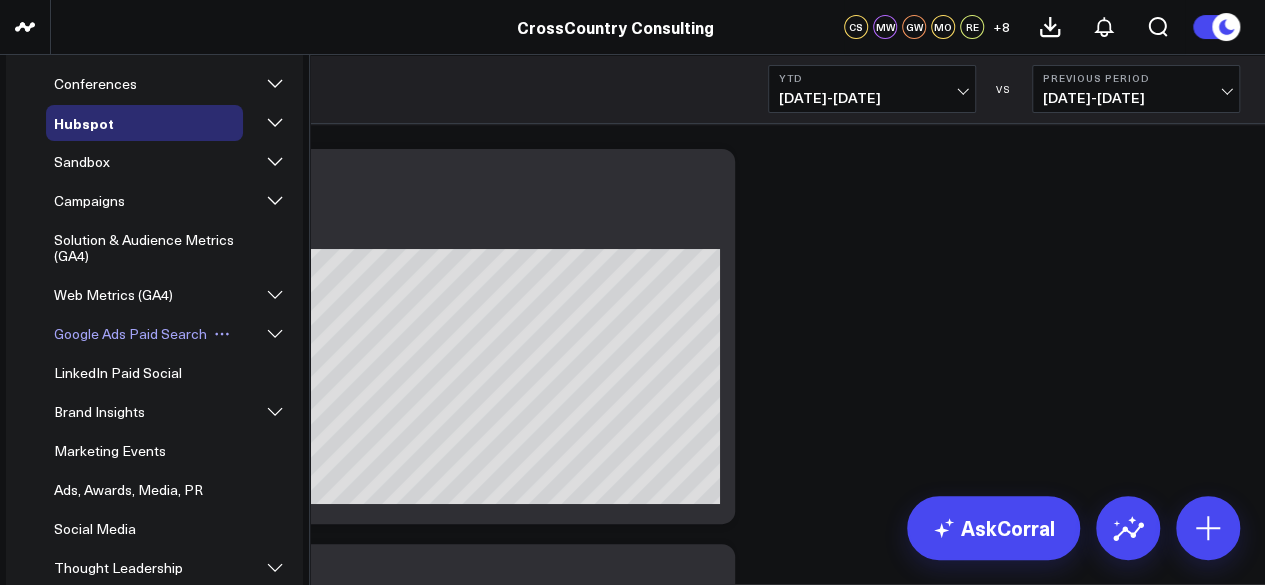 click on "Google Ads Paid Search" at bounding box center [130, 333] 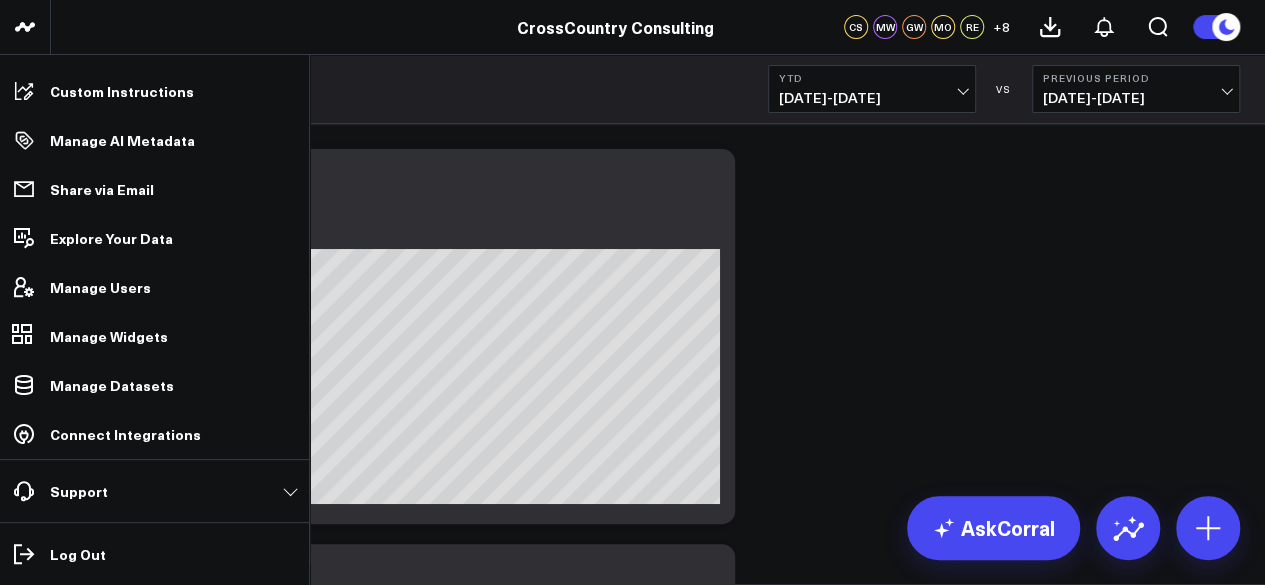 scroll, scrollTop: 44, scrollLeft: 0, axis: vertical 